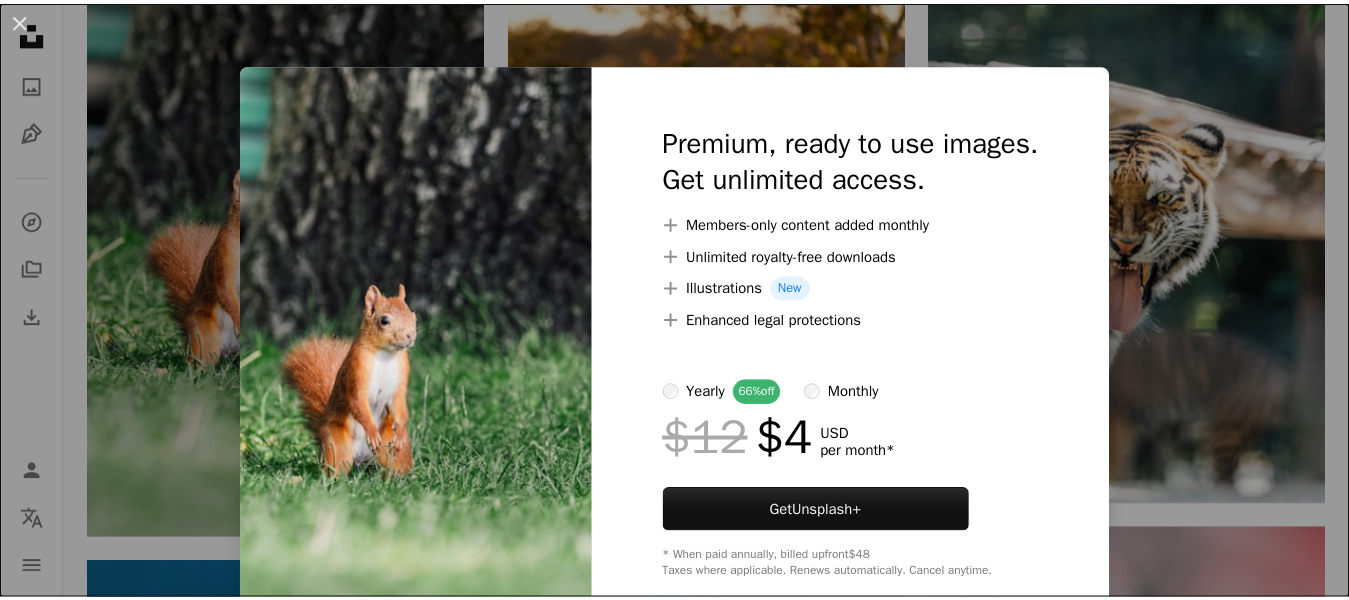 scroll, scrollTop: 2400, scrollLeft: 0, axis: vertical 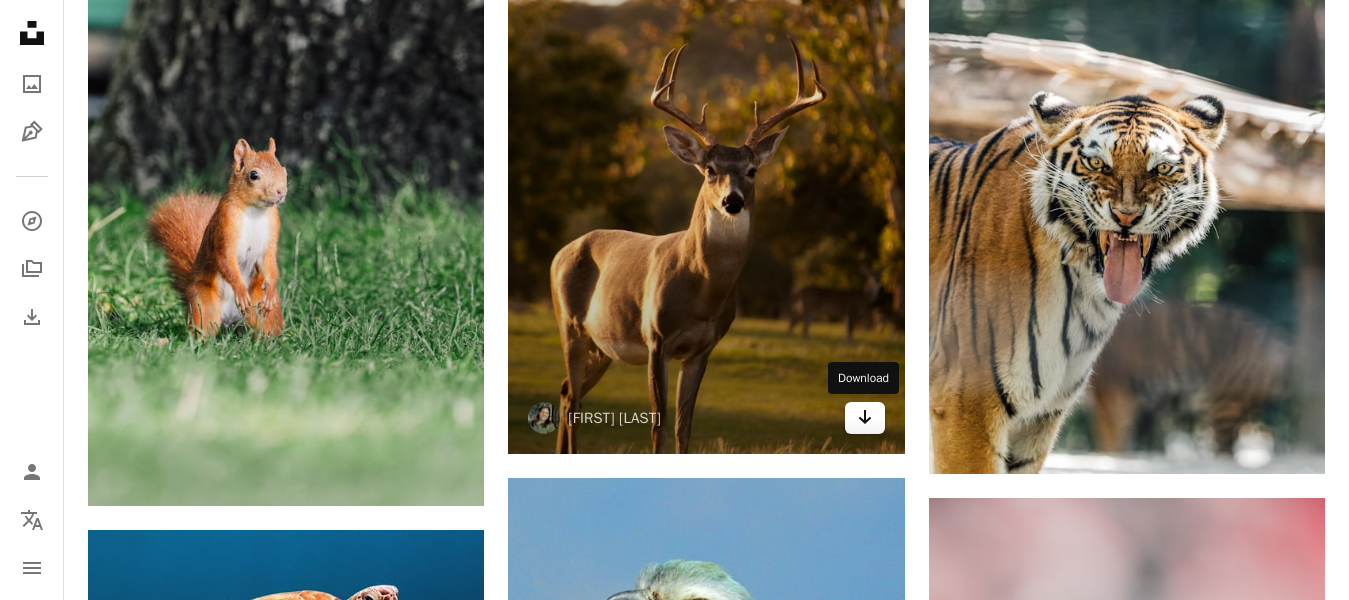 click on "Arrow pointing down" 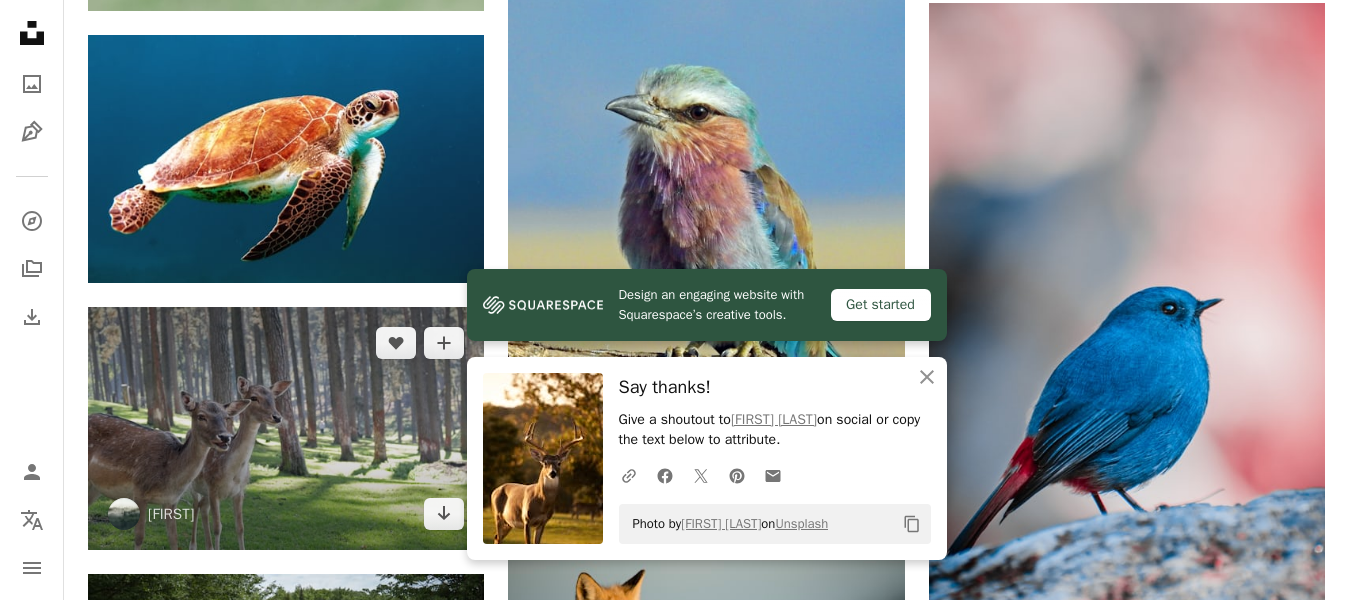 scroll, scrollTop: 2900, scrollLeft: 0, axis: vertical 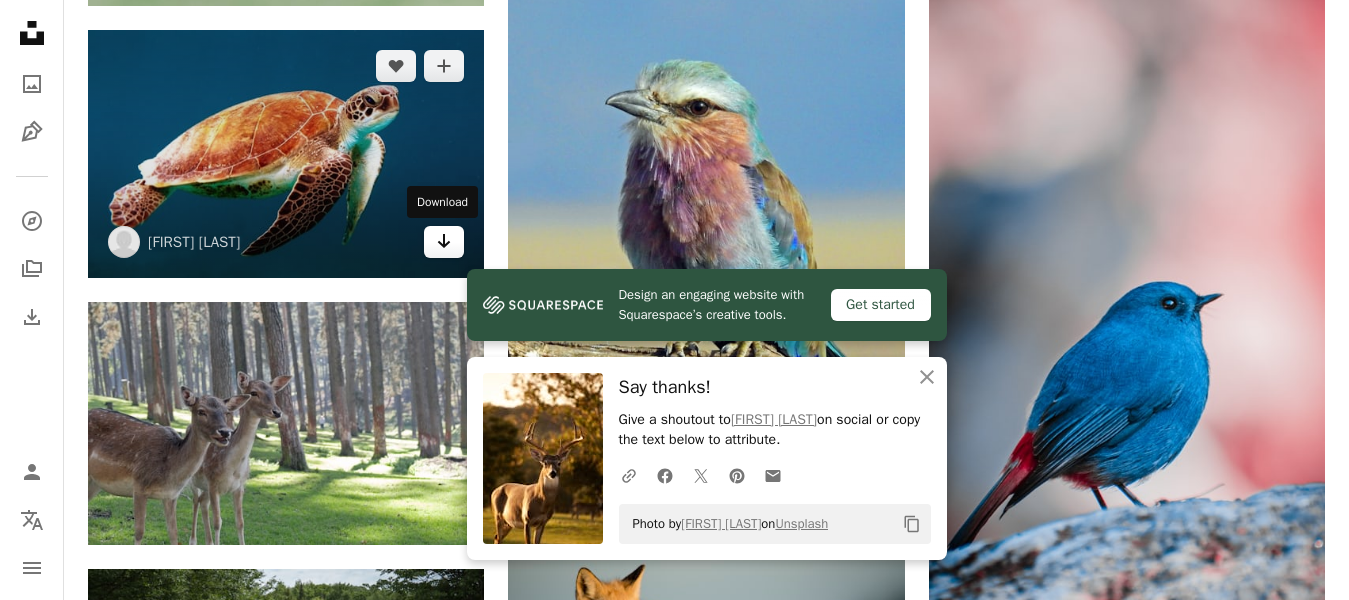 click on "Arrow pointing down" 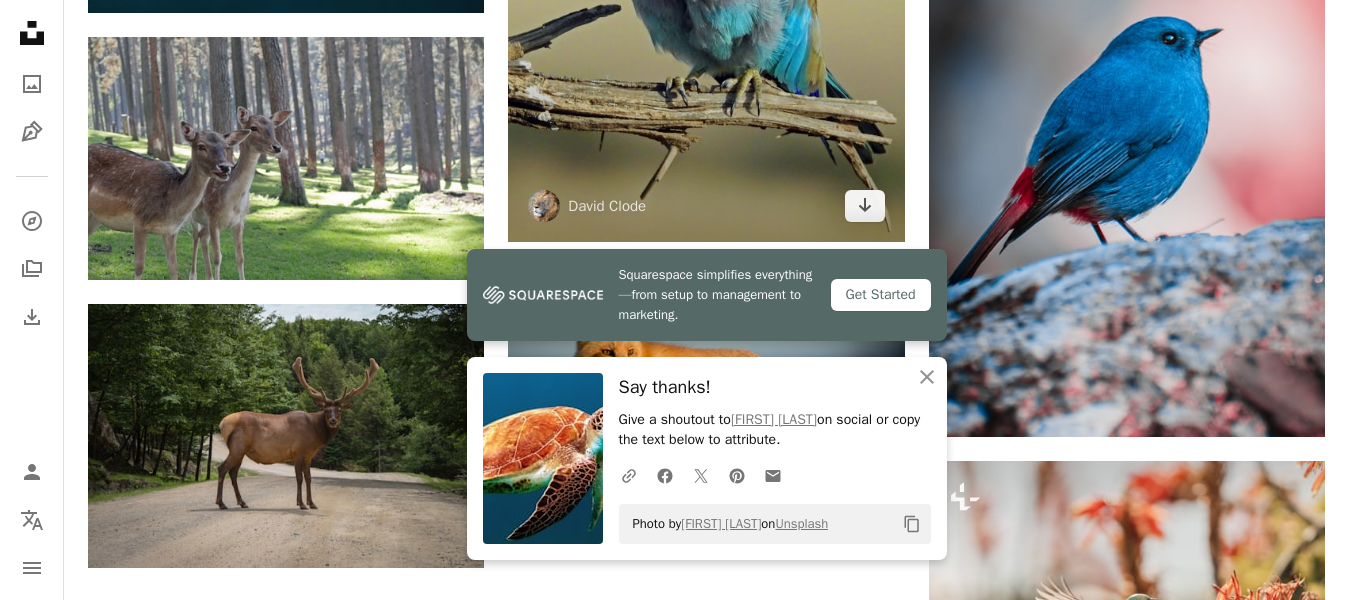 scroll, scrollTop: 3200, scrollLeft: 0, axis: vertical 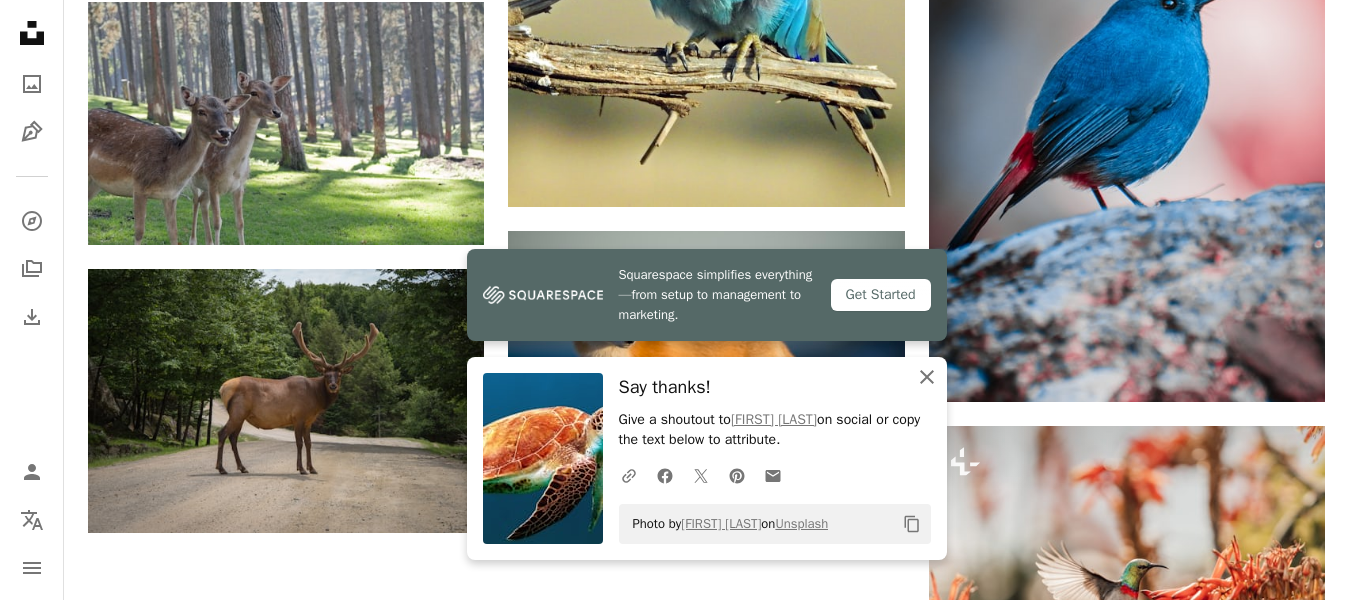 click 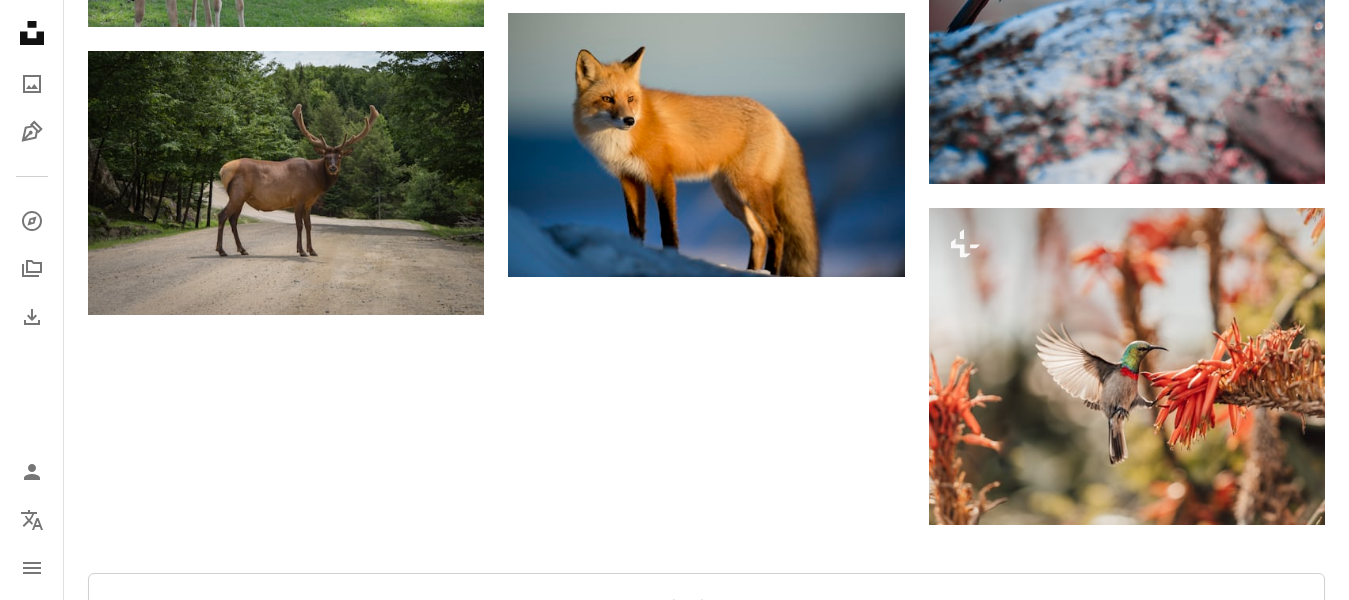 scroll, scrollTop: 3300, scrollLeft: 0, axis: vertical 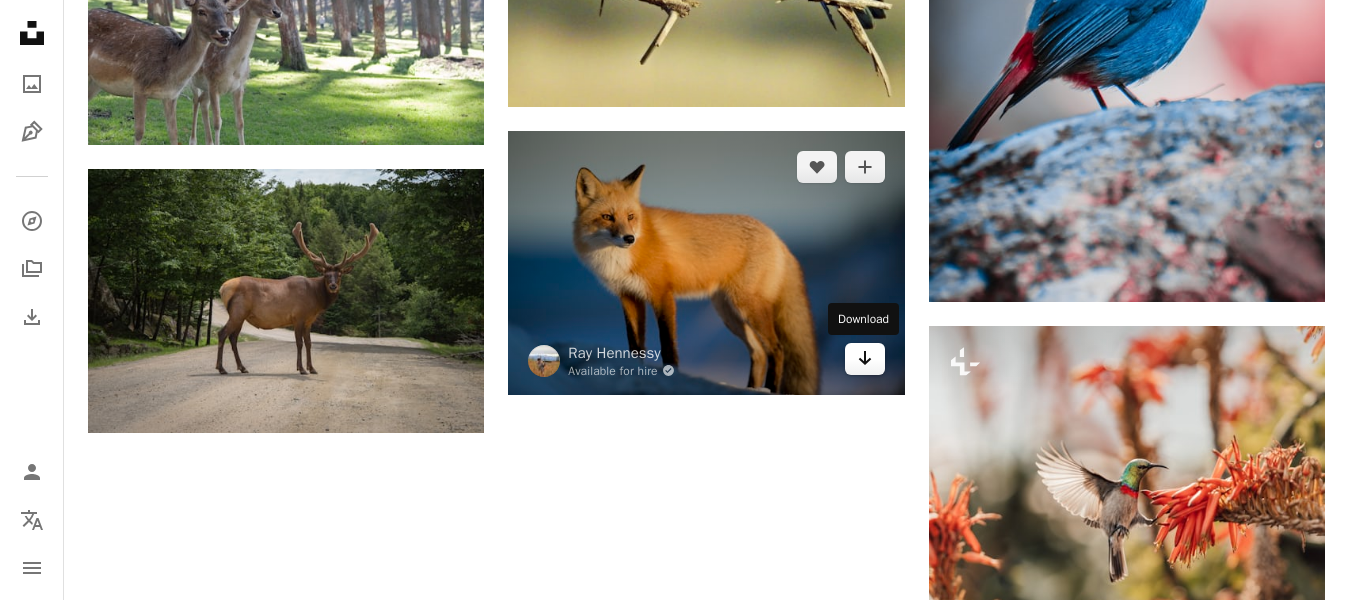 click on "Arrow pointing down" 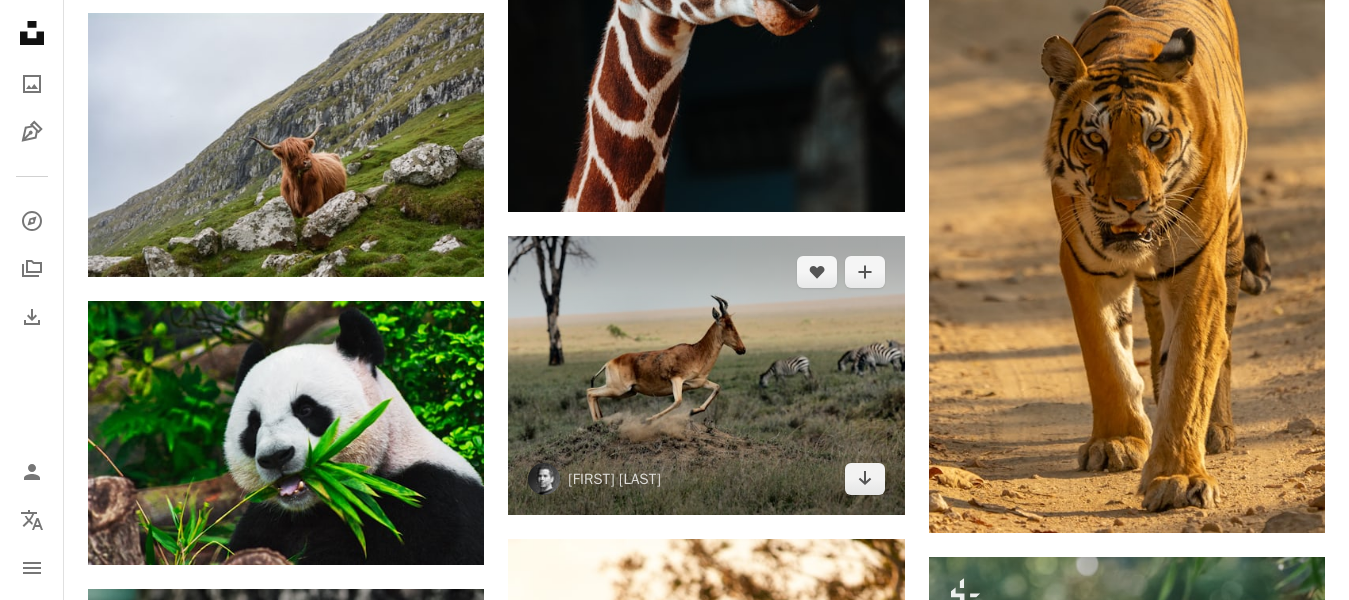 scroll, scrollTop: 1700, scrollLeft: 0, axis: vertical 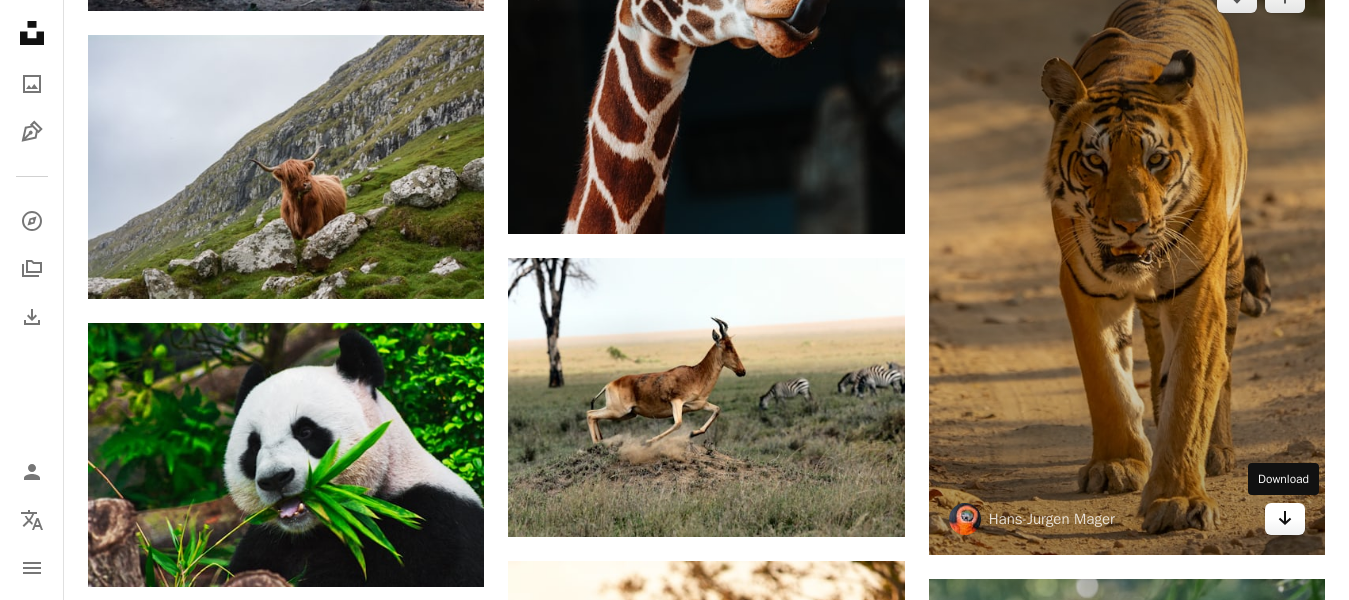 click on "Arrow pointing down" 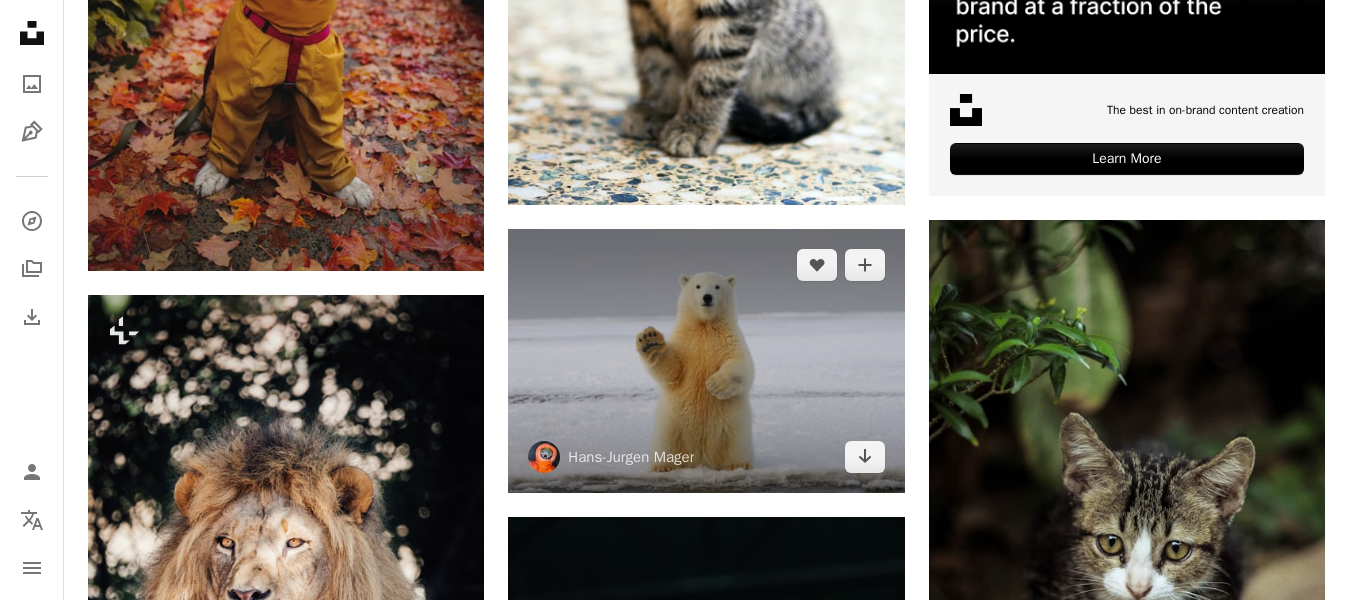 scroll, scrollTop: 900, scrollLeft: 0, axis: vertical 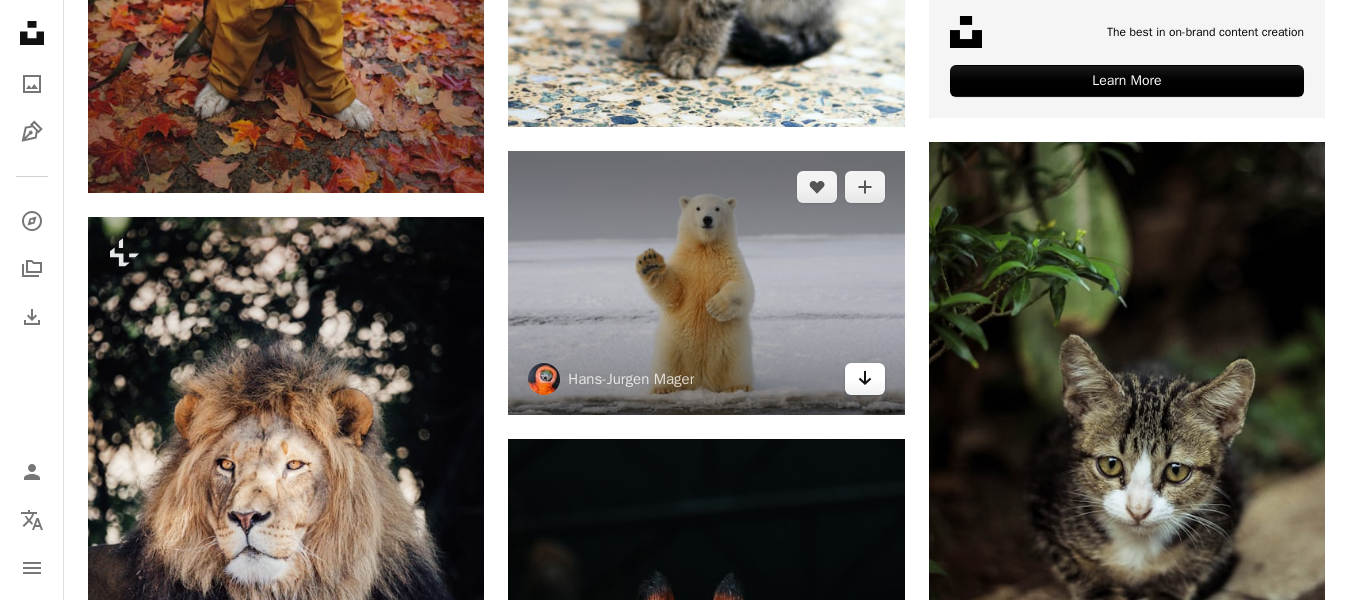 click on "Arrow pointing down" 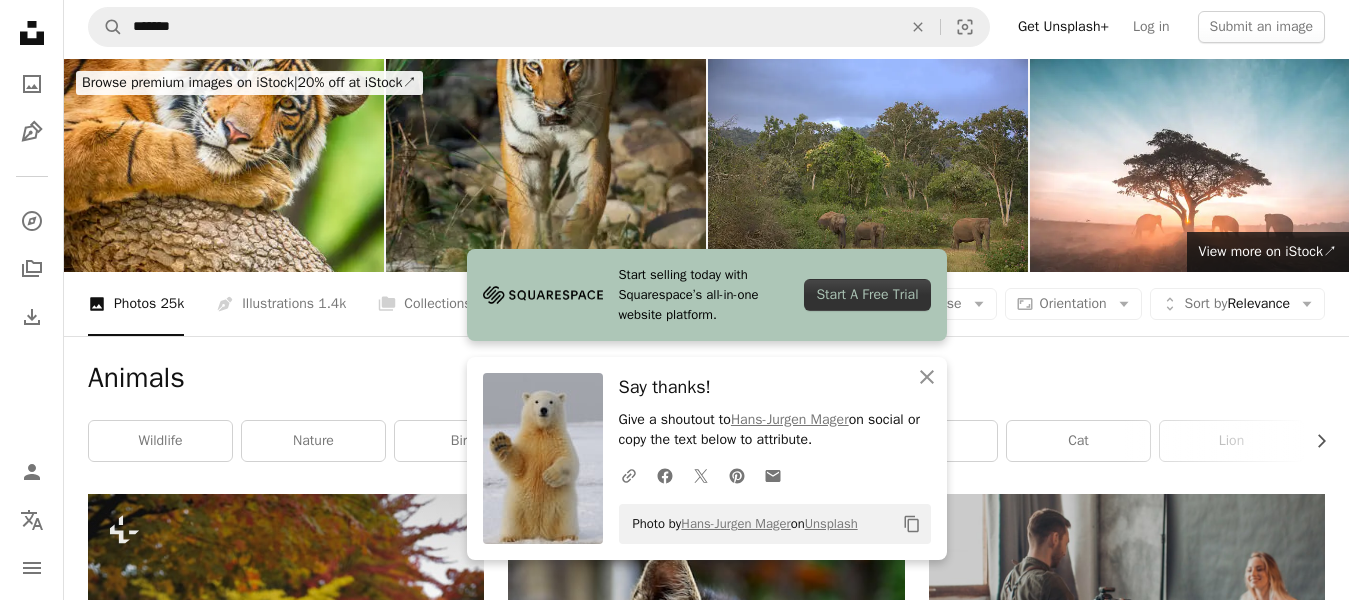 scroll, scrollTop: 0, scrollLeft: 0, axis: both 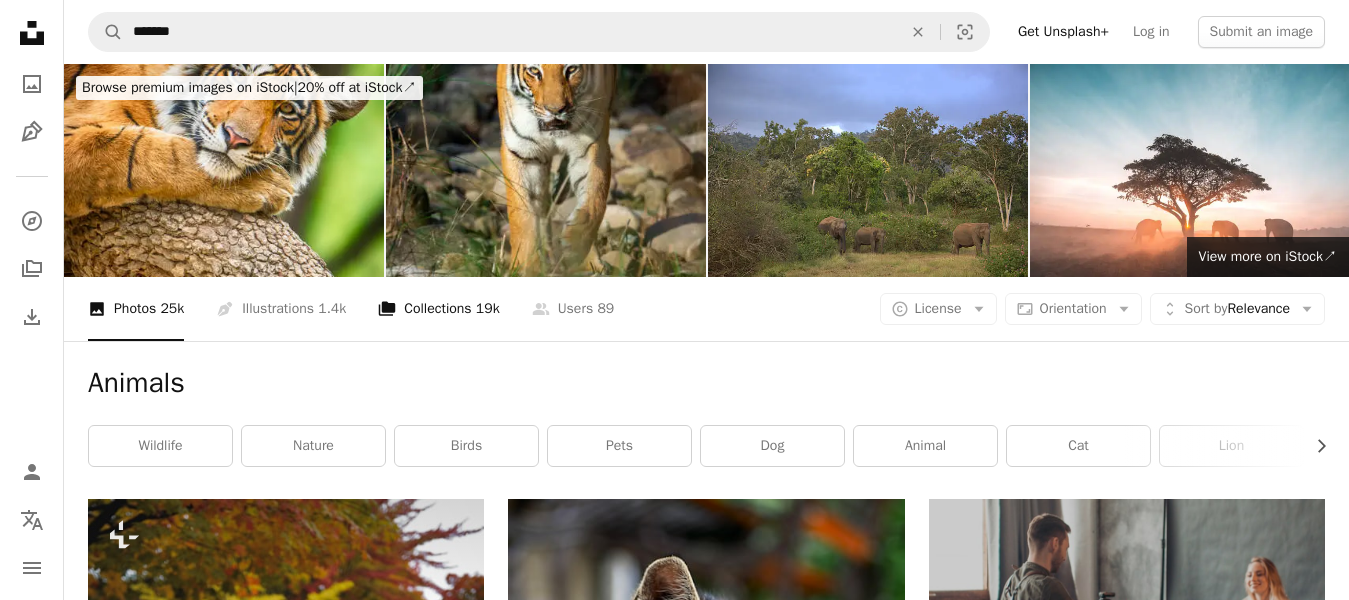 click on "A stack of folders Collections   19k" at bounding box center (438, 309) 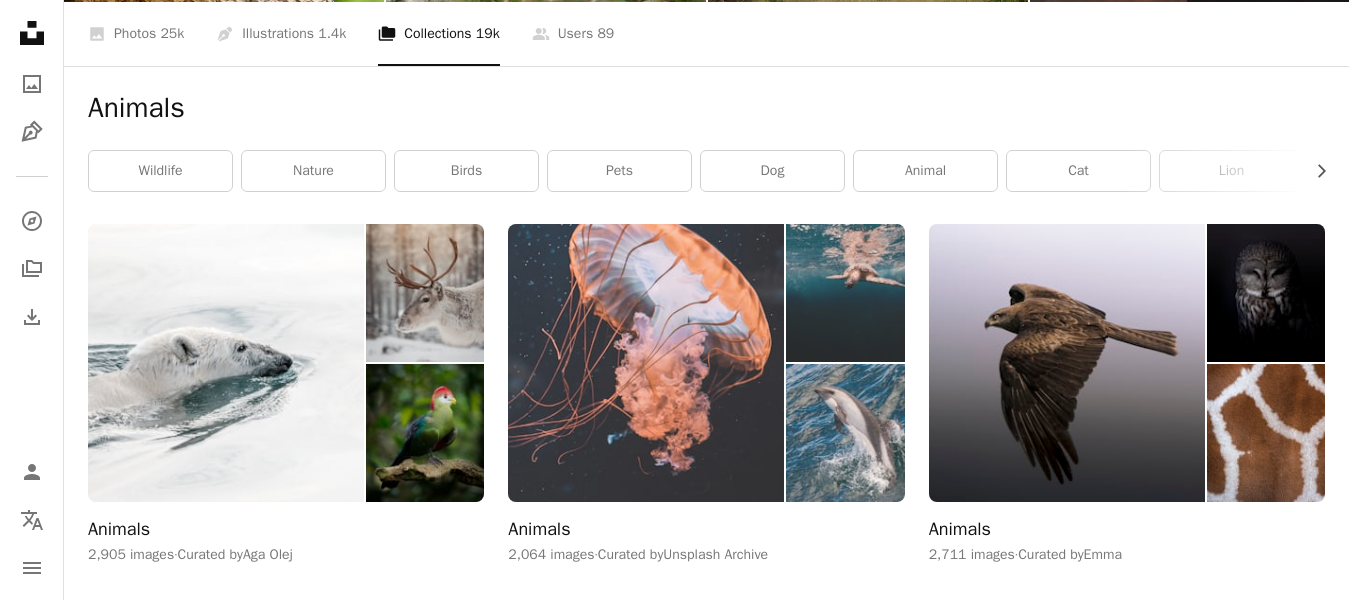 scroll, scrollTop: 300, scrollLeft: 0, axis: vertical 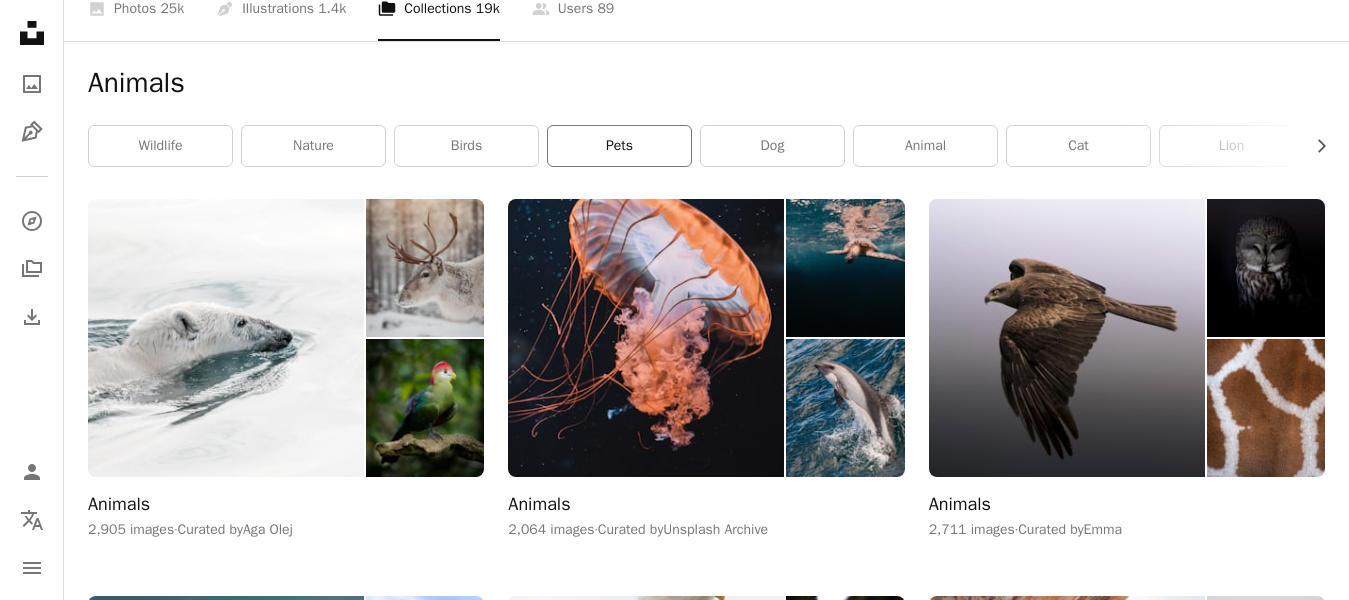 click on "pets" at bounding box center (619, 146) 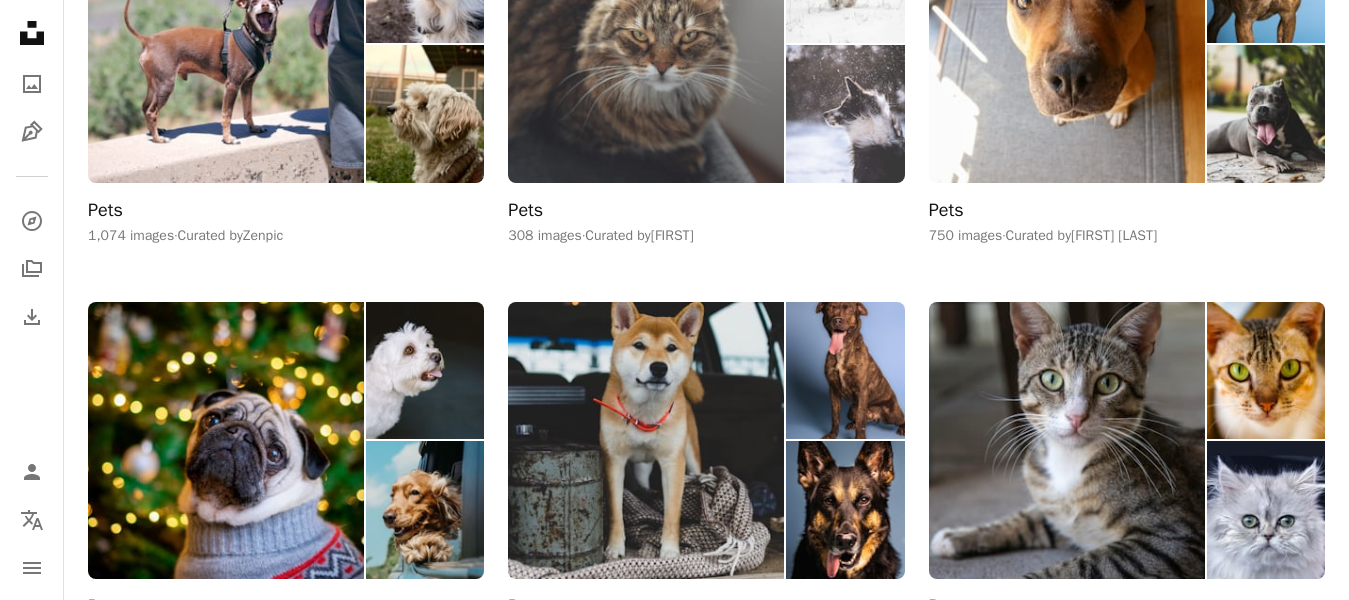 scroll, scrollTop: 0, scrollLeft: 0, axis: both 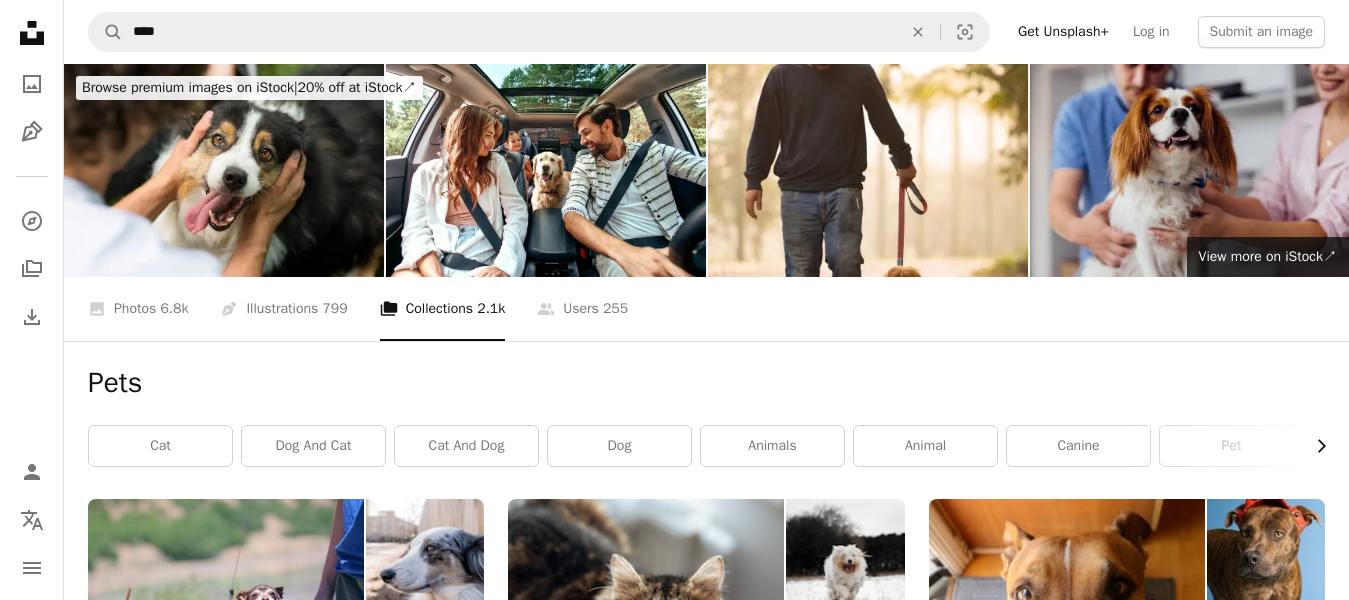 click 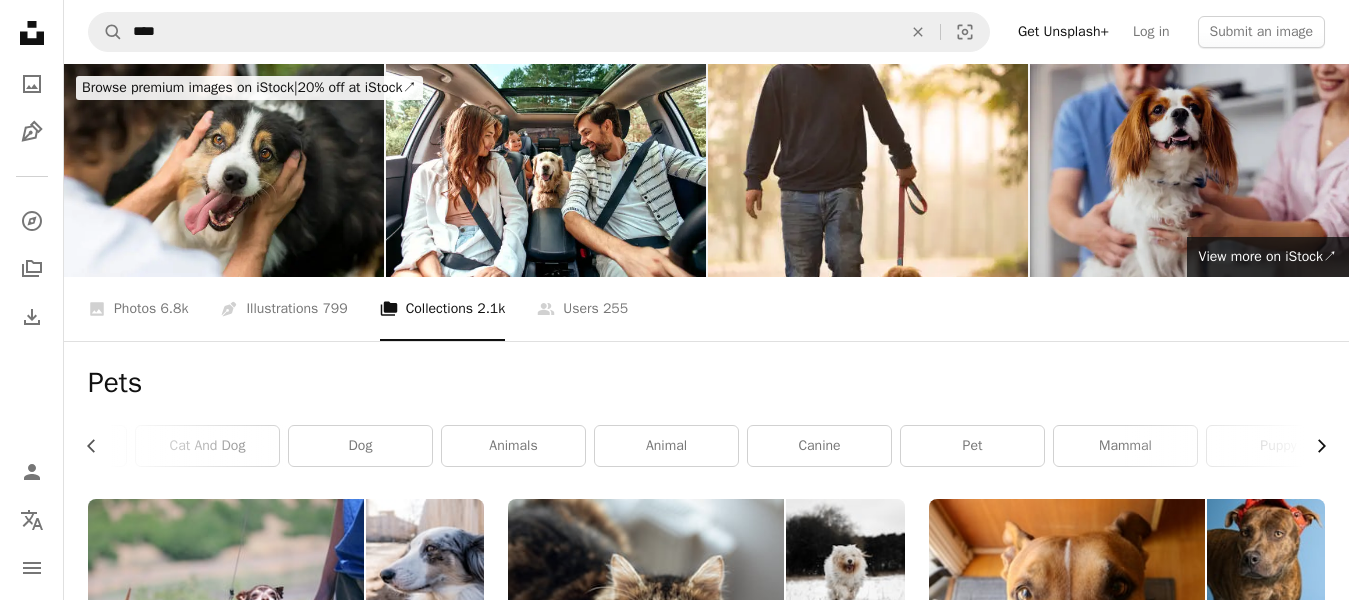 scroll, scrollTop: 0, scrollLeft: 300, axis: horizontal 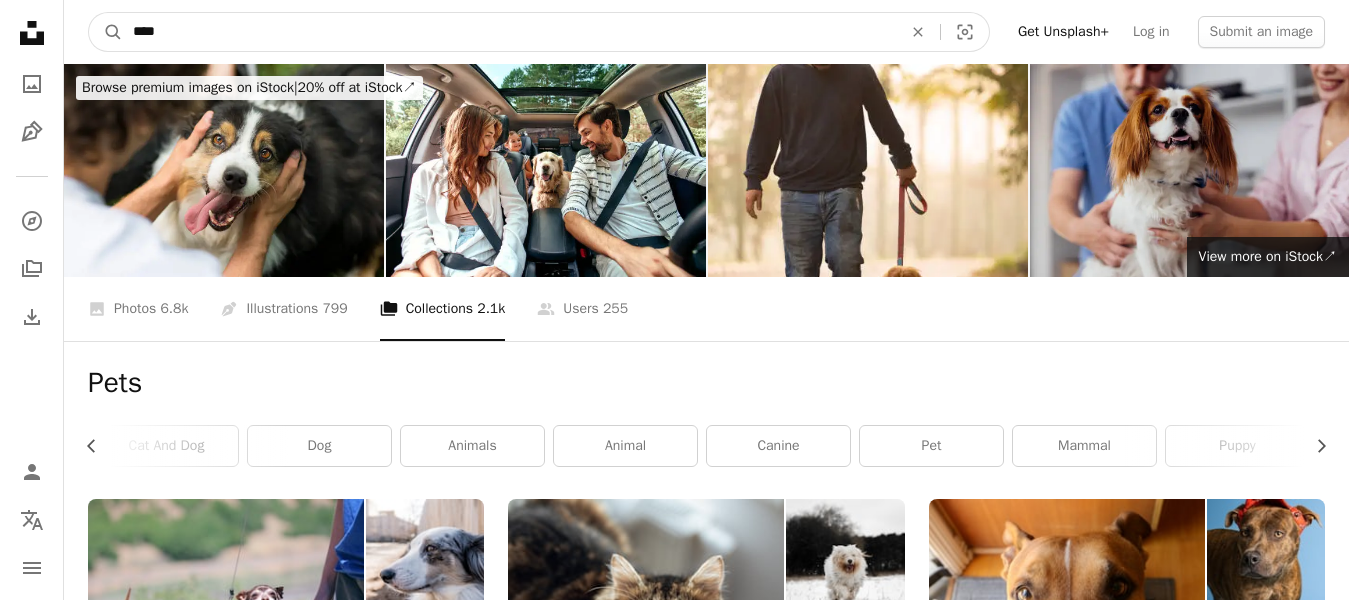 drag, startPoint x: 187, startPoint y: 26, endPoint x: 16, endPoint y: 13, distance: 171.49344 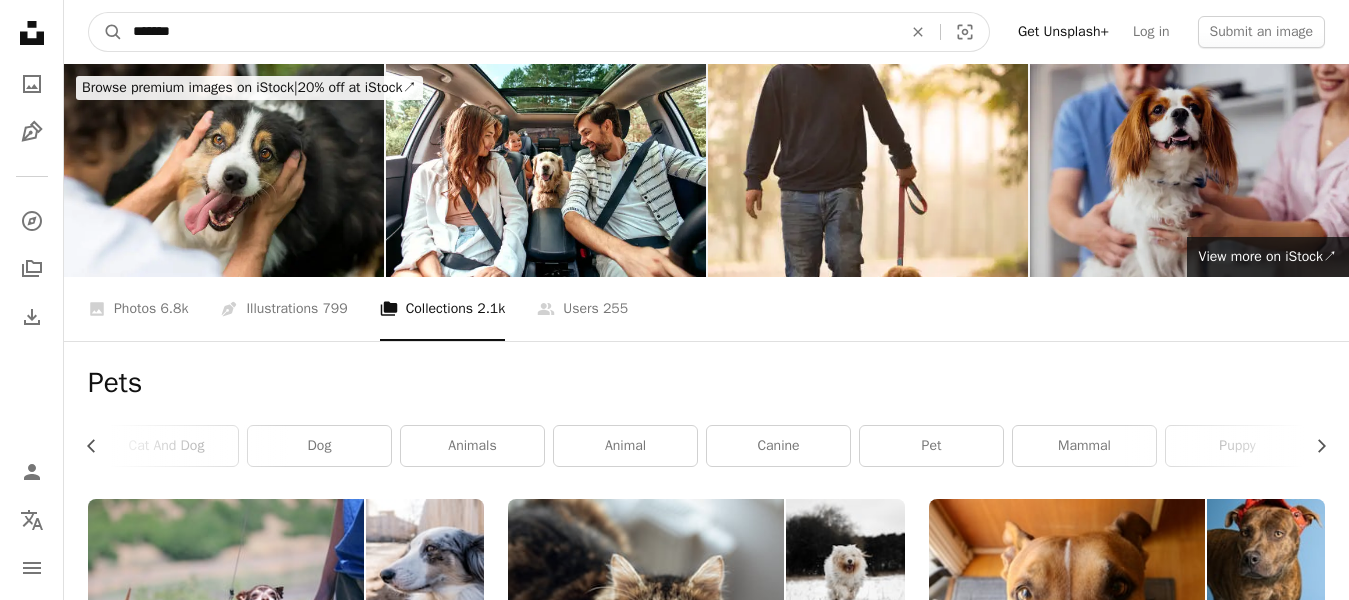 type on "*******" 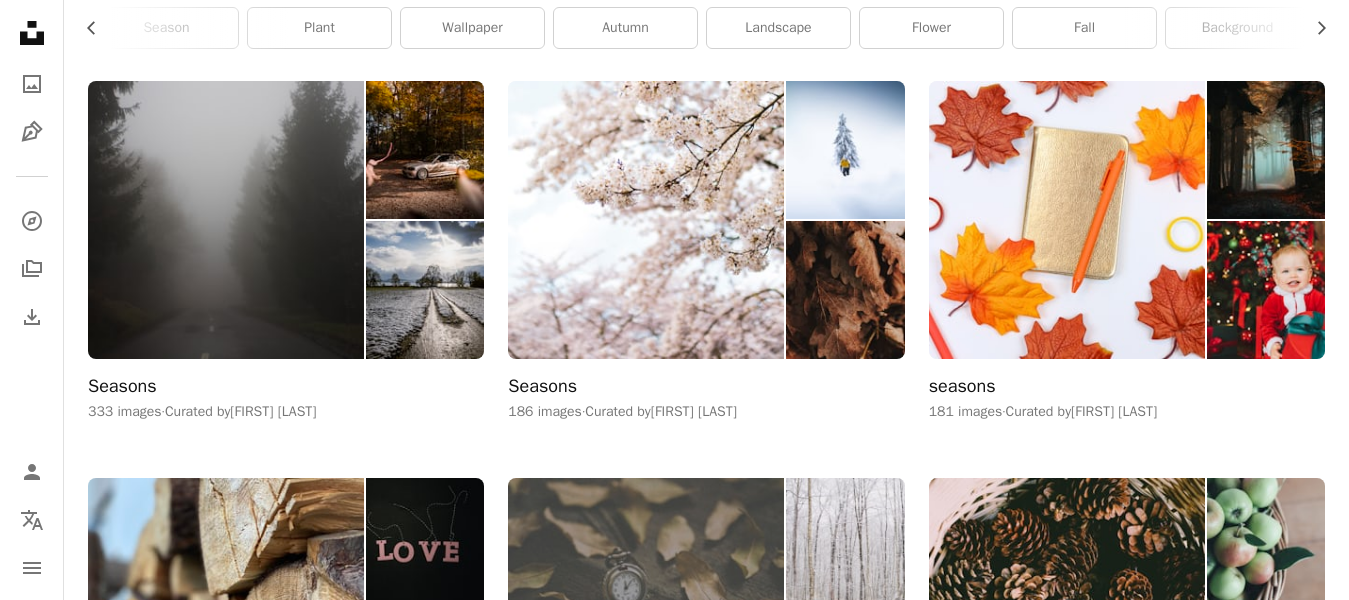 scroll, scrollTop: 100, scrollLeft: 0, axis: vertical 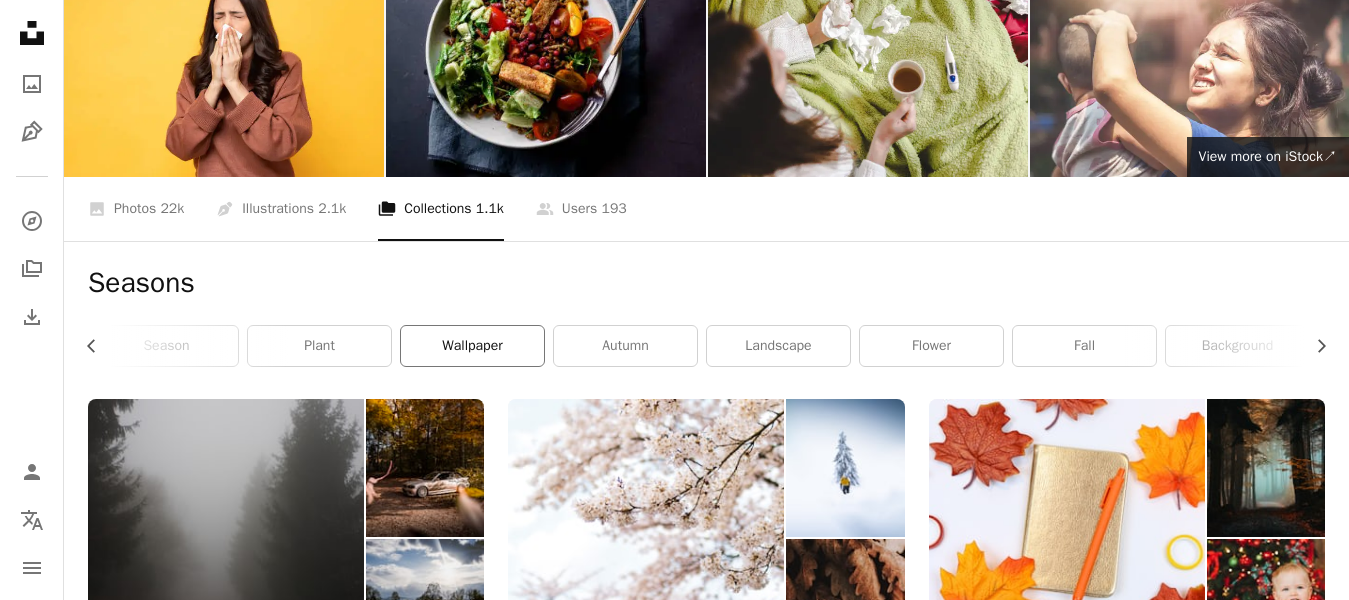 click on "wallpaper" at bounding box center [472, 346] 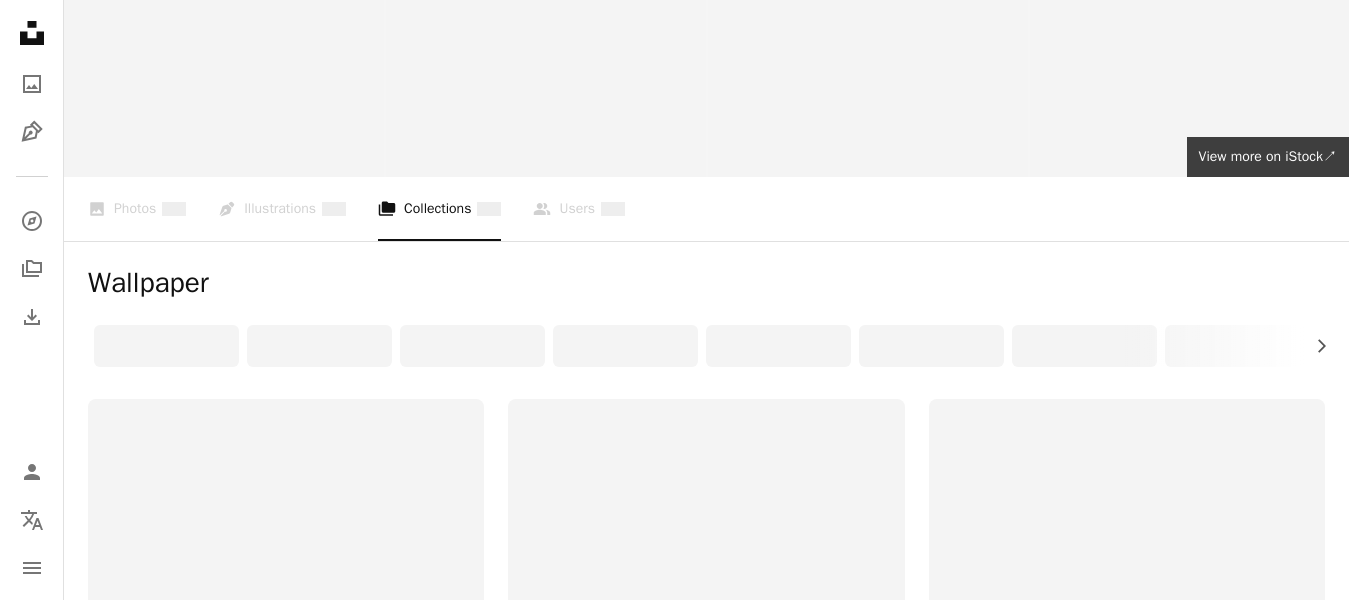 scroll, scrollTop: 0, scrollLeft: 0, axis: both 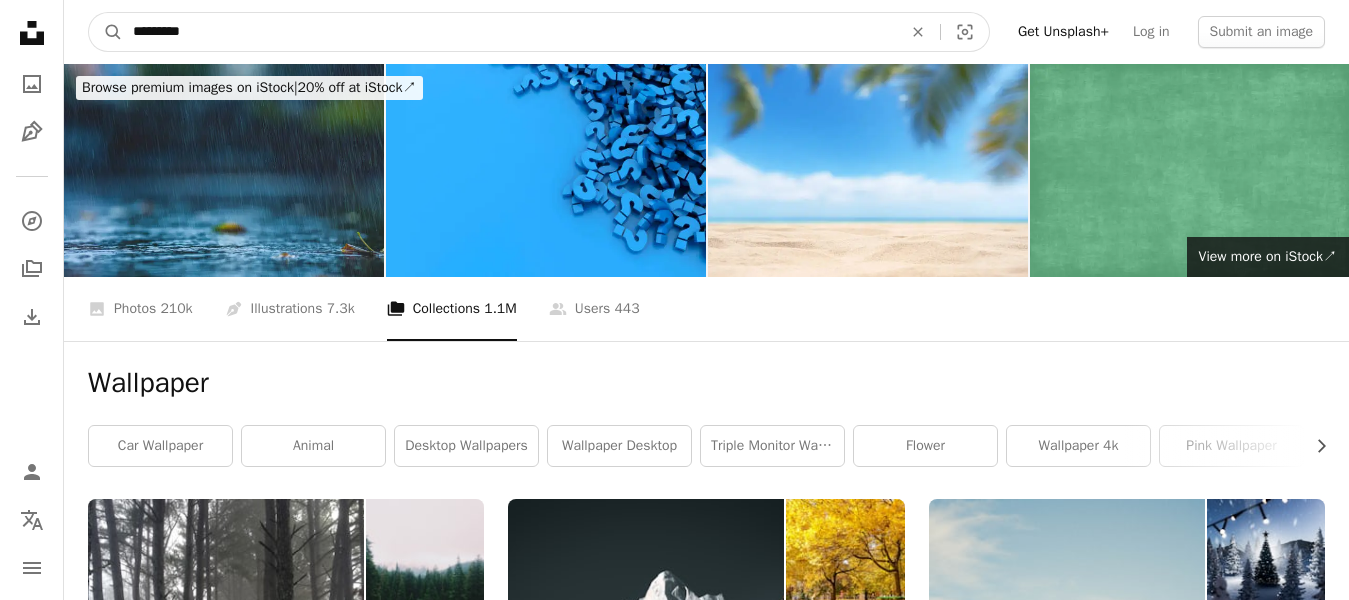 click on "*********" at bounding box center [509, 32] 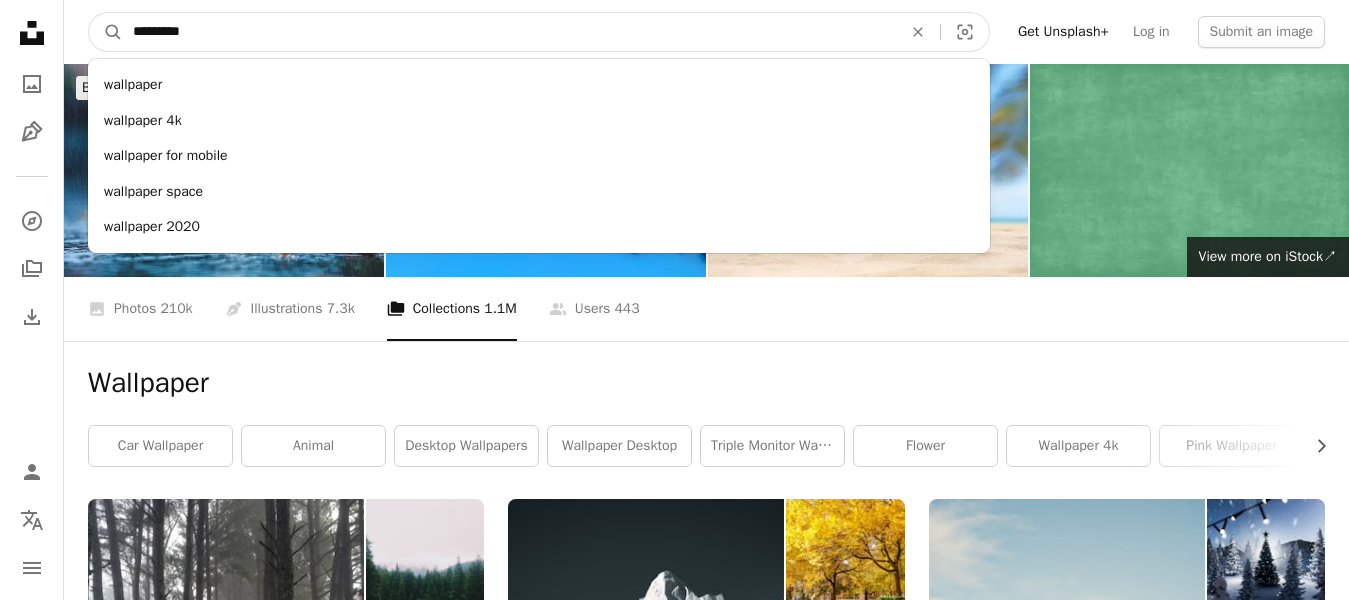 click on "A magnifying glass" at bounding box center (106, 32) 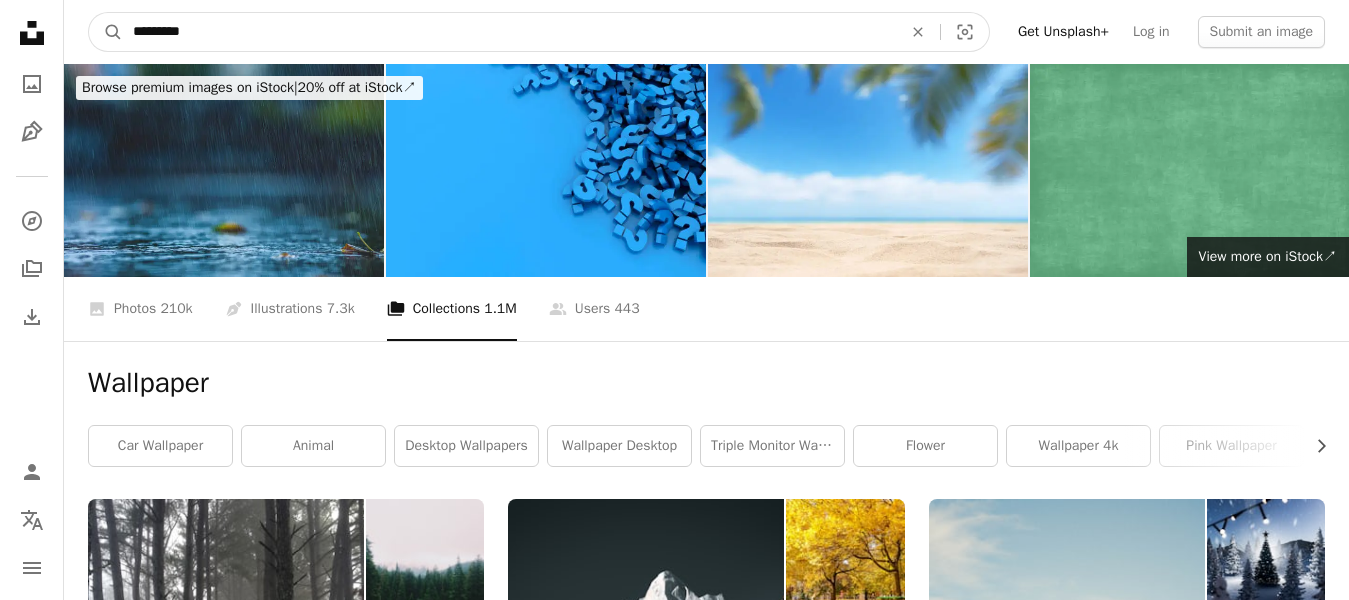drag, startPoint x: 662, startPoint y: 41, endPoint x: 79, endPoint y: 19, distance: 583.4149 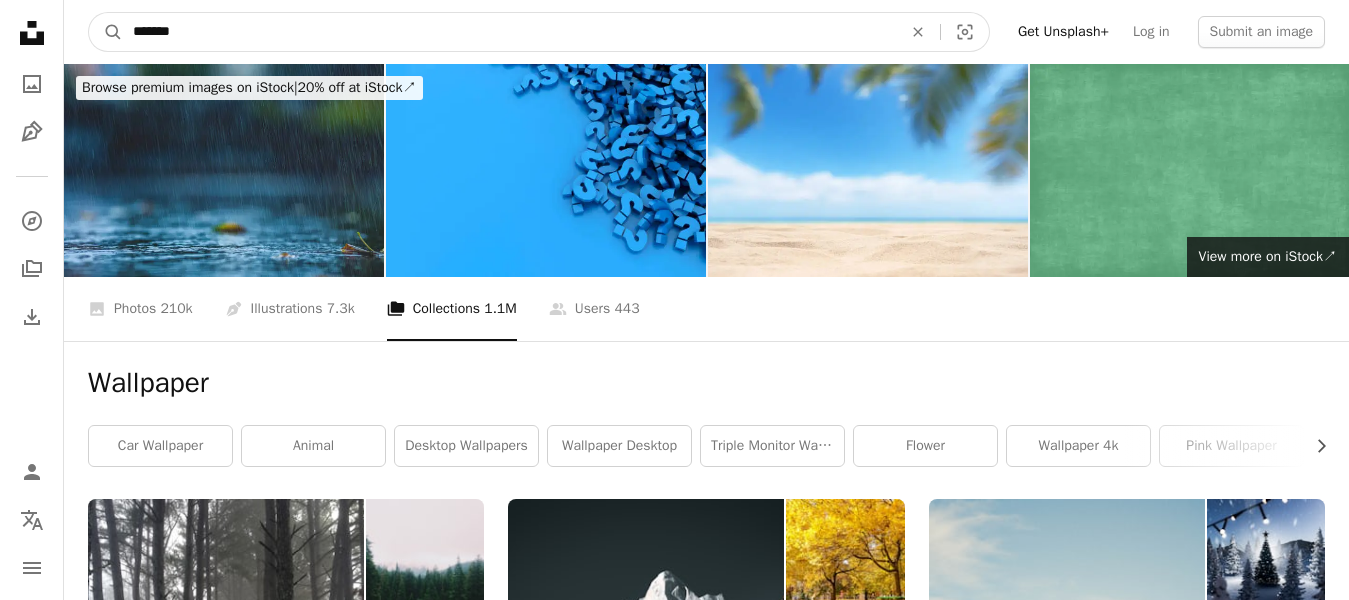 type on "*******" 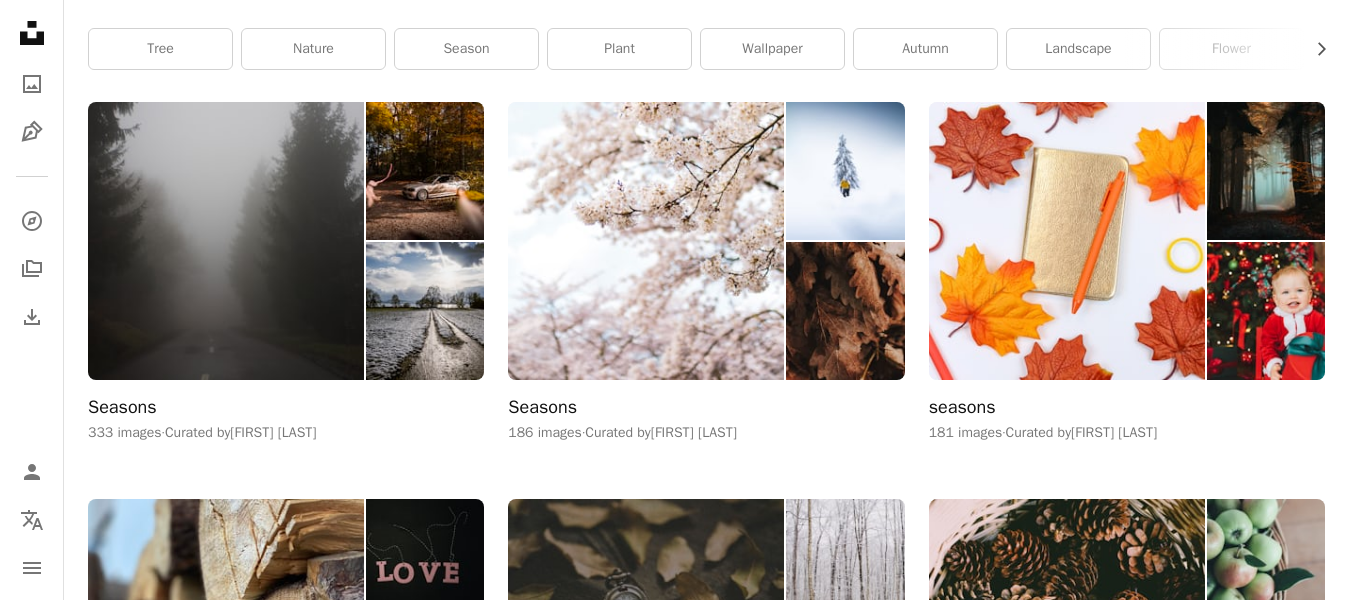 scroll, scrollTop: 400, scrollLeft: 0, axis: vertical 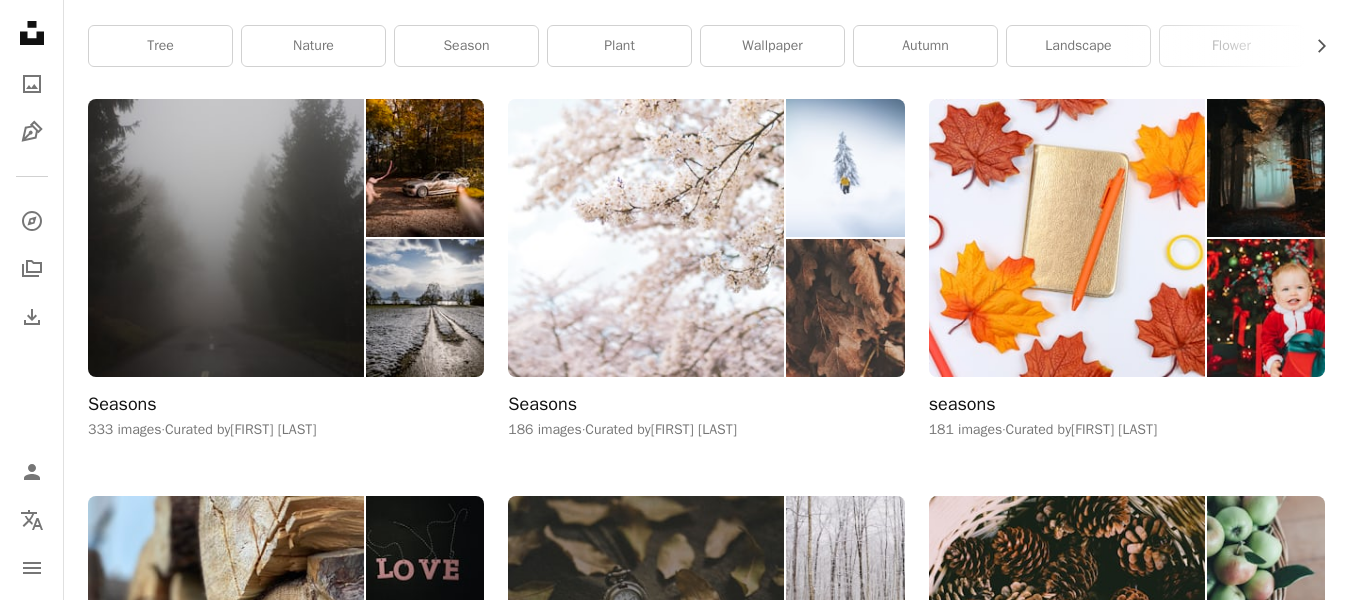 click on "Seasons" at bounding box center [542, 405] 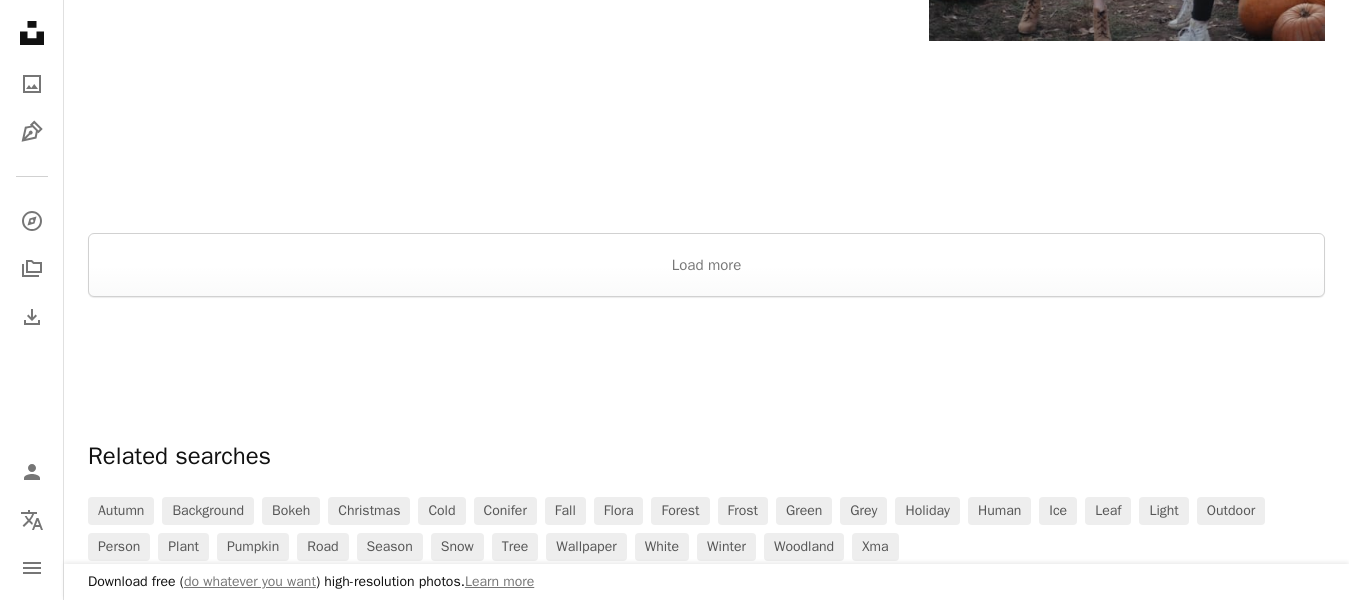 scroll, scrollTop: 3500, scrollLeft: 0, axis: vertical 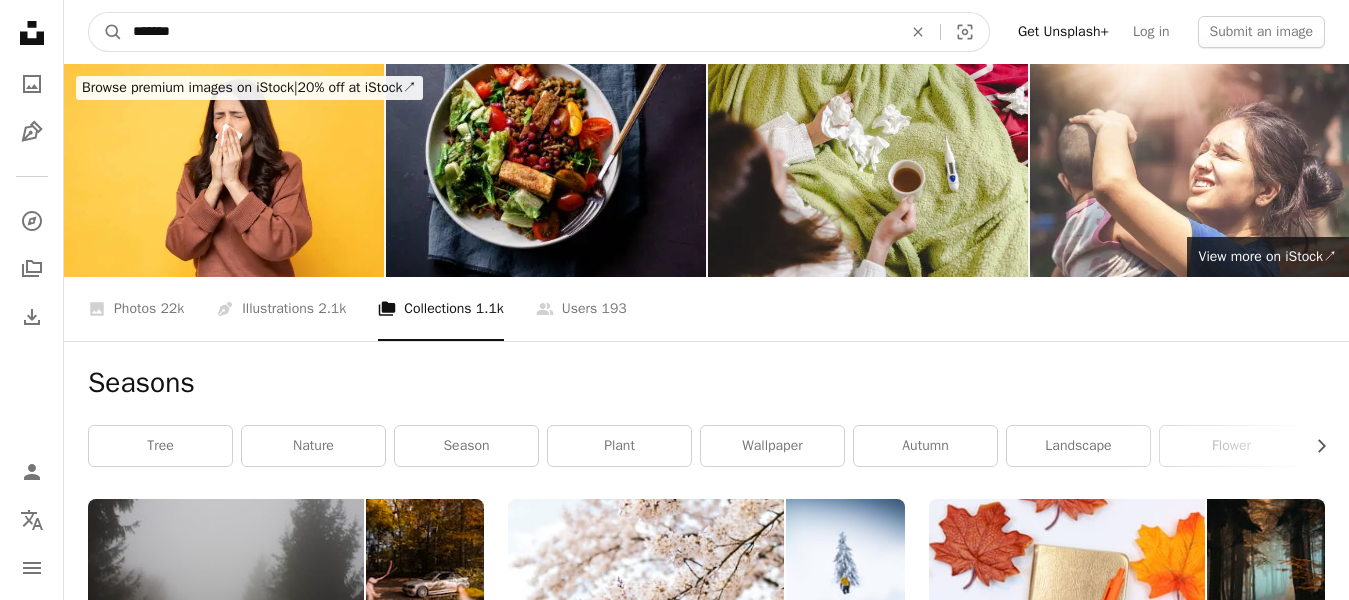 drag, startPoint x: 209, startPoint y: 37, endPoint x: 10, endPoint y: 23, distance: 199.49185 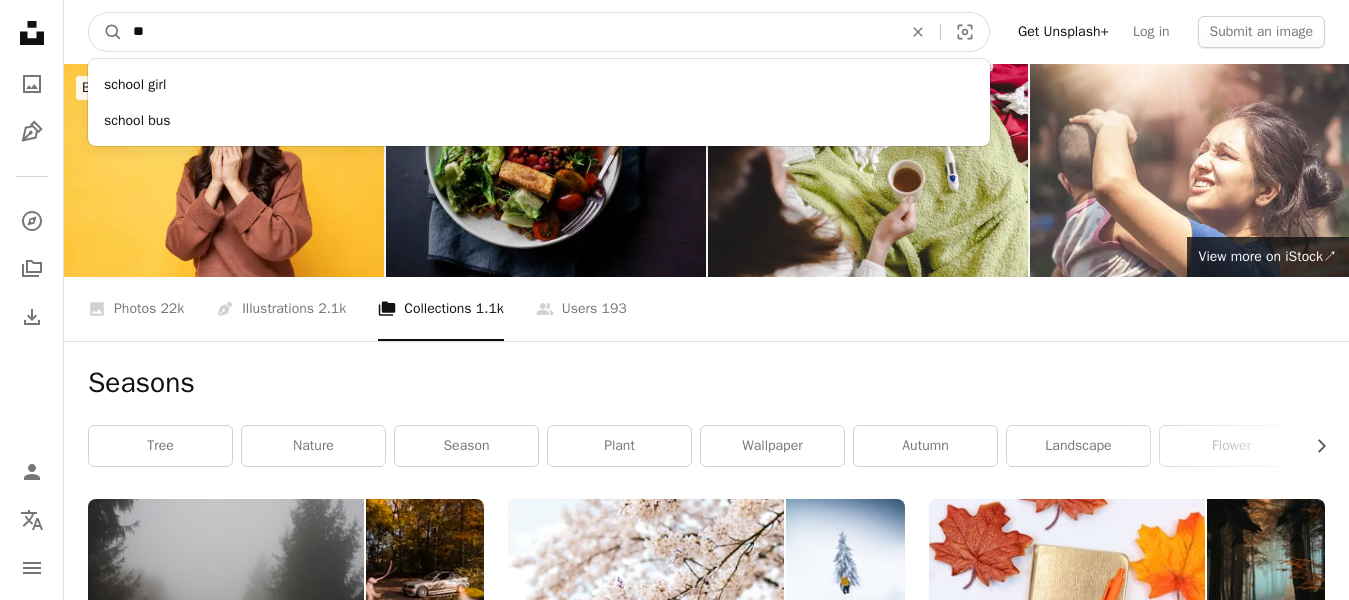 type on "*" 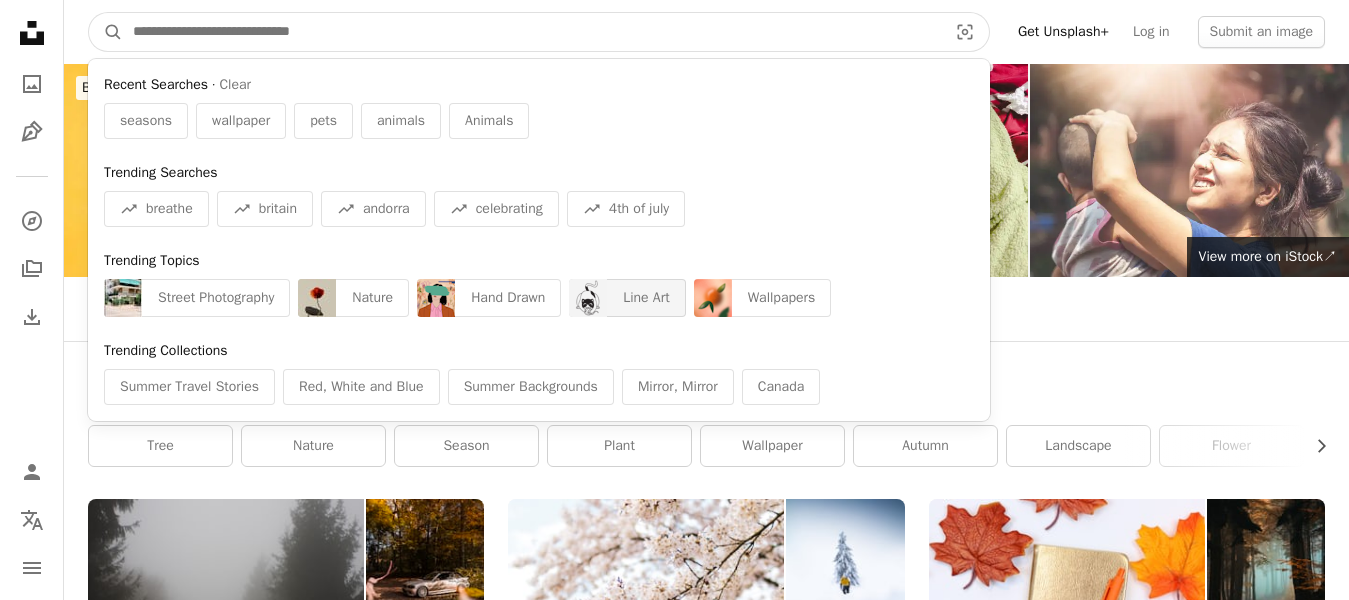 type 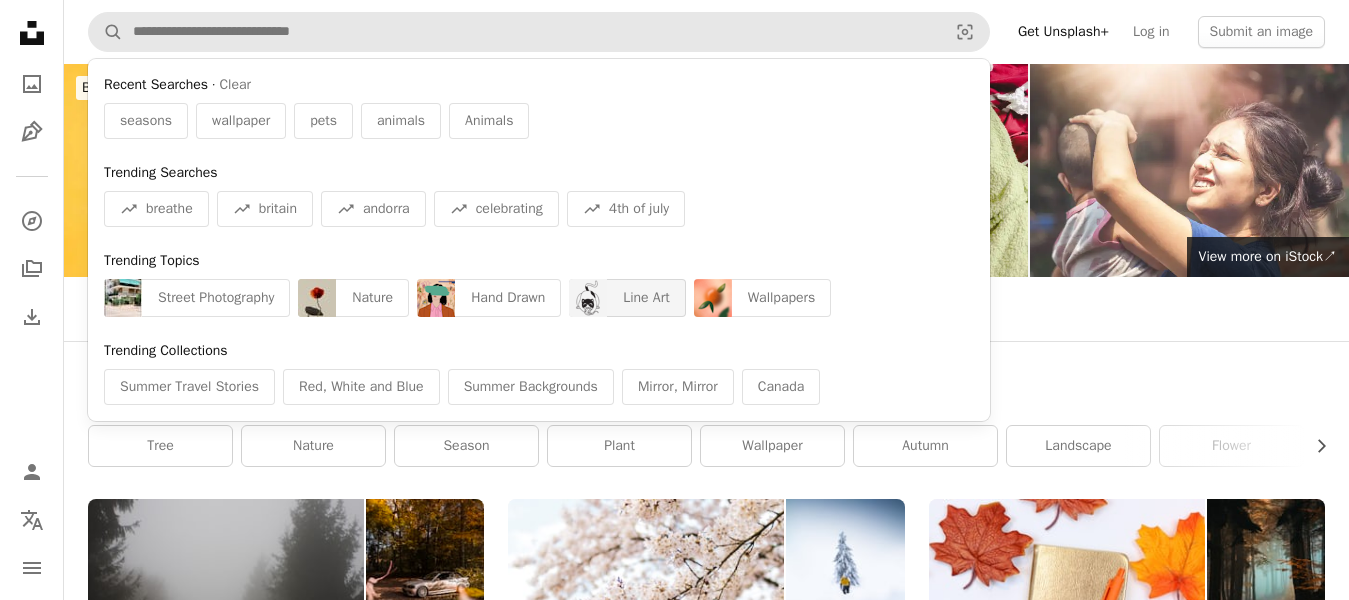 click on "Line Art" at bounding box center (646, 298) 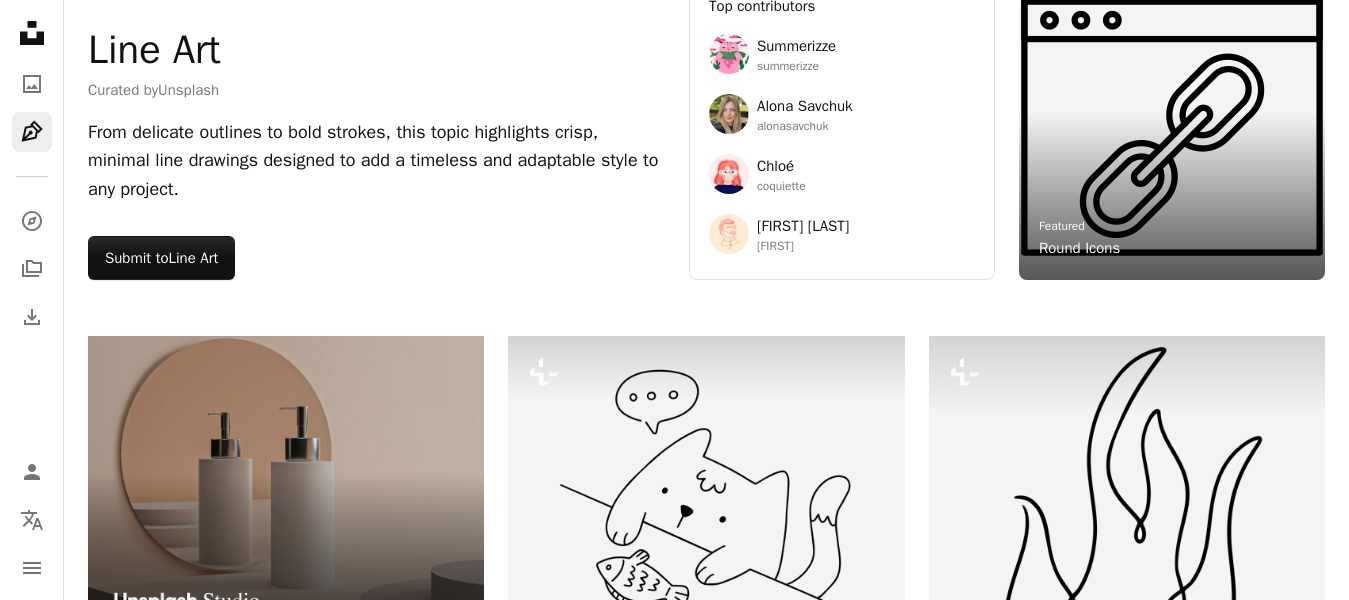 scroll, scrollTop: 0, scrollLeft: 0, axis: both 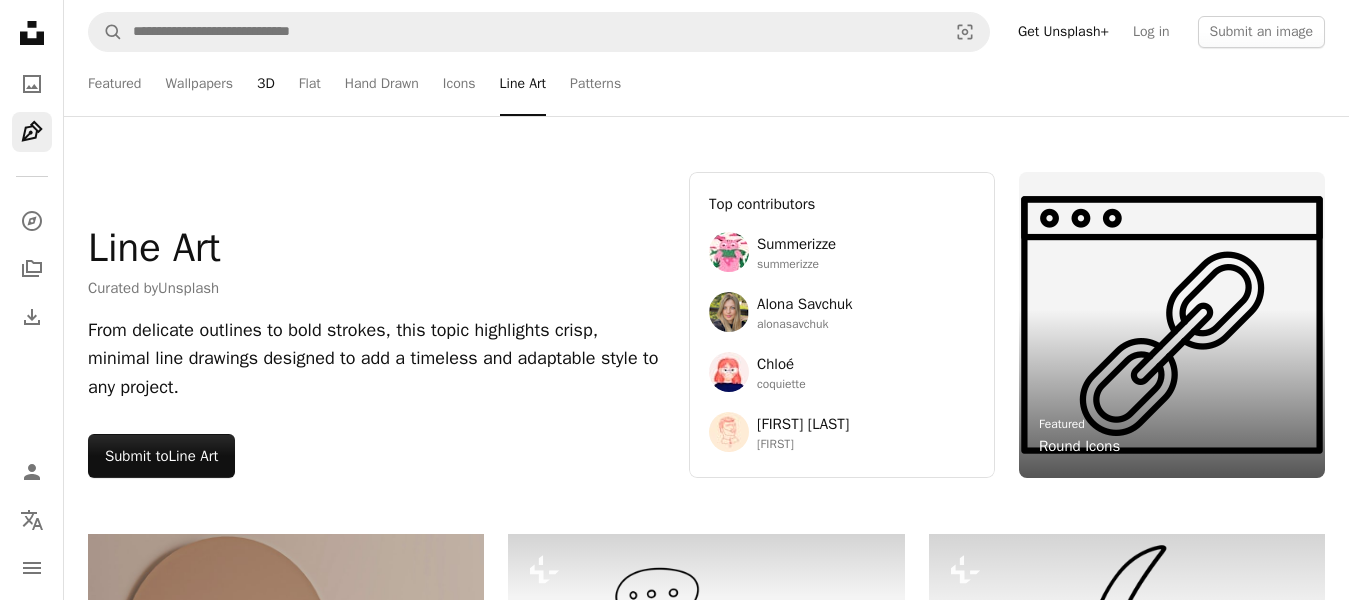 click on "3D" at bounding box center [266, 84] 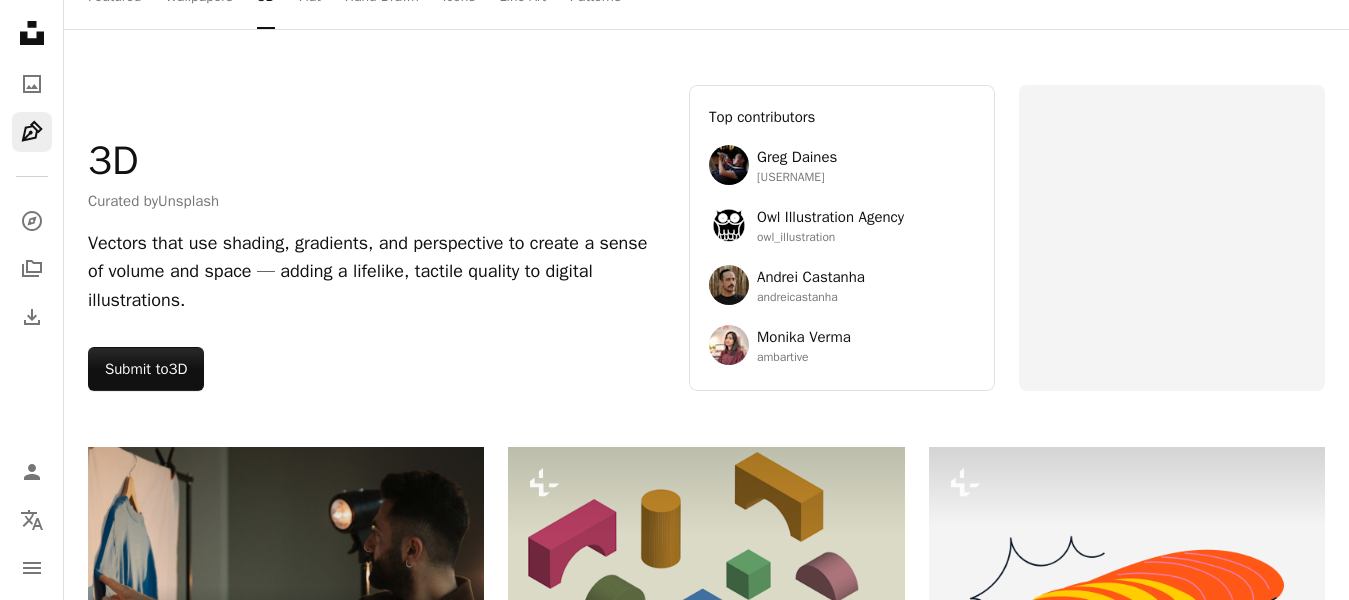 scroll, scrollTop: 0, scrollLeft: 0, axis: both 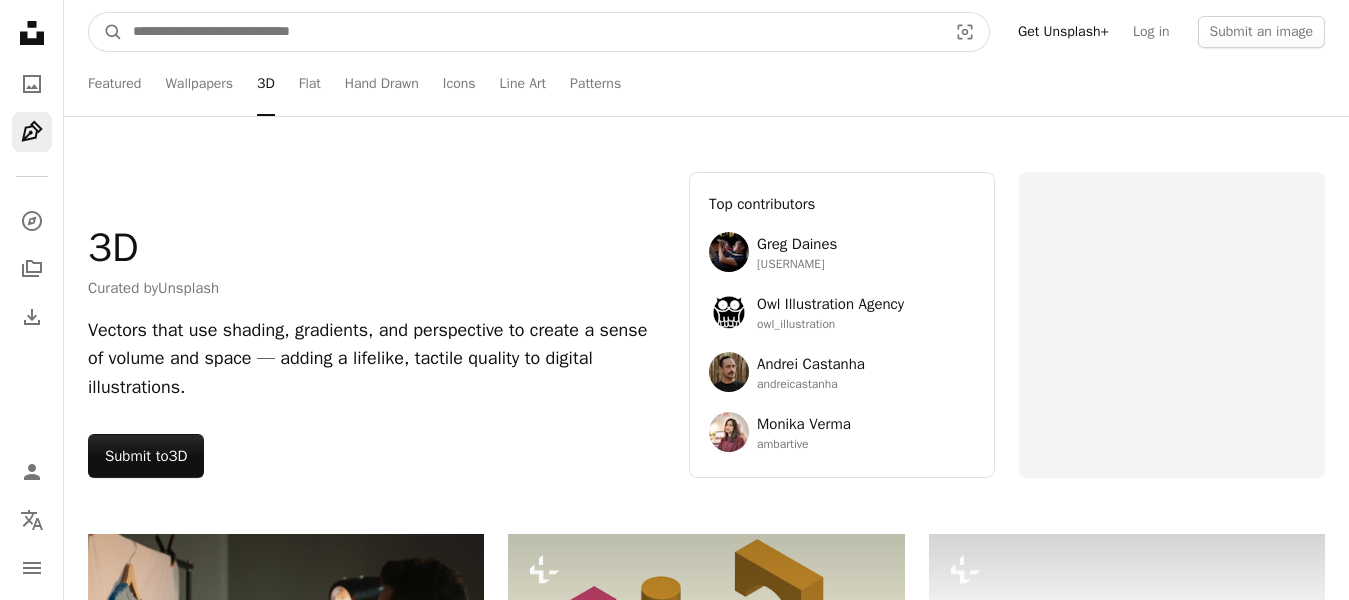 click at bounding box center (532, 32) 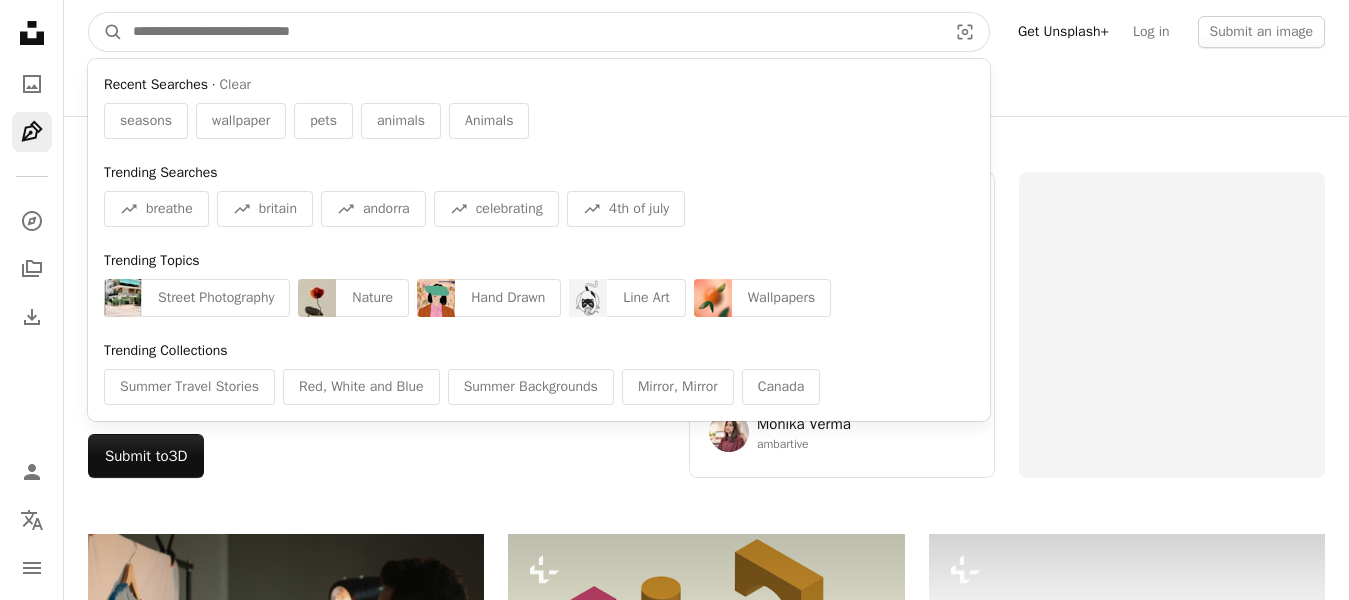 click at bounding box center (532, 32) 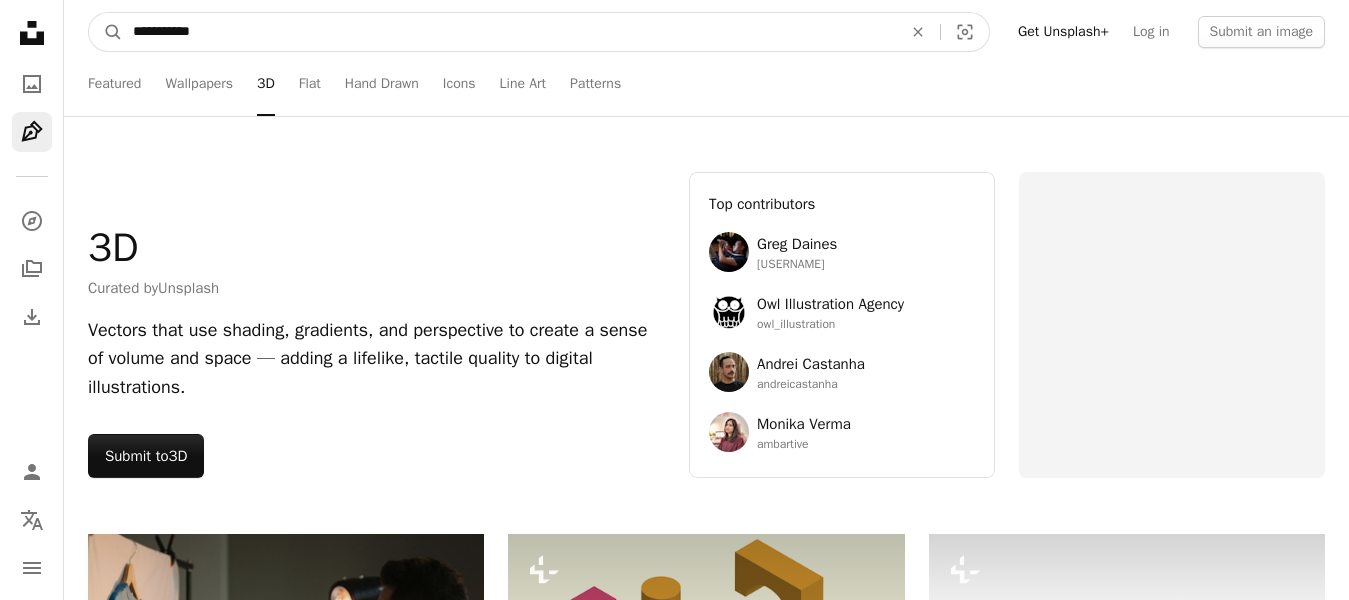 type on "**********" 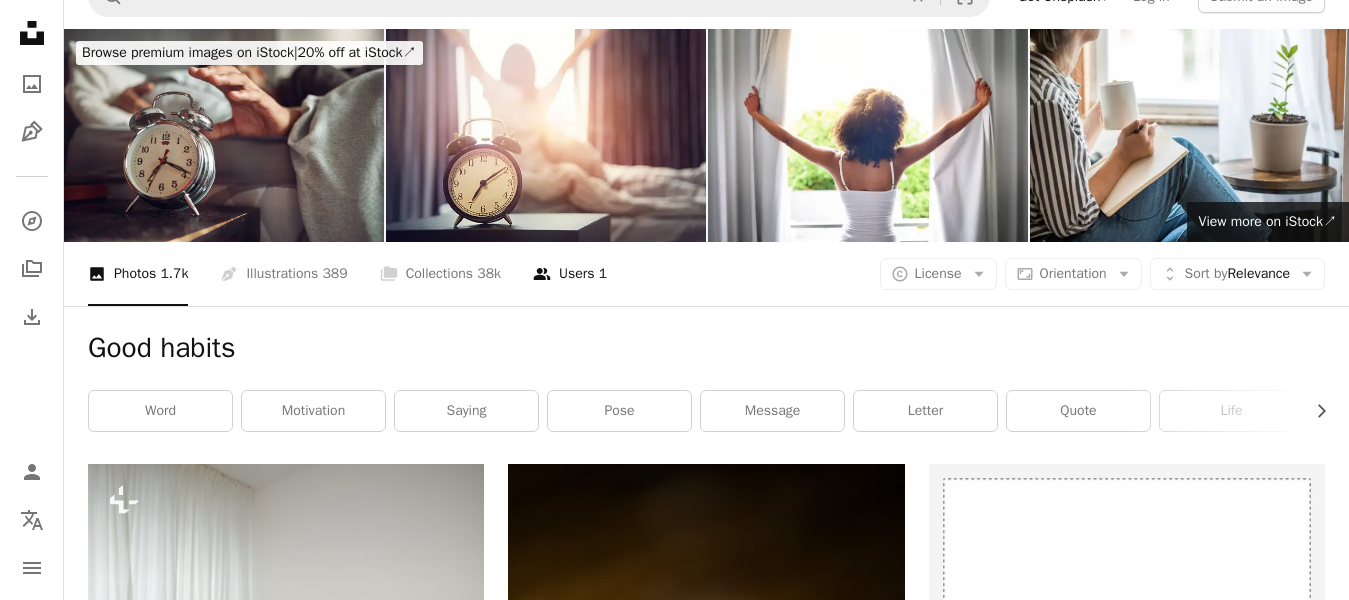 scroll, scrollTop: 0, scrollLeft: 0, axis: both 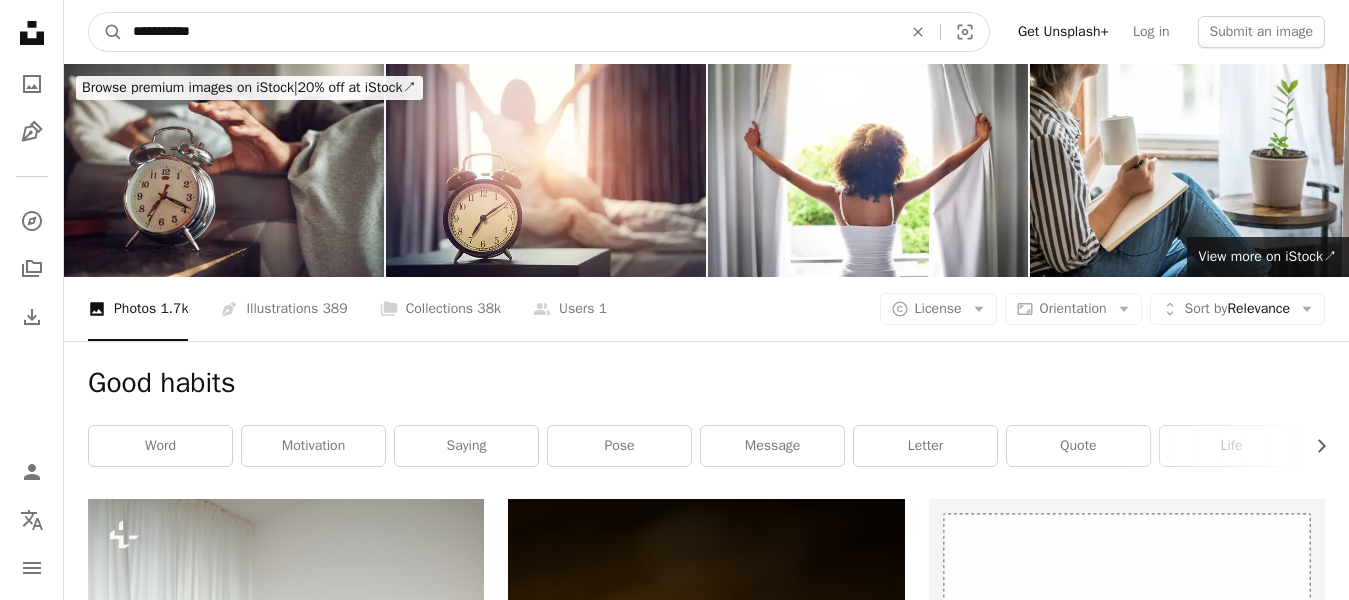 click on "**********" at bounding box center (509, 32) 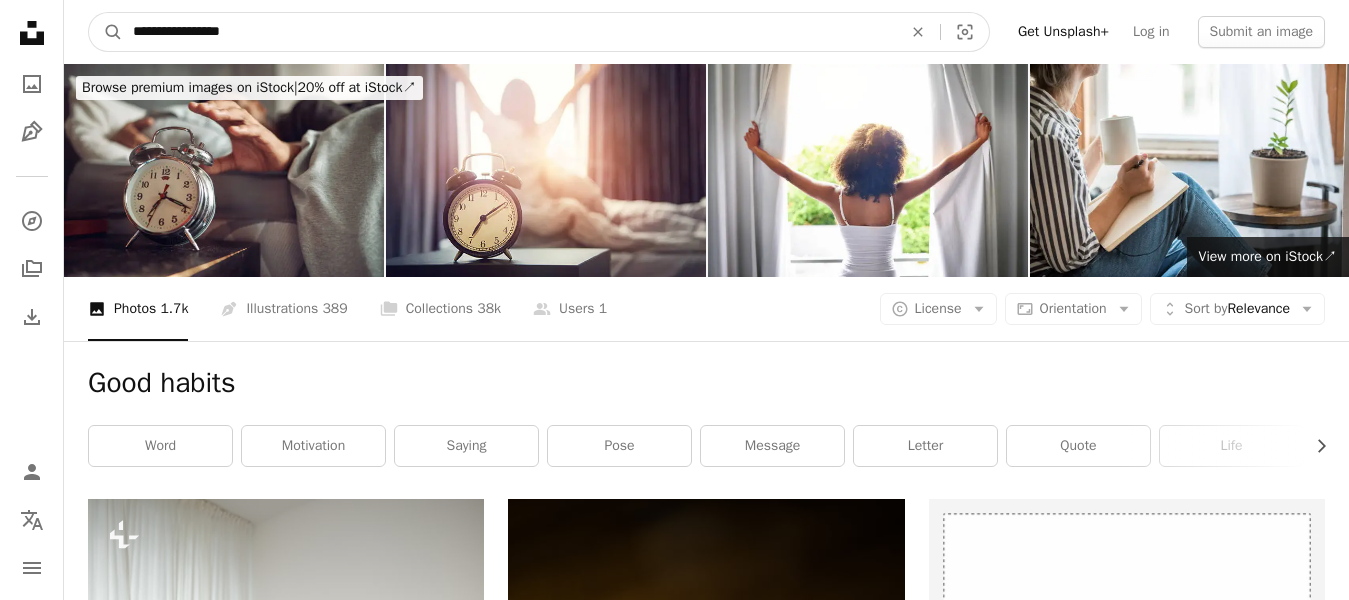type on "**********" 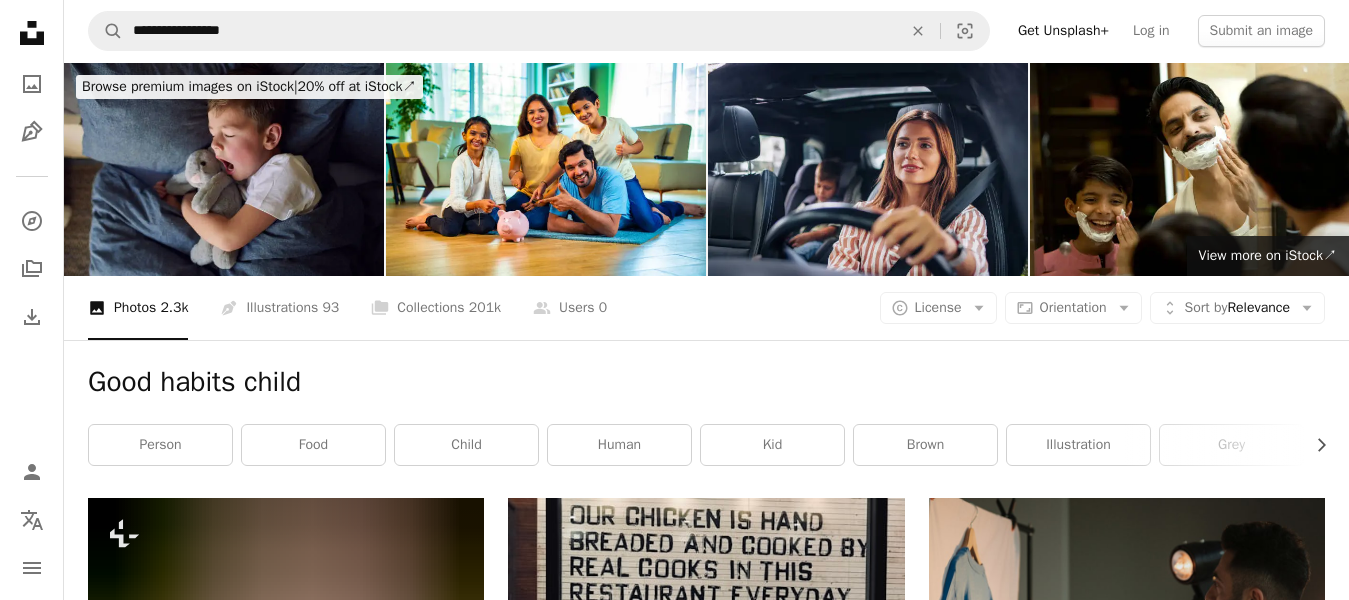 scroll, scrollTop: 0, scrollLeft: 0, axis: both 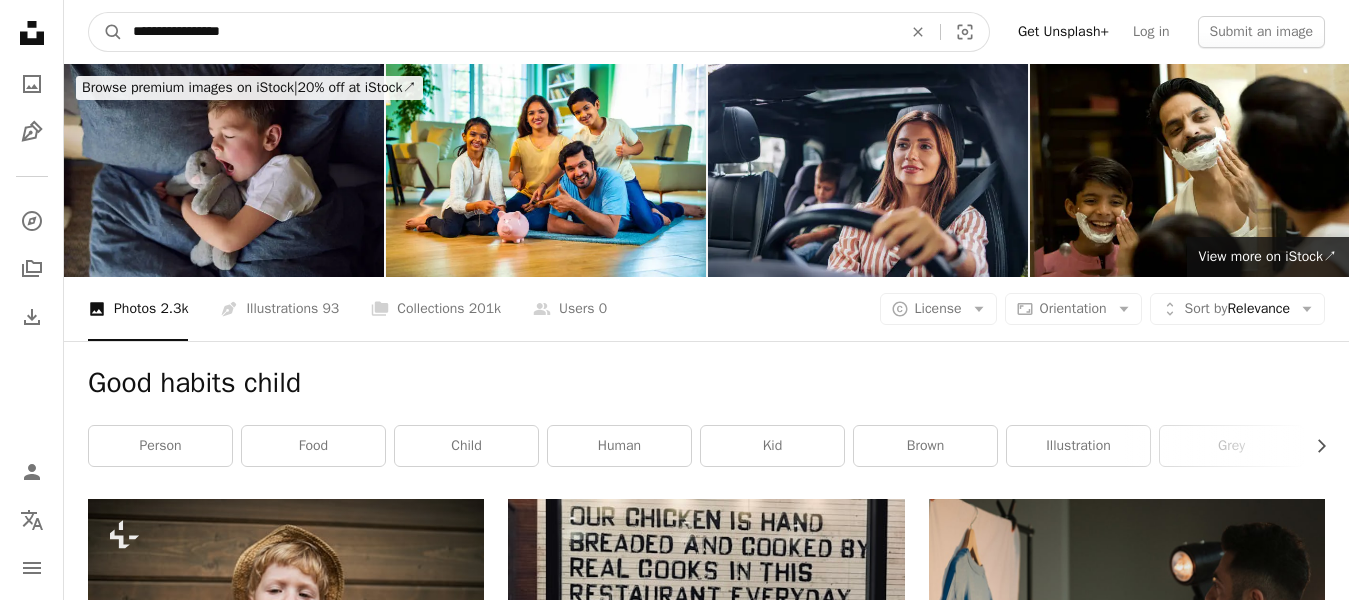 click on "**********" at bounding box center (509, 32) 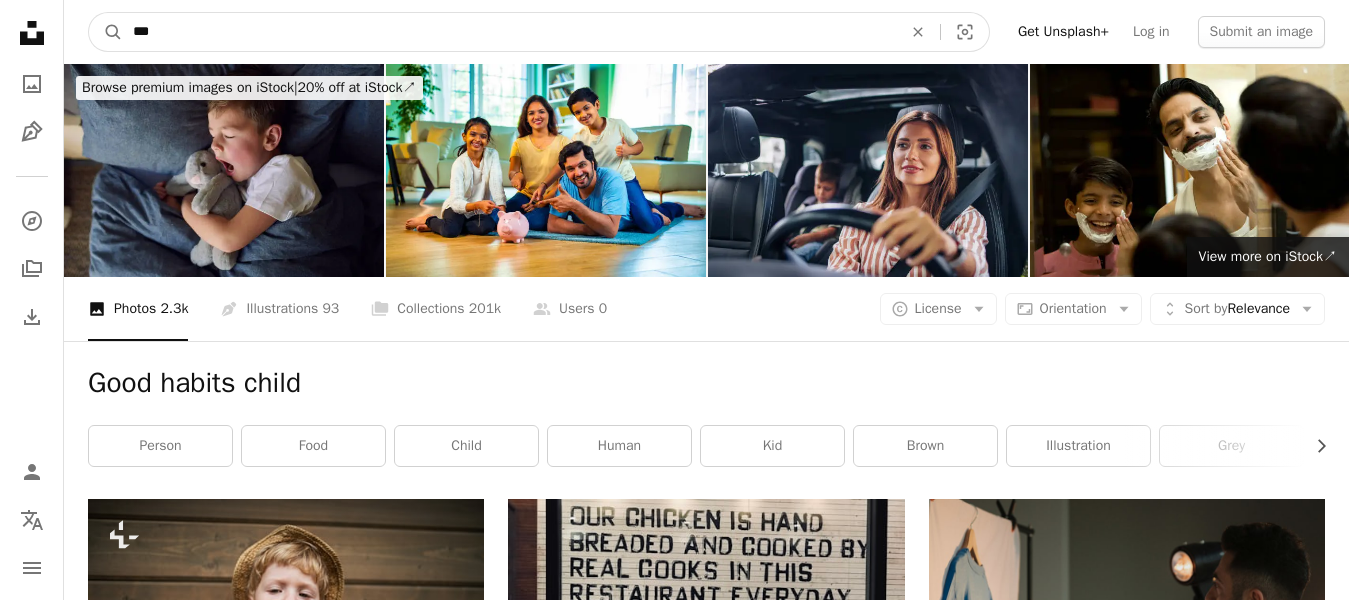 type on "***" 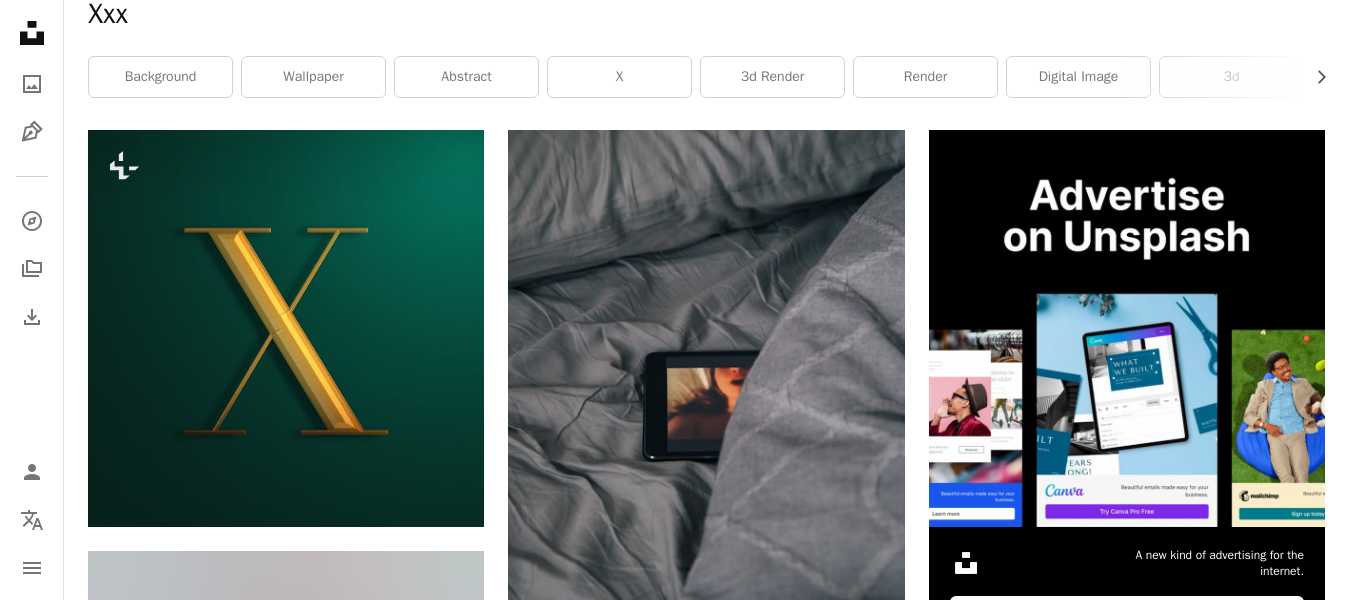 scroll, scrollTop: 0, scrollLeft: 0, axis: both 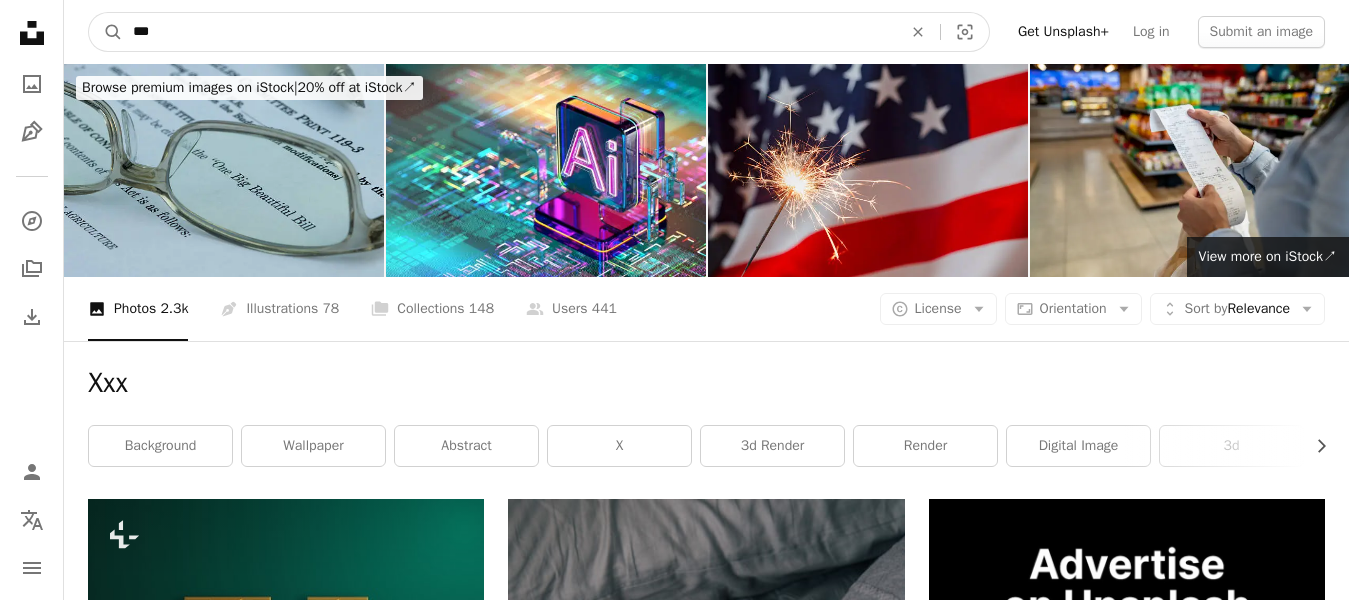 click on "***" at bounding box center [509, 32] 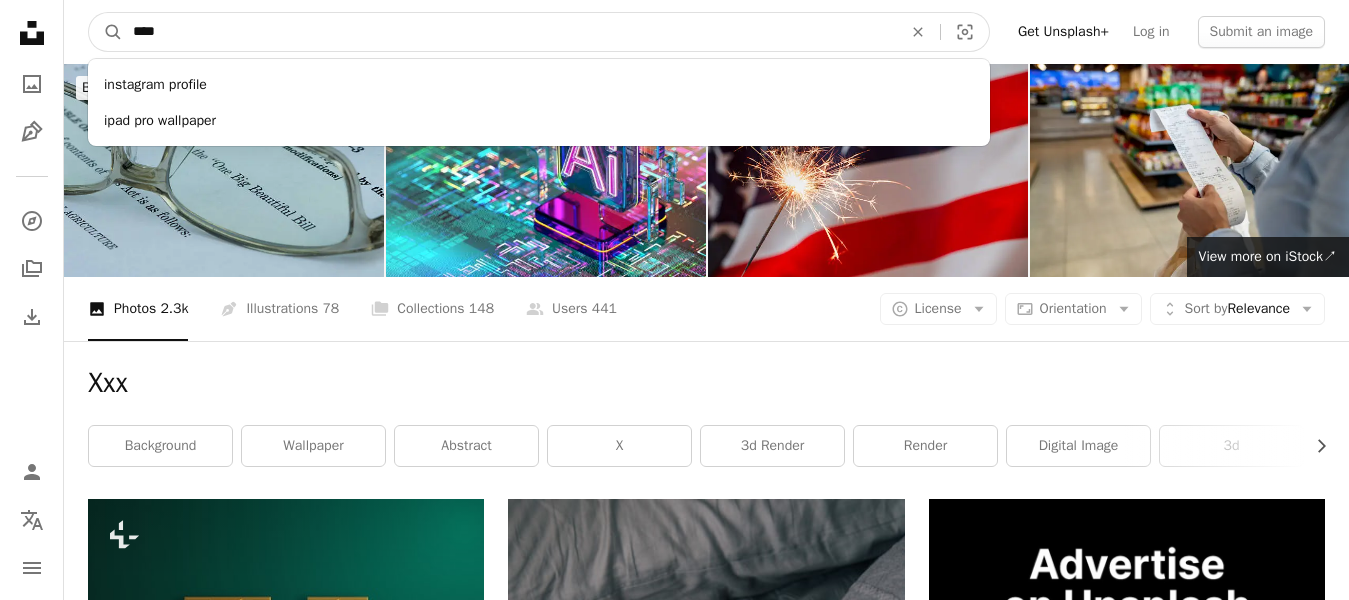 type on "****" 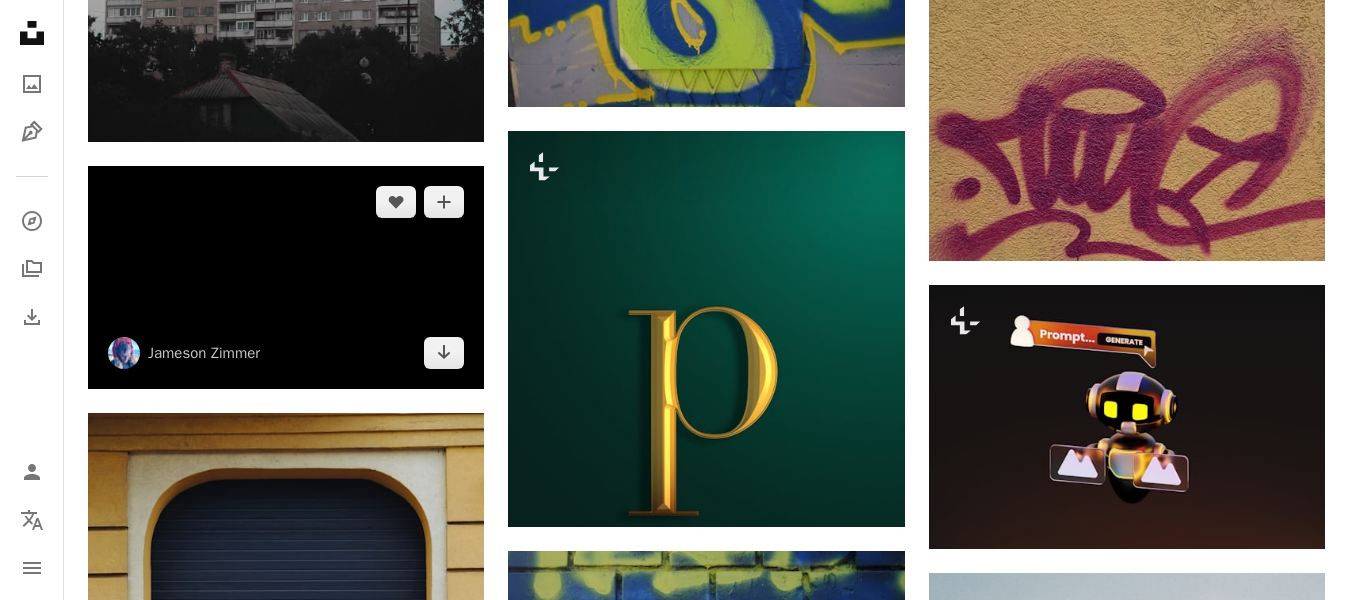 scroll, scrollTop: 2400, scrollLeft: 0, axis: vertical 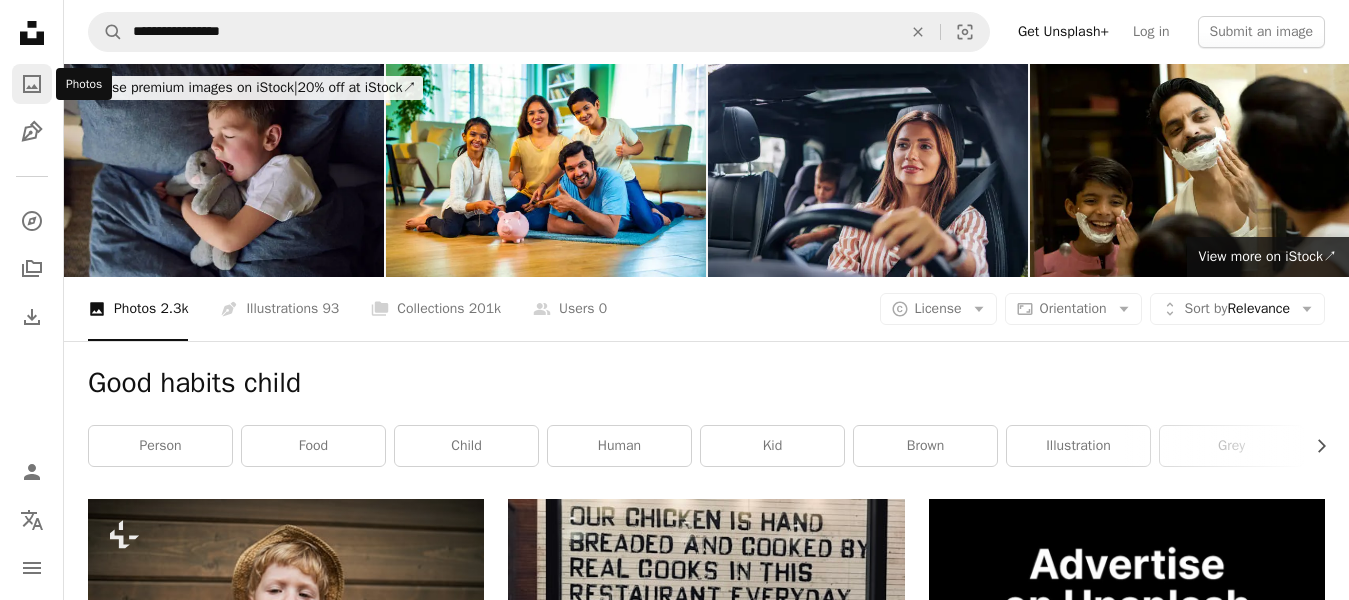 click on "A photo" 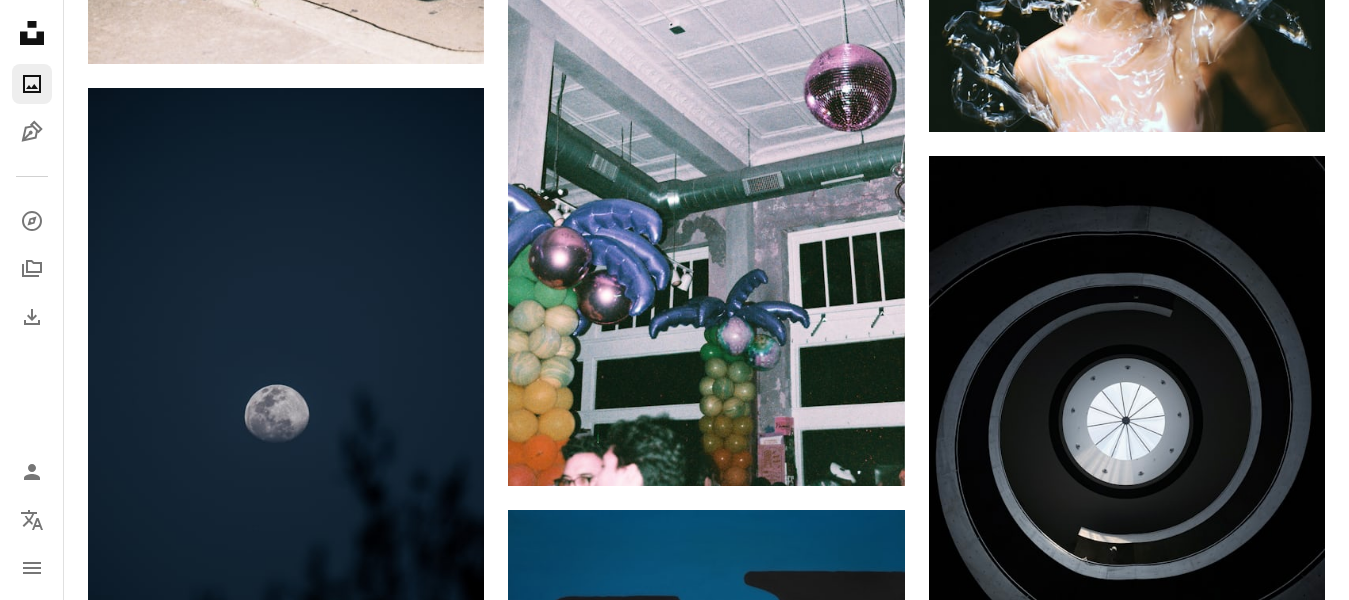scroll, scrollTop: 3300, scrollLeft: 0, axis: vertical 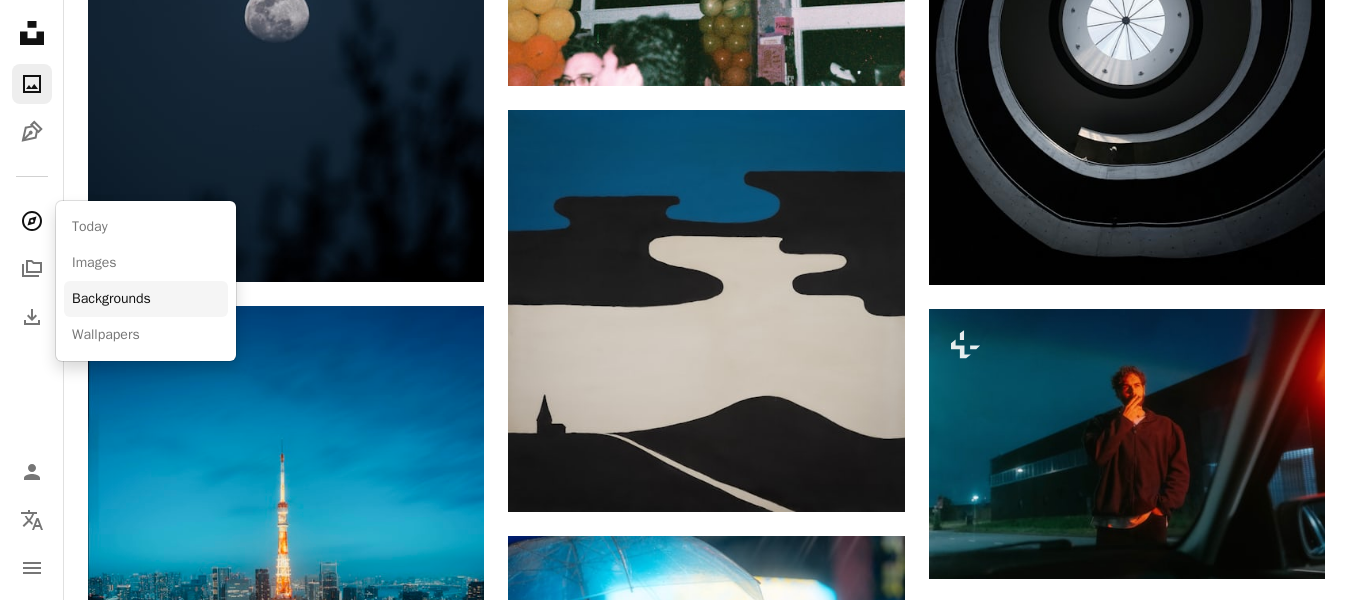 click on "Backgrounds" at bounding box center (146, 299) 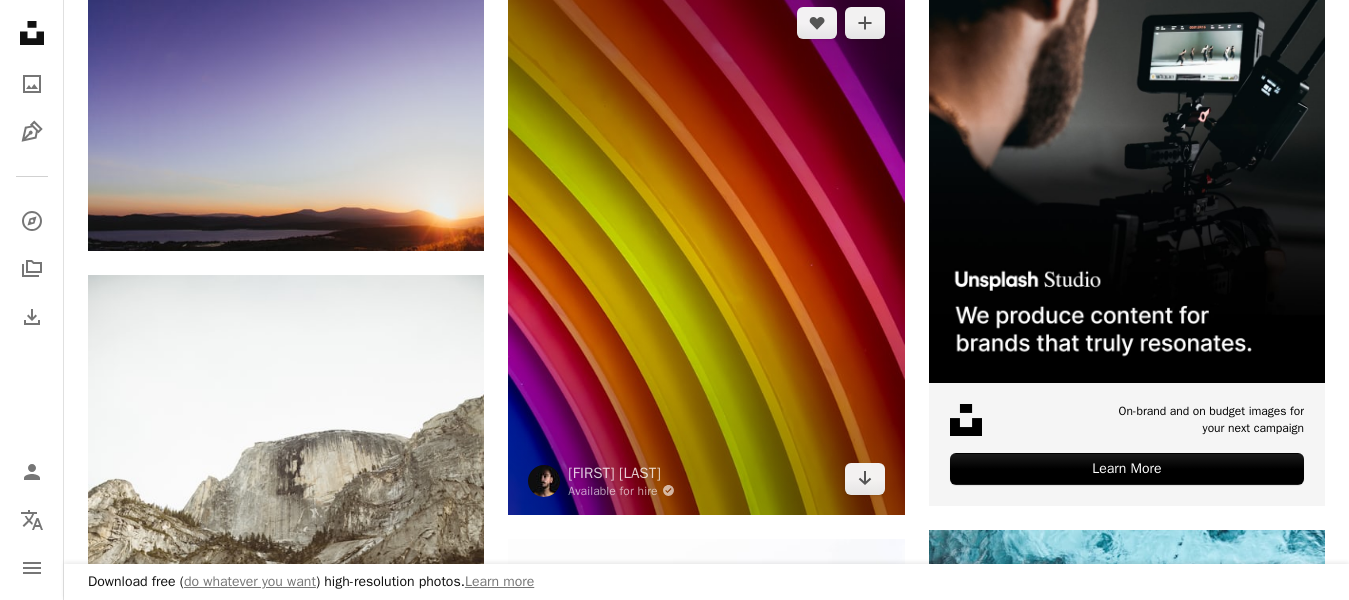 scroll, scrollTop: 900, scrollLeft: 0, axis: vertical 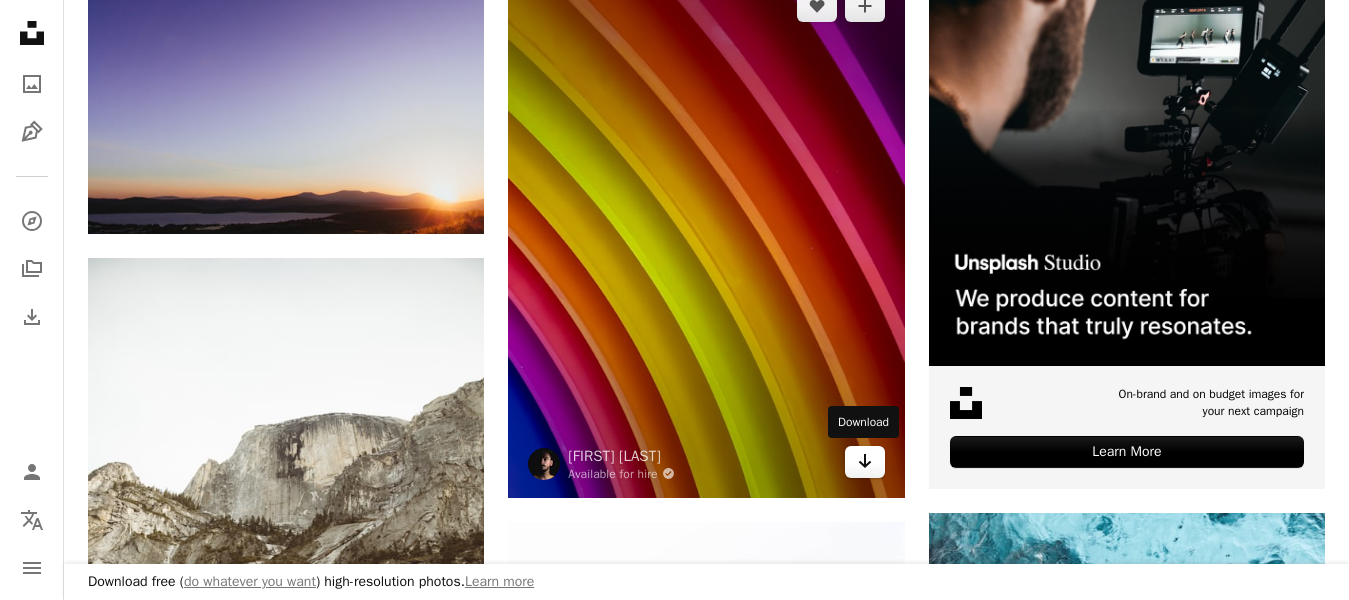 click 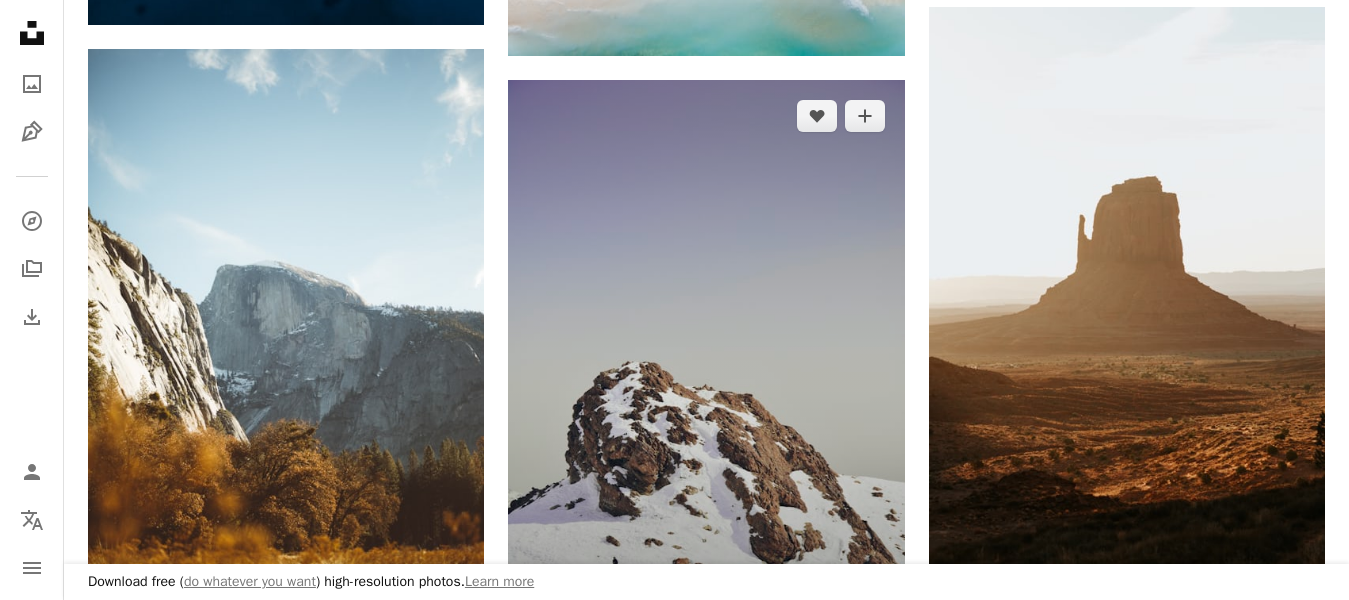 scroll, scrollTop: 2700, scrollLeft: 0, axis: vertical 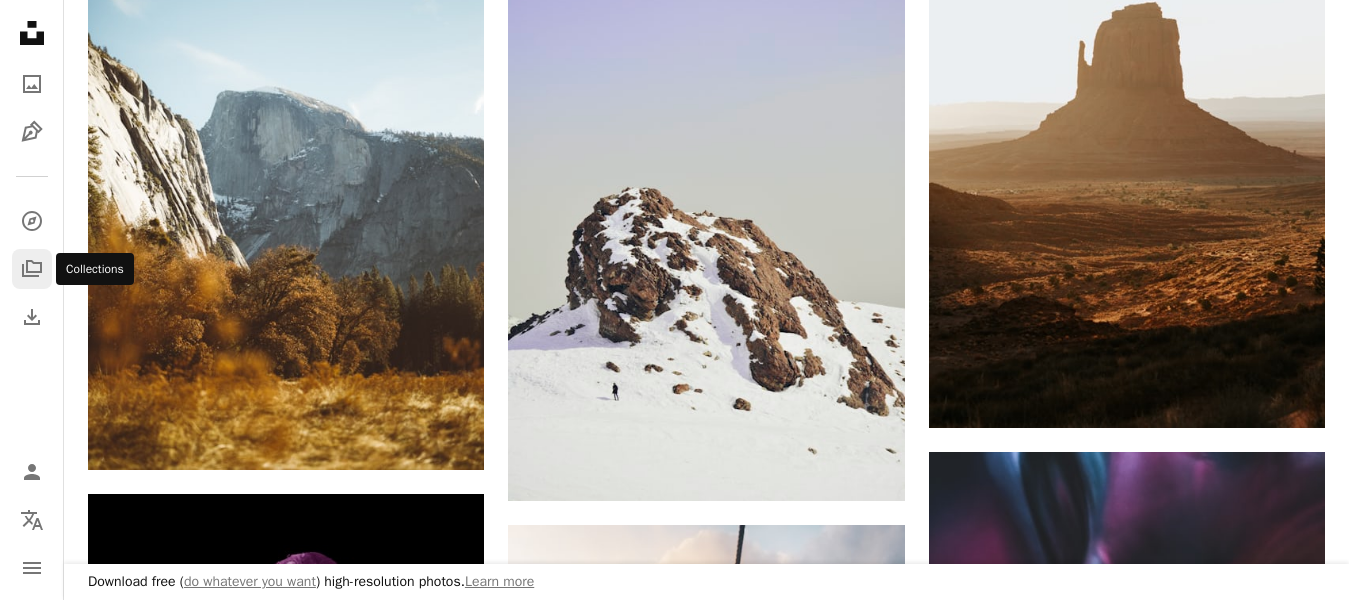 click 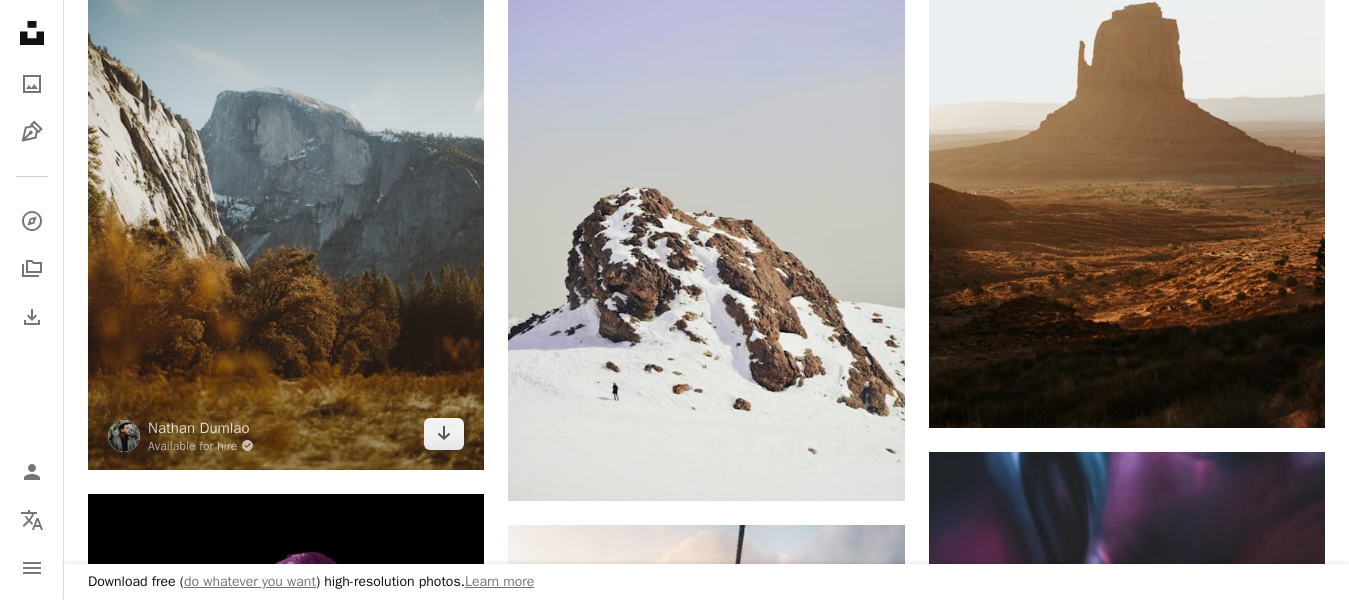 scroll, scrollTop: 0, scrollLeft: 0, axis: both 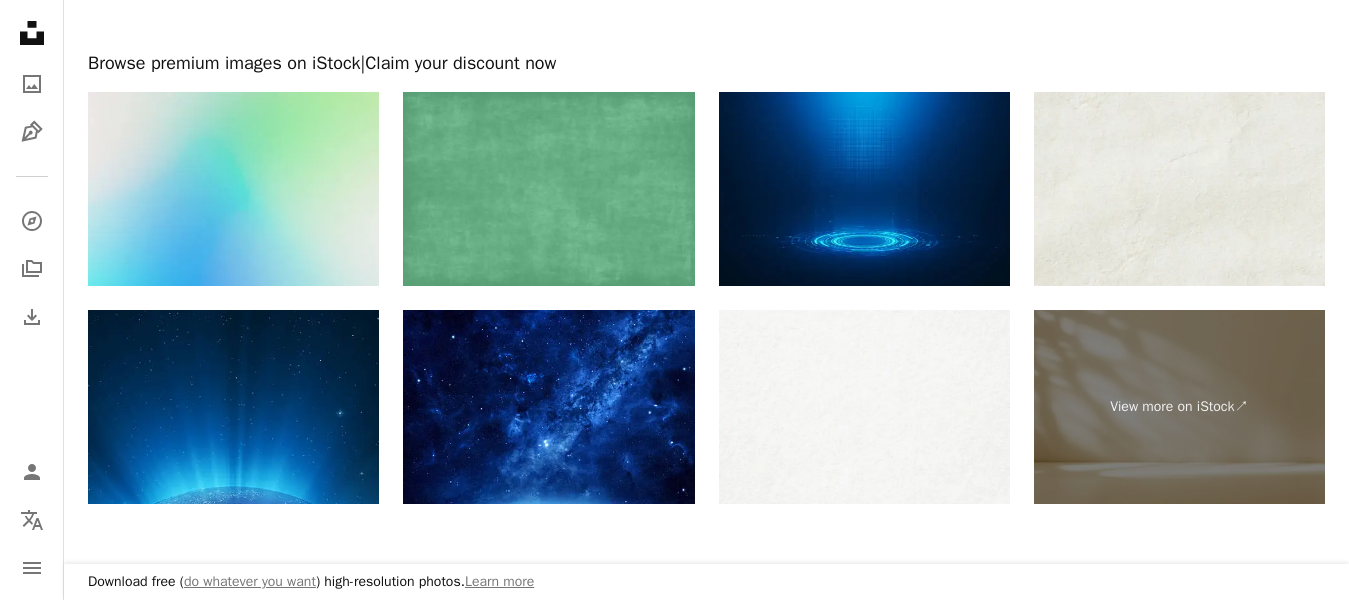 click at bounding box center [233, 189] 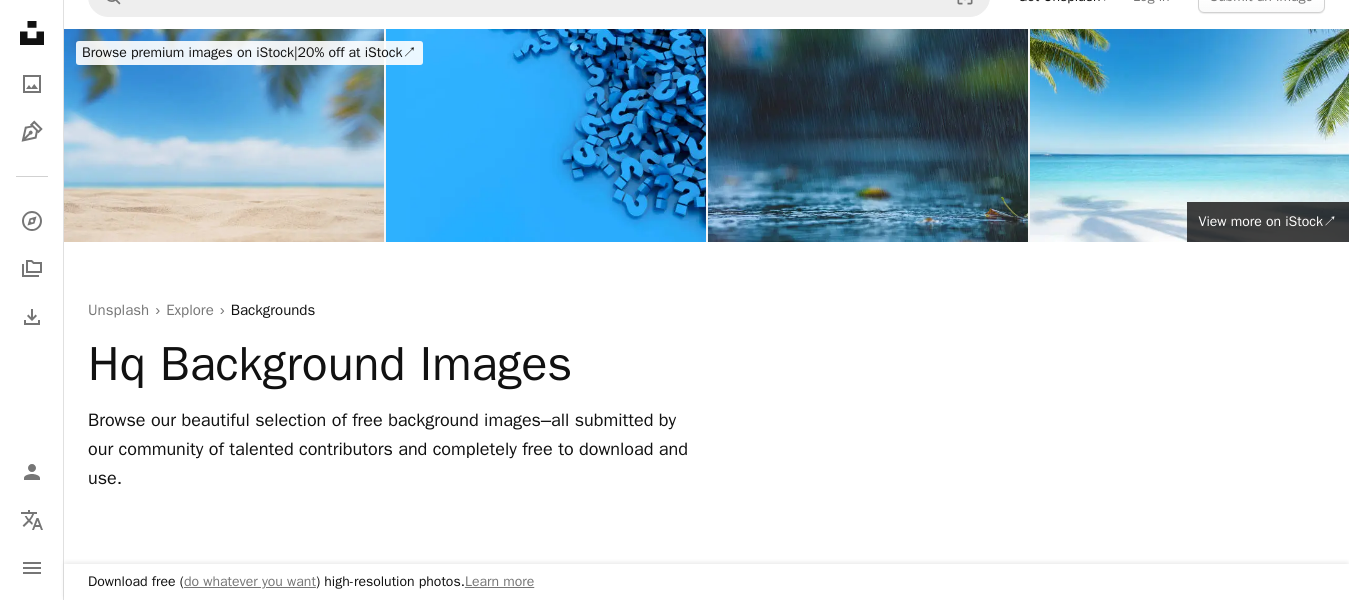 scroll, scrollTop: 0, scrollLeft: 0, axis: both 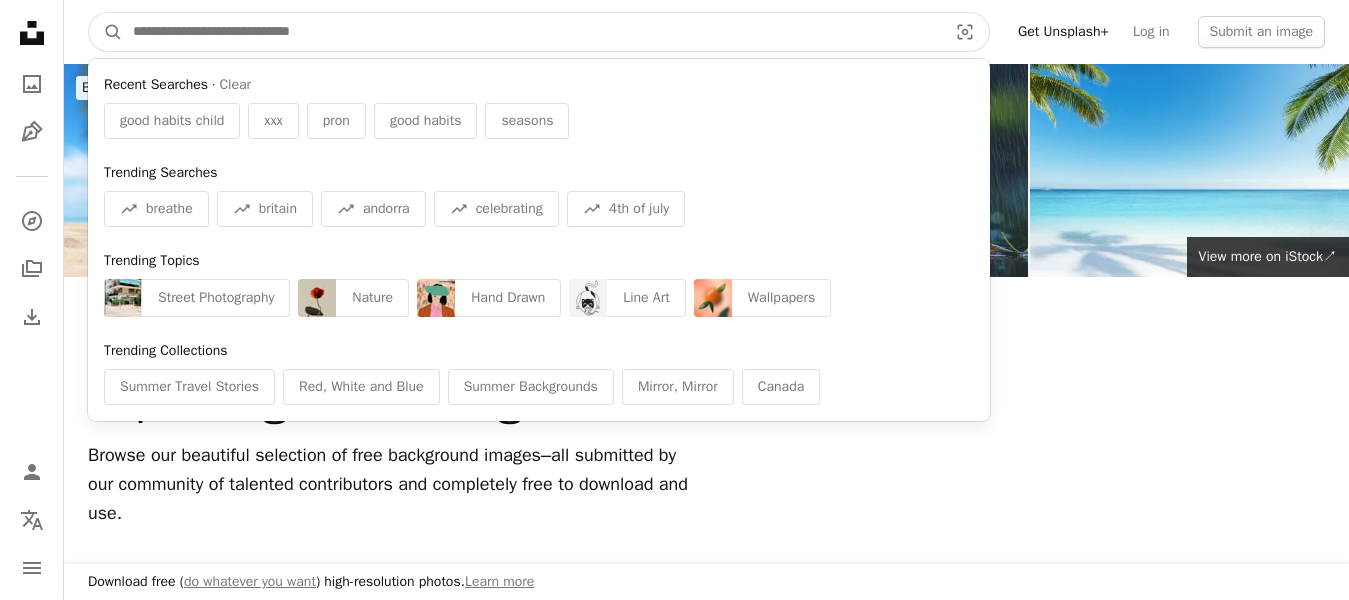 click at bounding box center [532, 32] 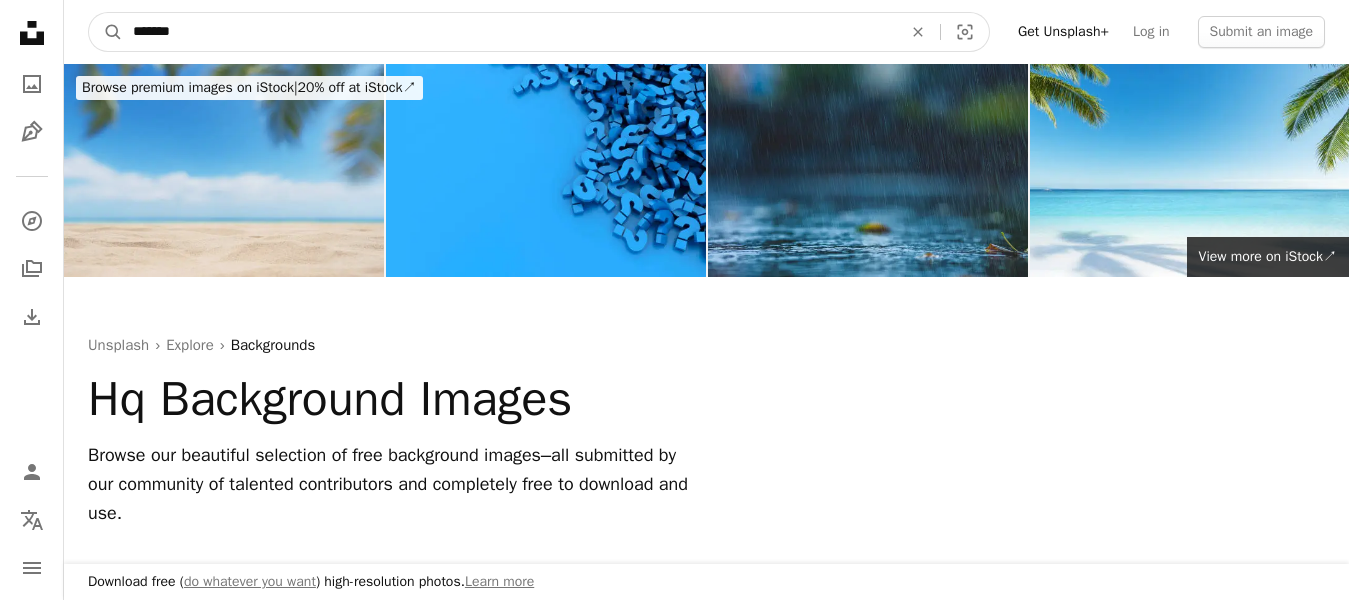 type on "*******" 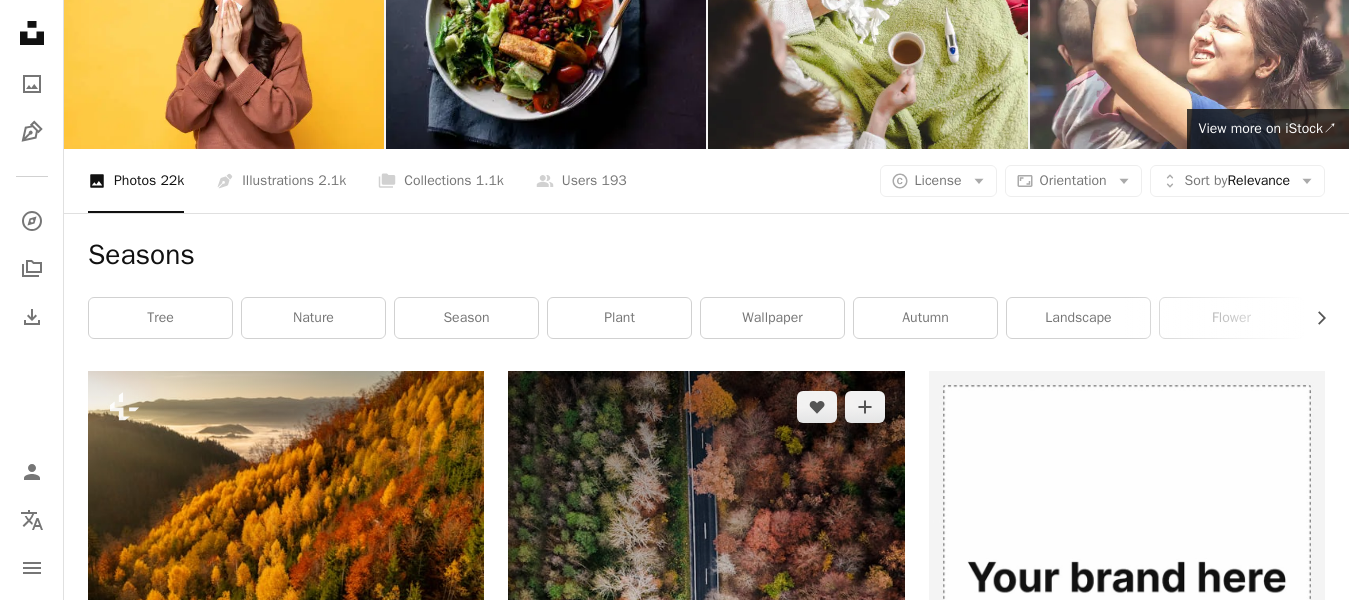 scroll, scrollTop: 0, scrollLeft: 0, axis: both 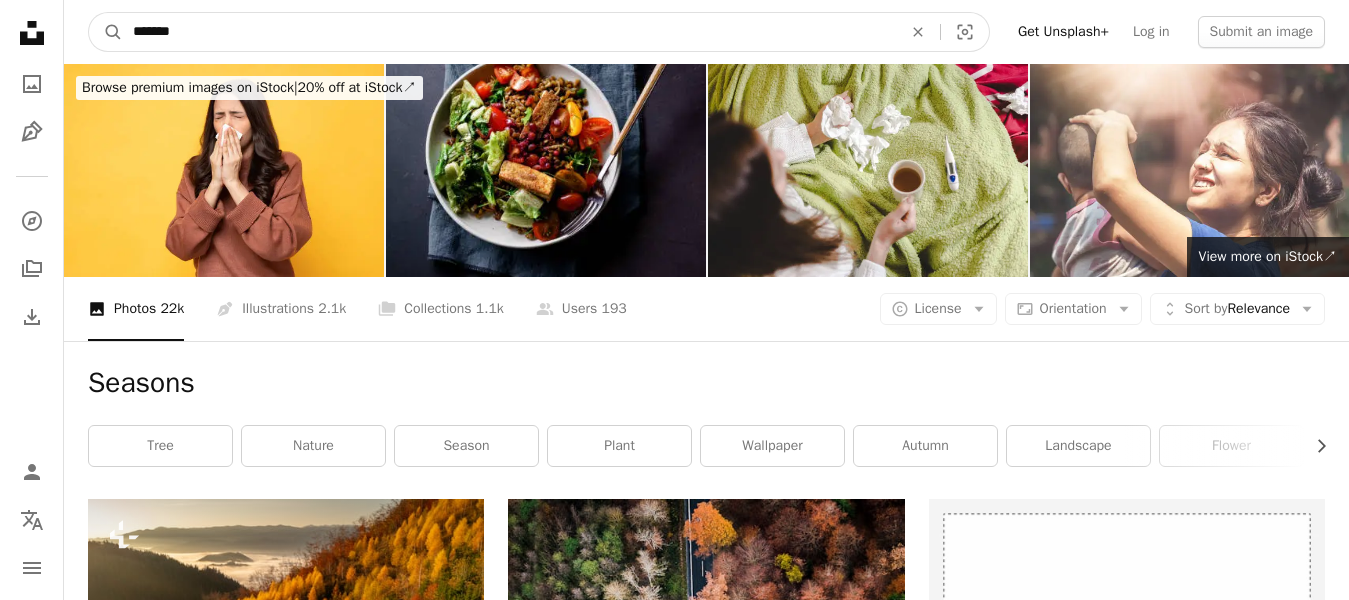click on "*******" at bounding box center (509, 32) 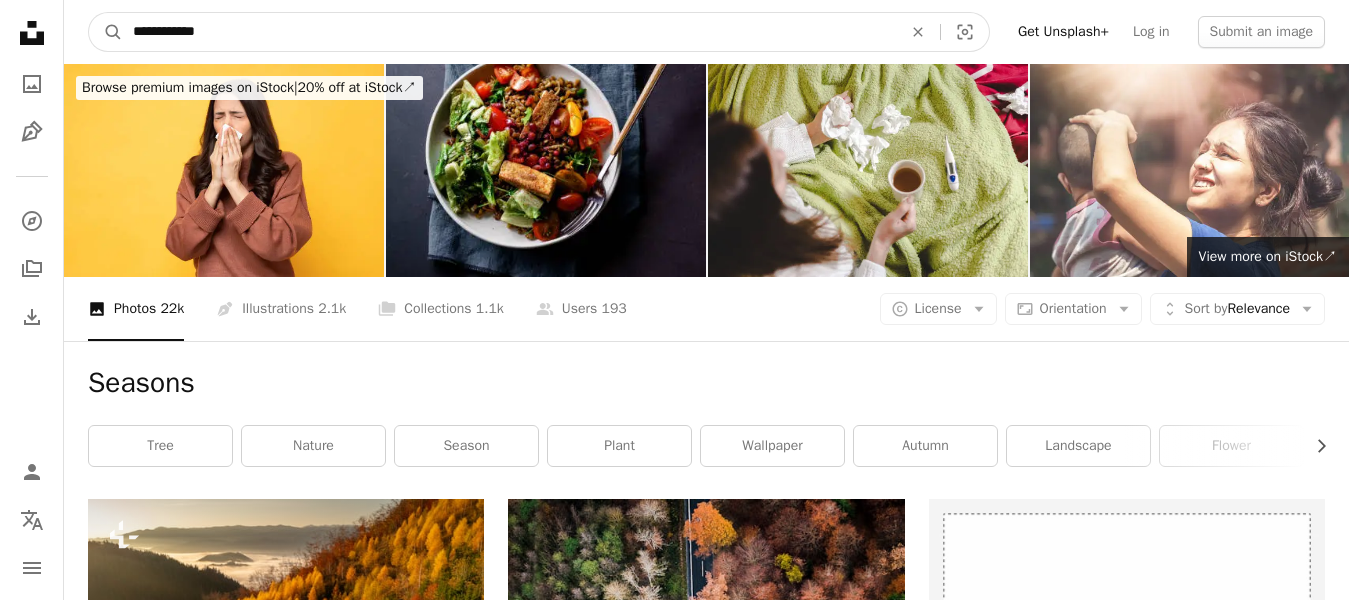 type on "**********" 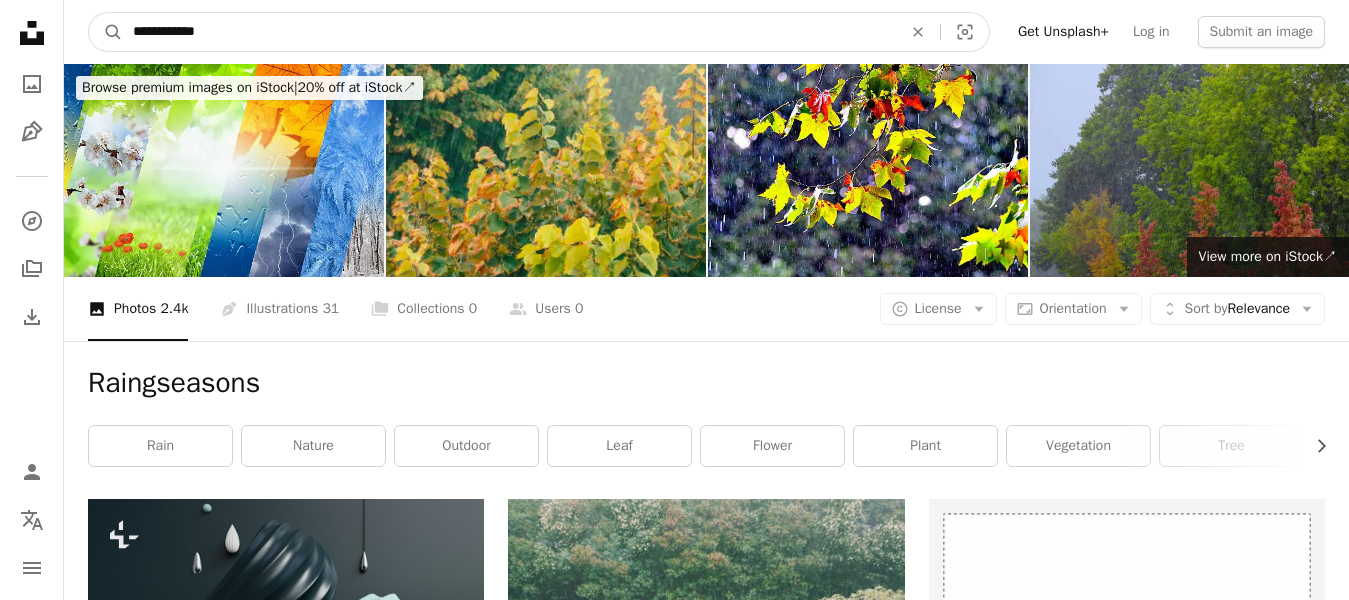 click on "**********" at bounding box center (509, 32) 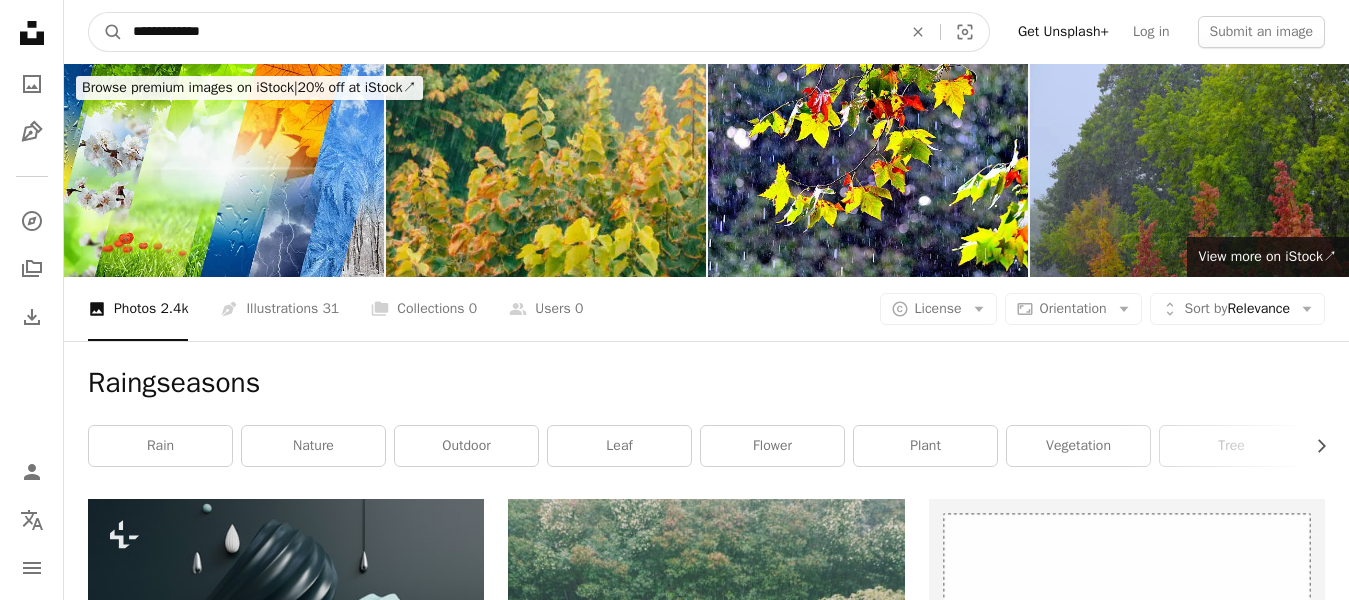 type on "**********" 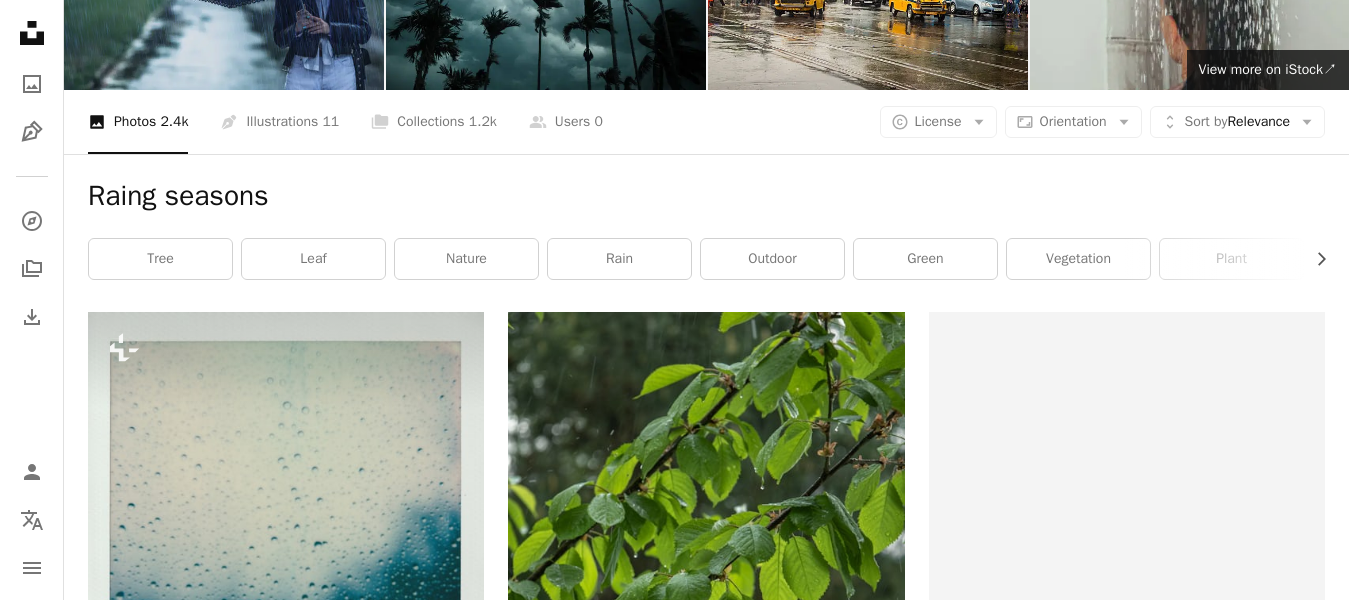 scroll, scrollTop: 0, scrollLeft: 0, axis: both 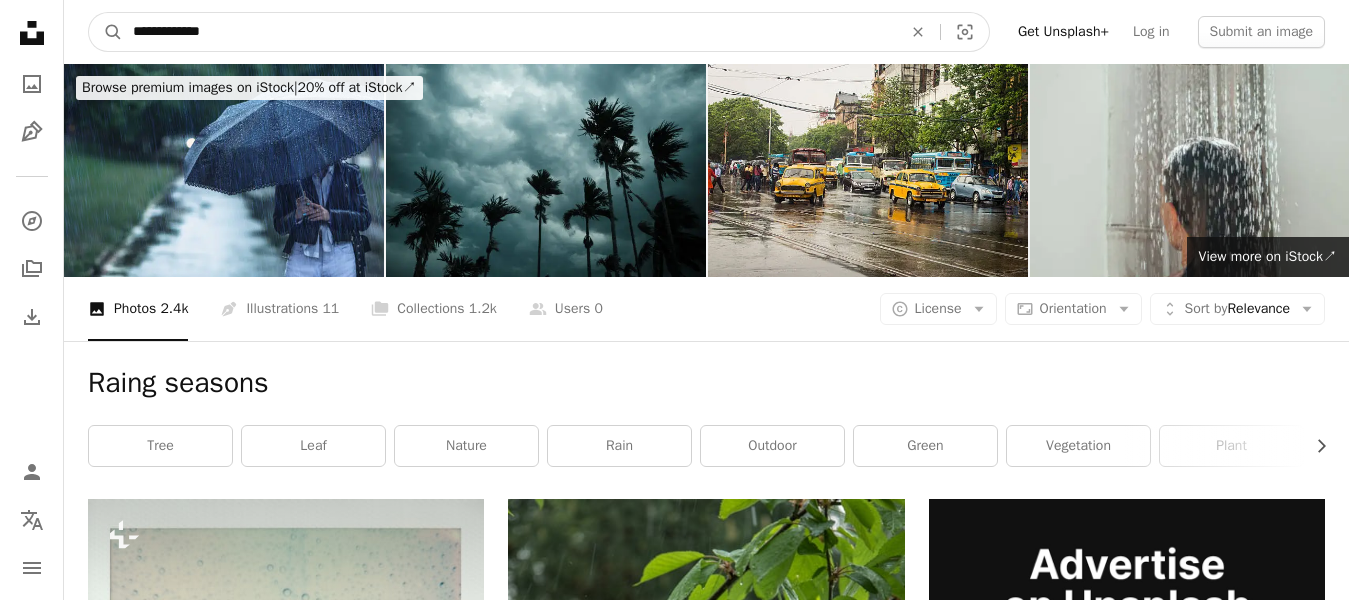 click on "**********" at bounding box center (509, 32) 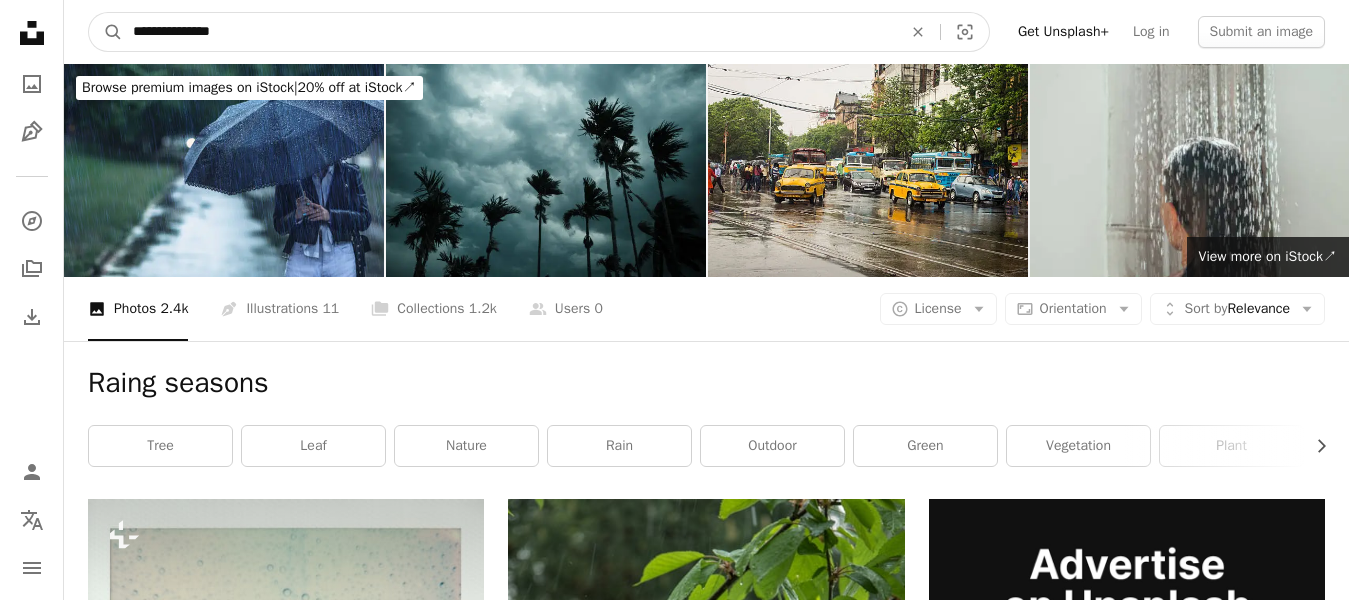 type on "**********" 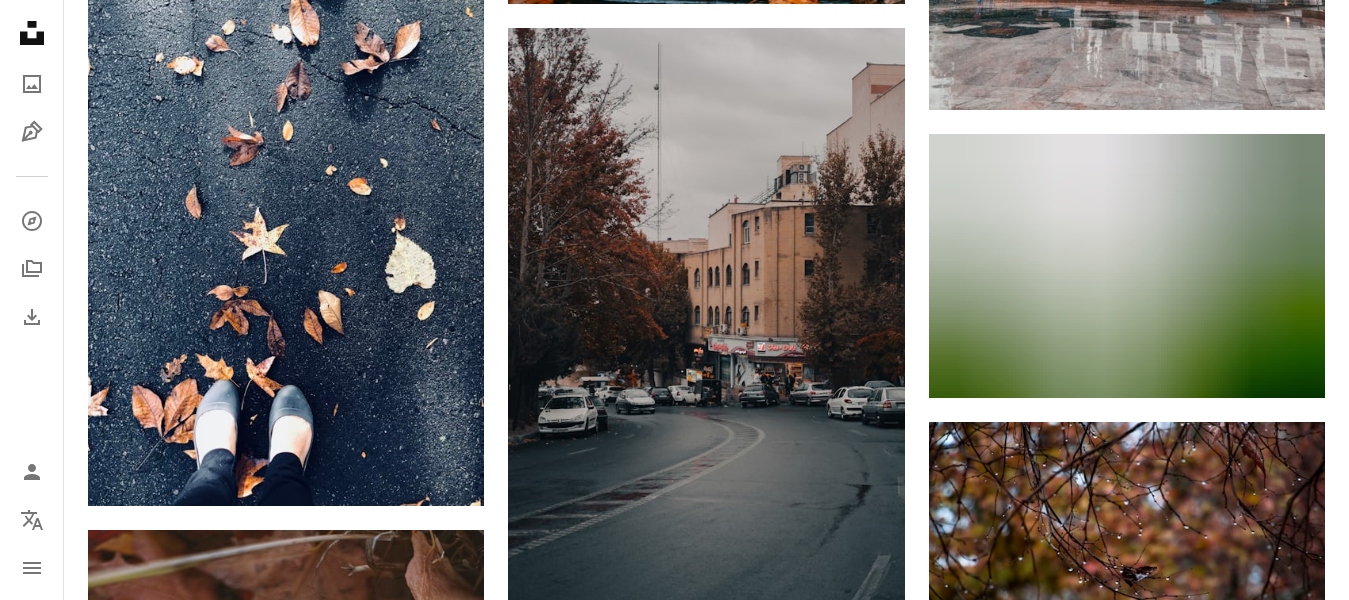 scroll, scrollTop: 1400, scrollLeft: 0, axis: vertical 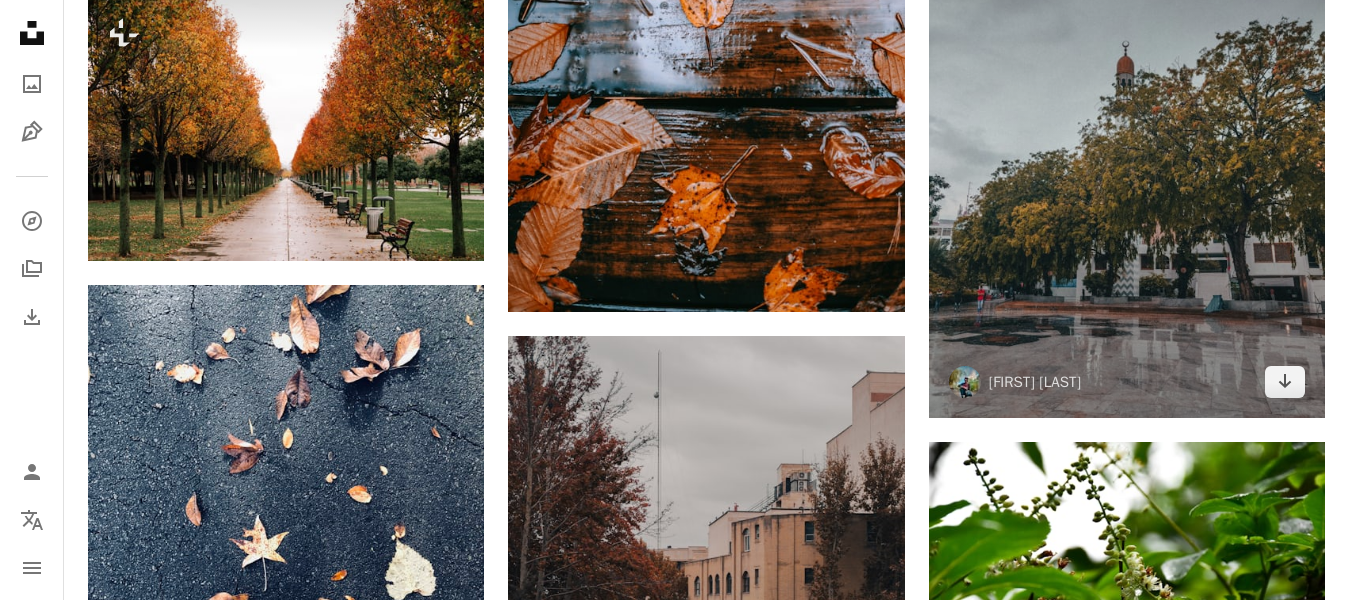 click at bounding box center [1127, 153] 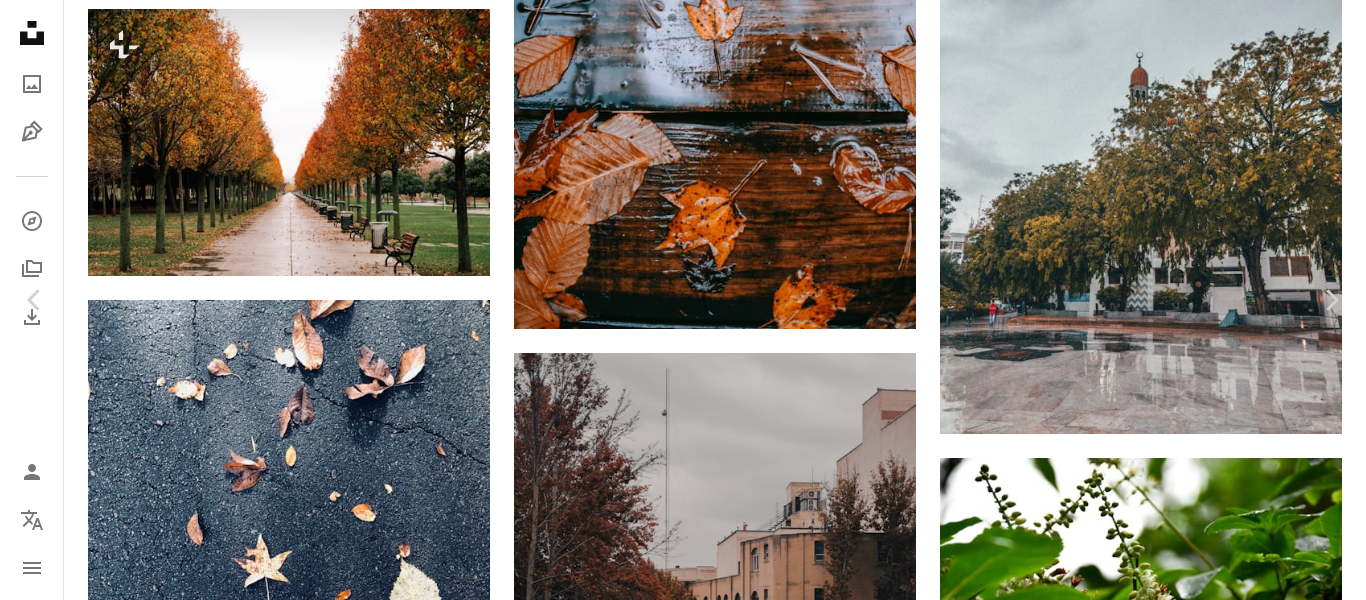 click on "[FIRST] [LAST]" at bounding box center [683, 3720] 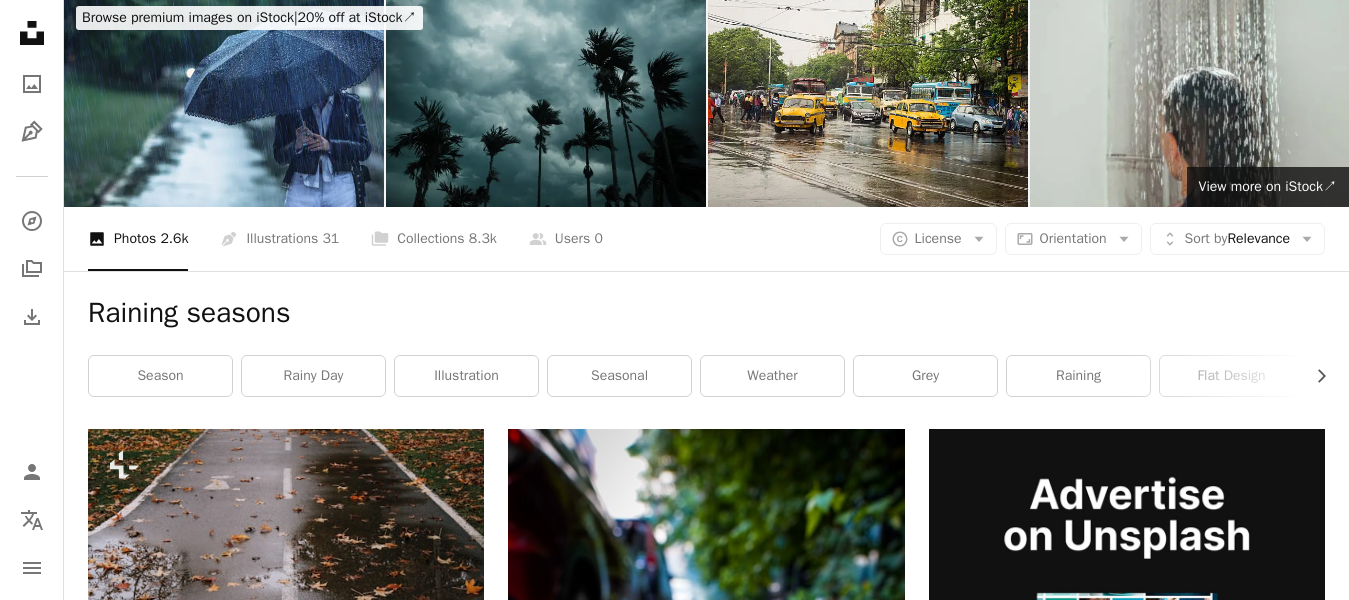 scroll, scrollTop: 0, scrollLeft: 0, axis: both 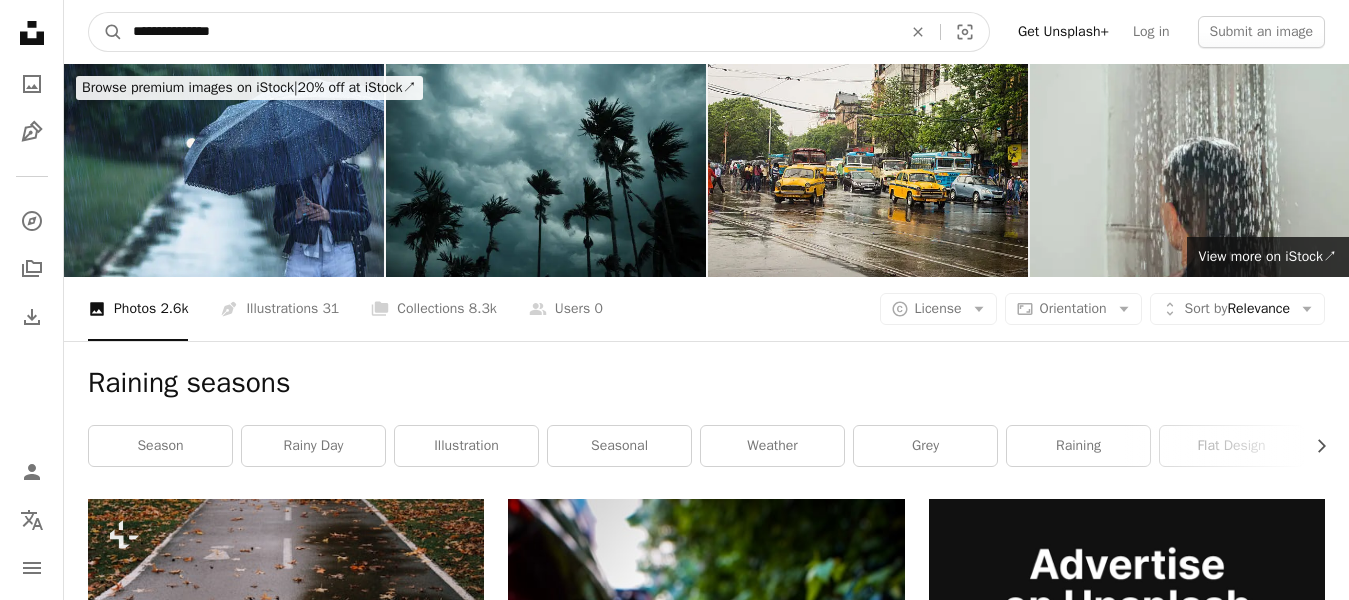 click on "**********" at bounding box center [509, 32] 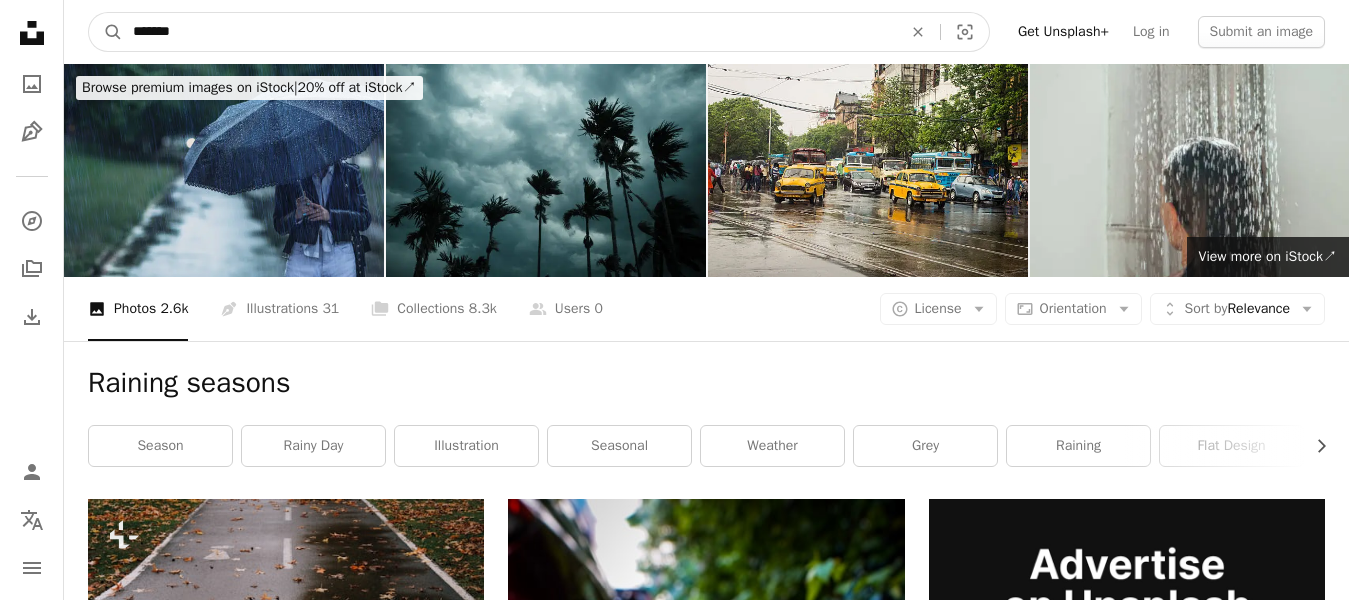 type on "*******" 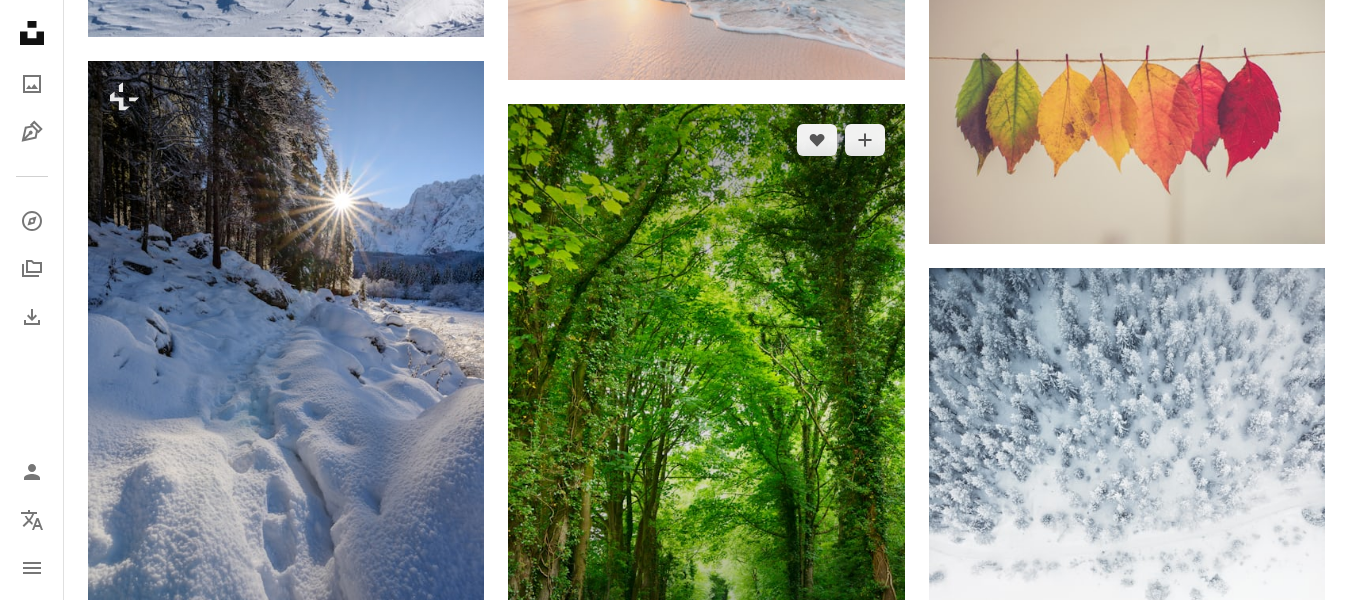 scroll, scrollTop: 2400, scrollLeft: 0, axis: vertical 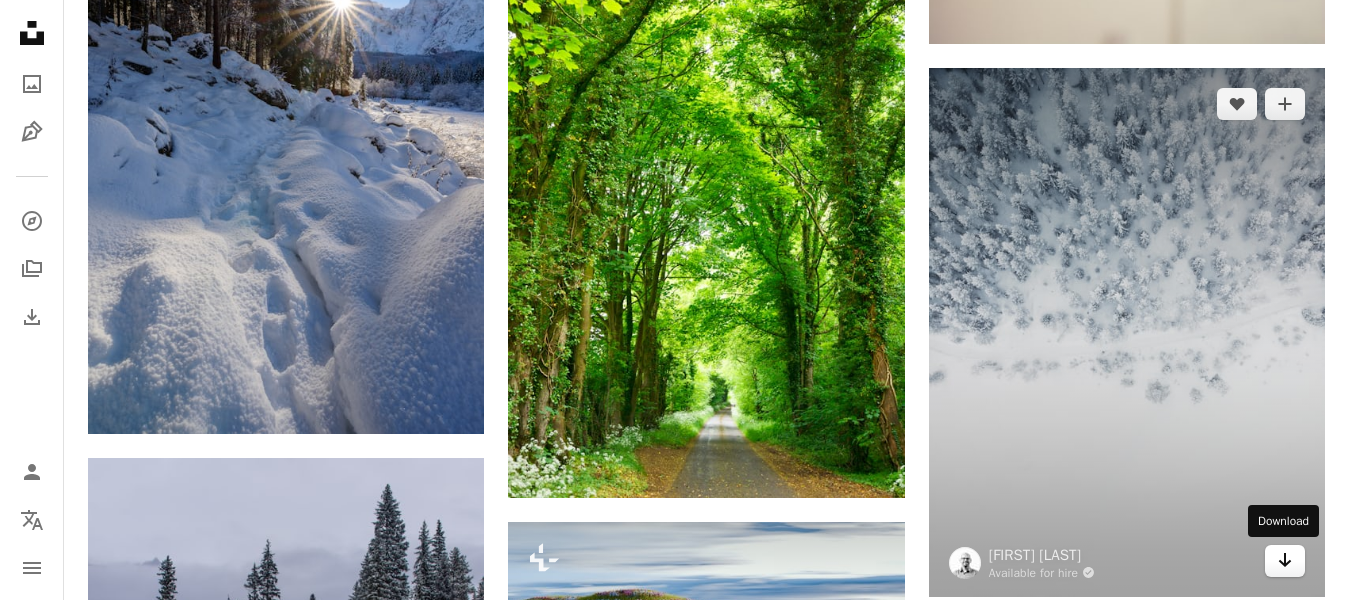 click on "Arrow pointing down" 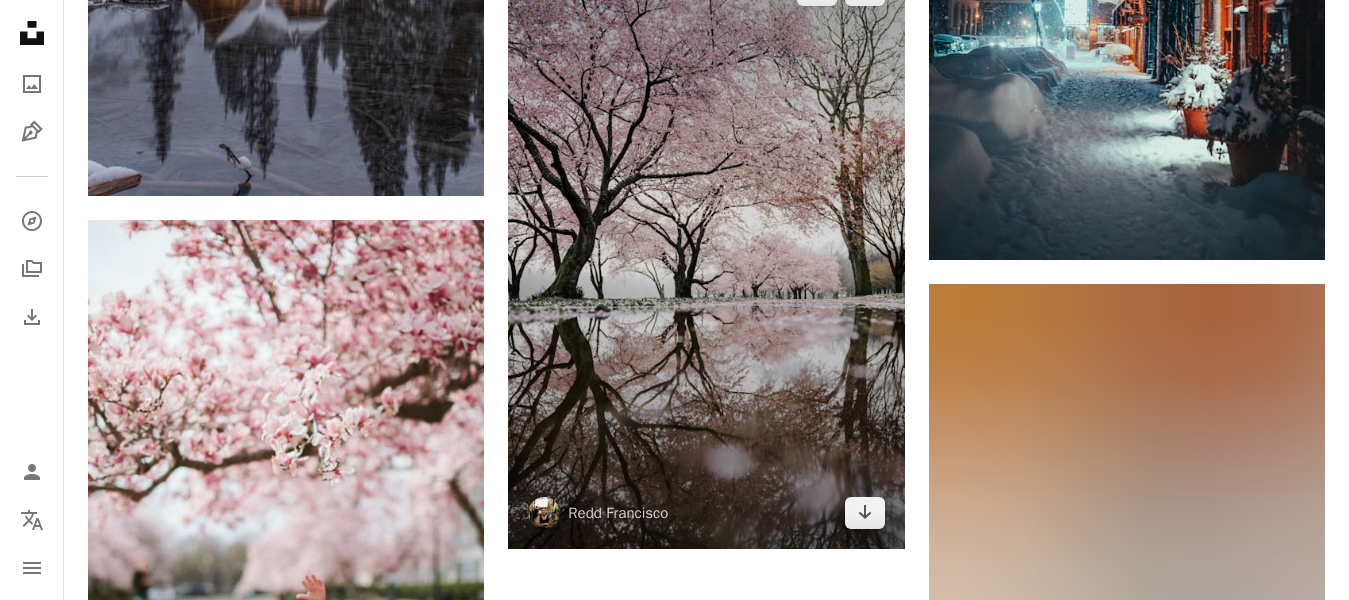 scroll, scrollTop: 3400, scrollLeft: 0, axis: vertical 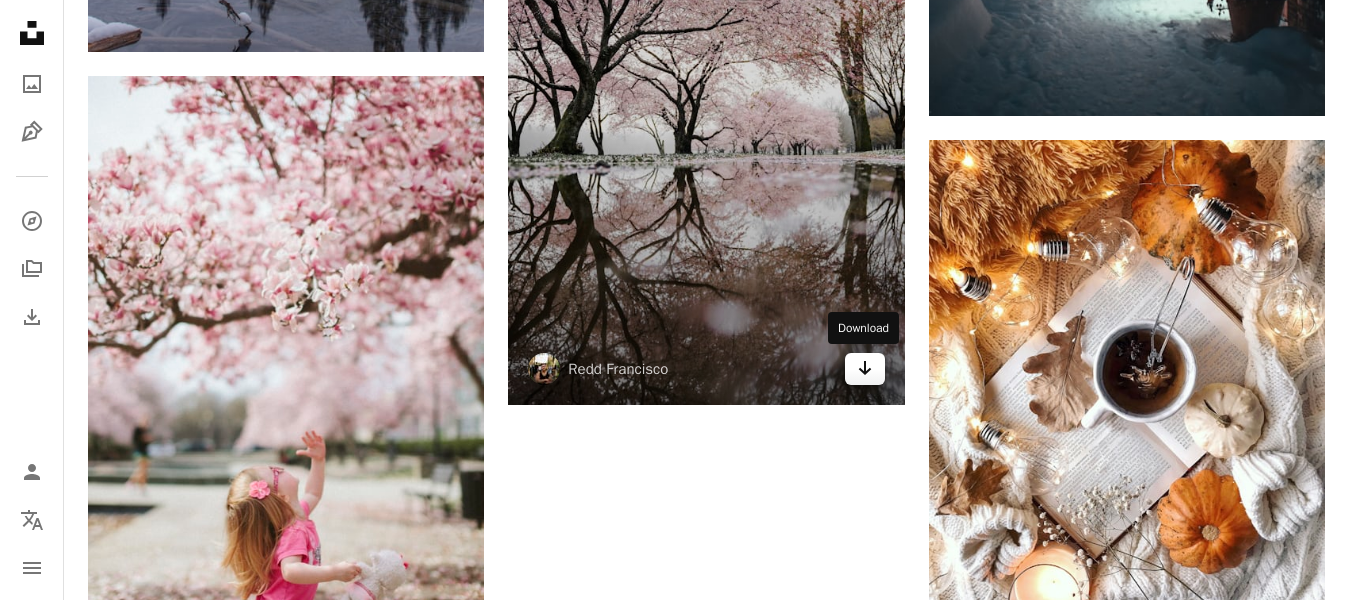 click on "Arrow pointing down" 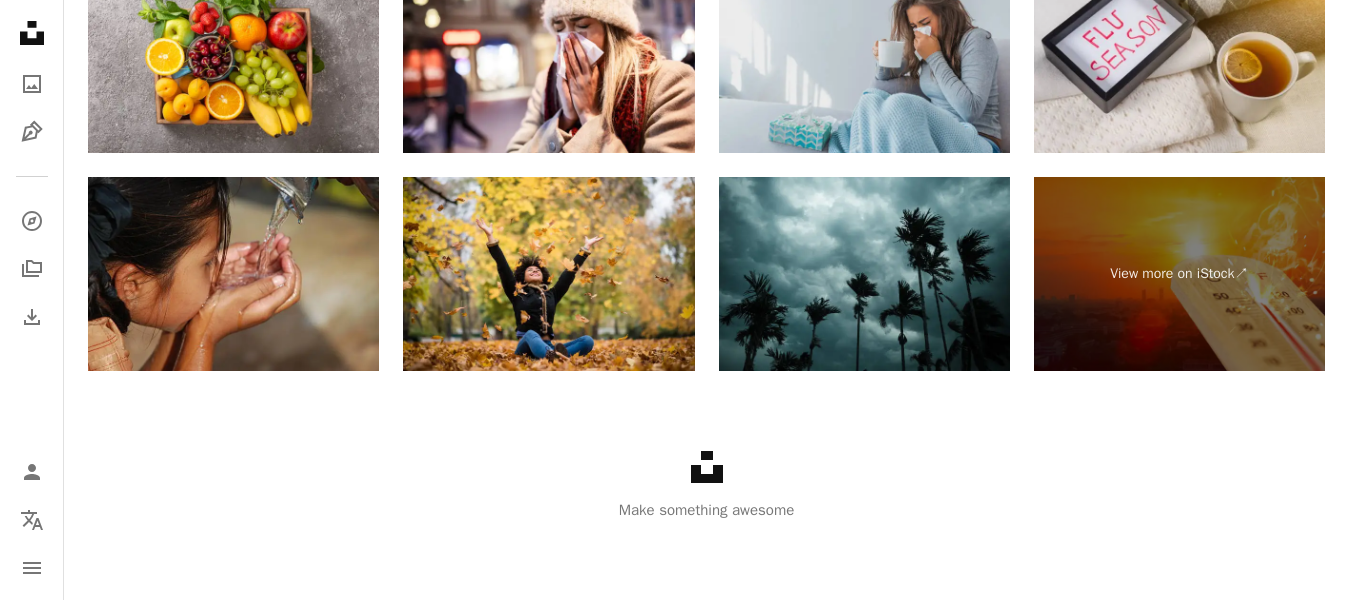 scroll, scrollTop: 4370, scrollLeft: 0, axis: vertical 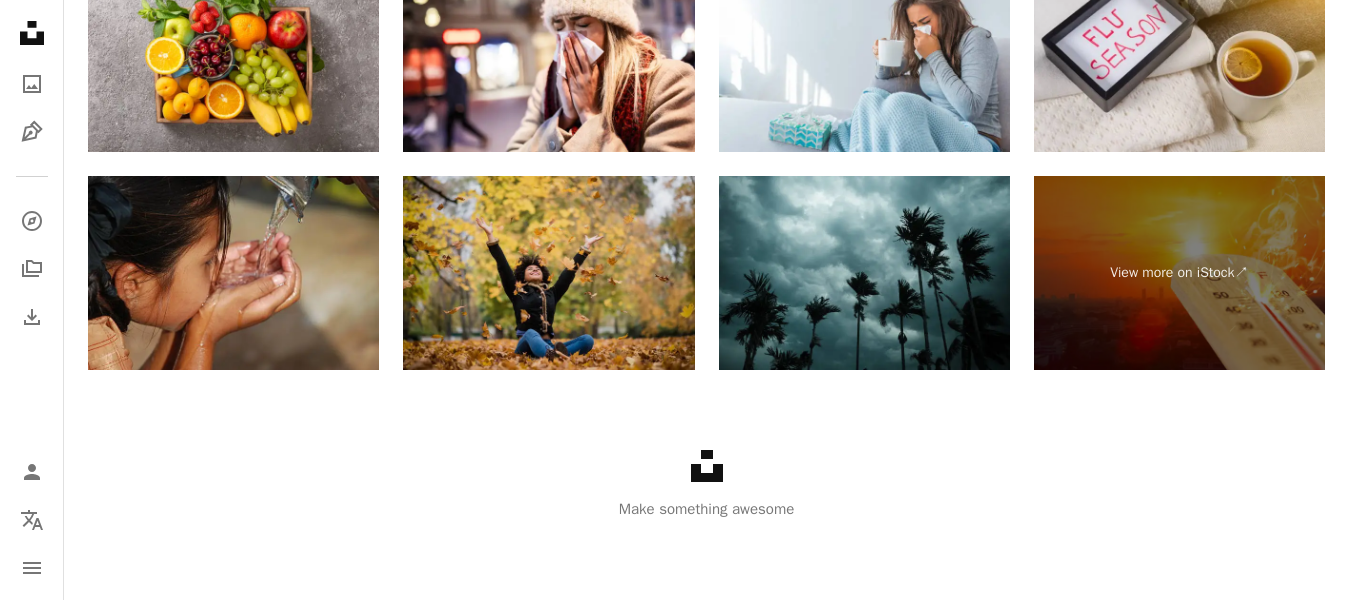 click at bounding box center [548, 273] 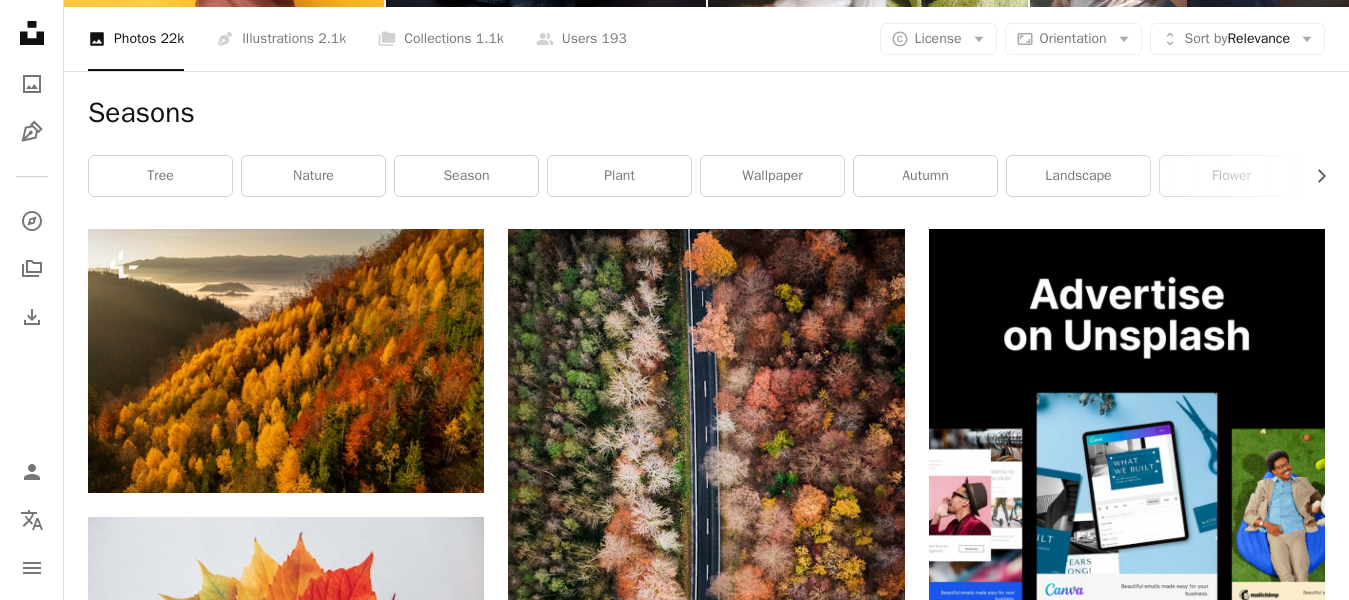 scroll, scrollTop: 0, scrollLeft: 0, axis: both 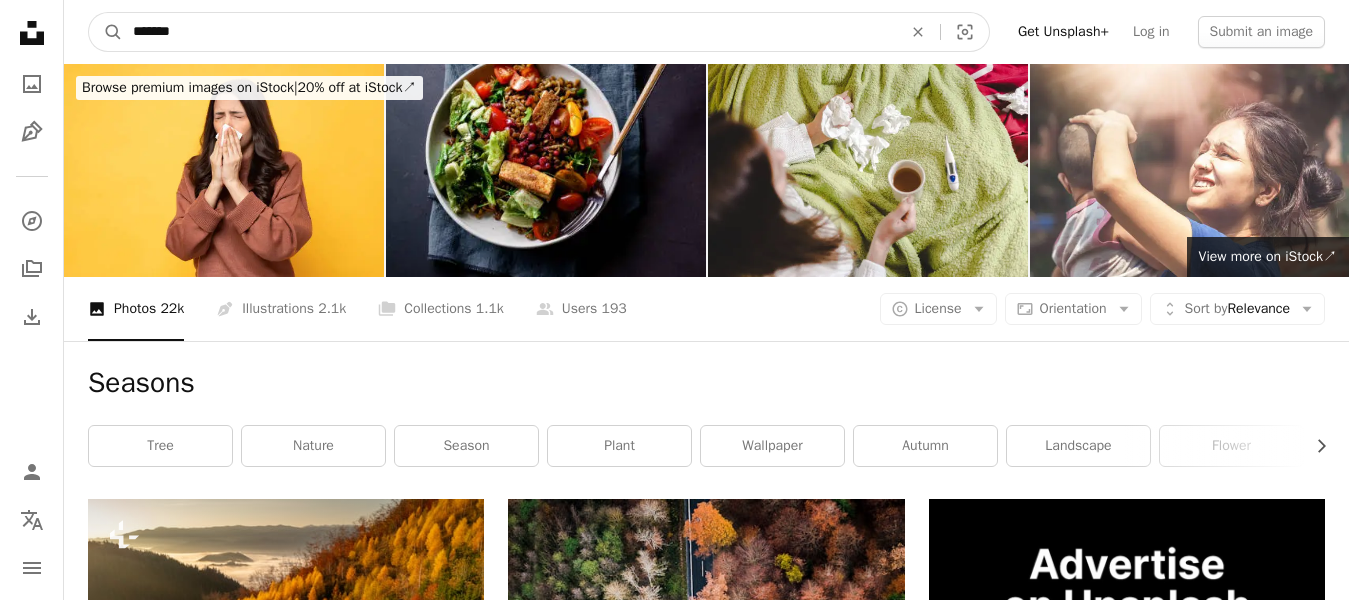 click on "*******" at bounding box center [509, 32] 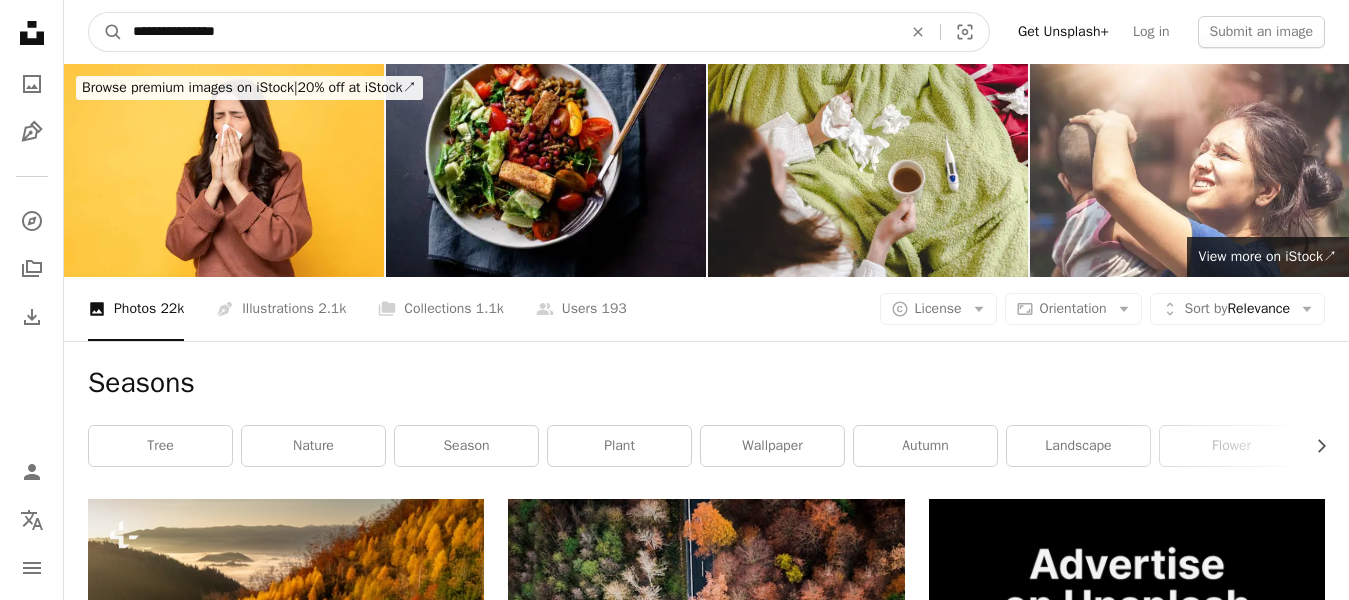 type on "**********" 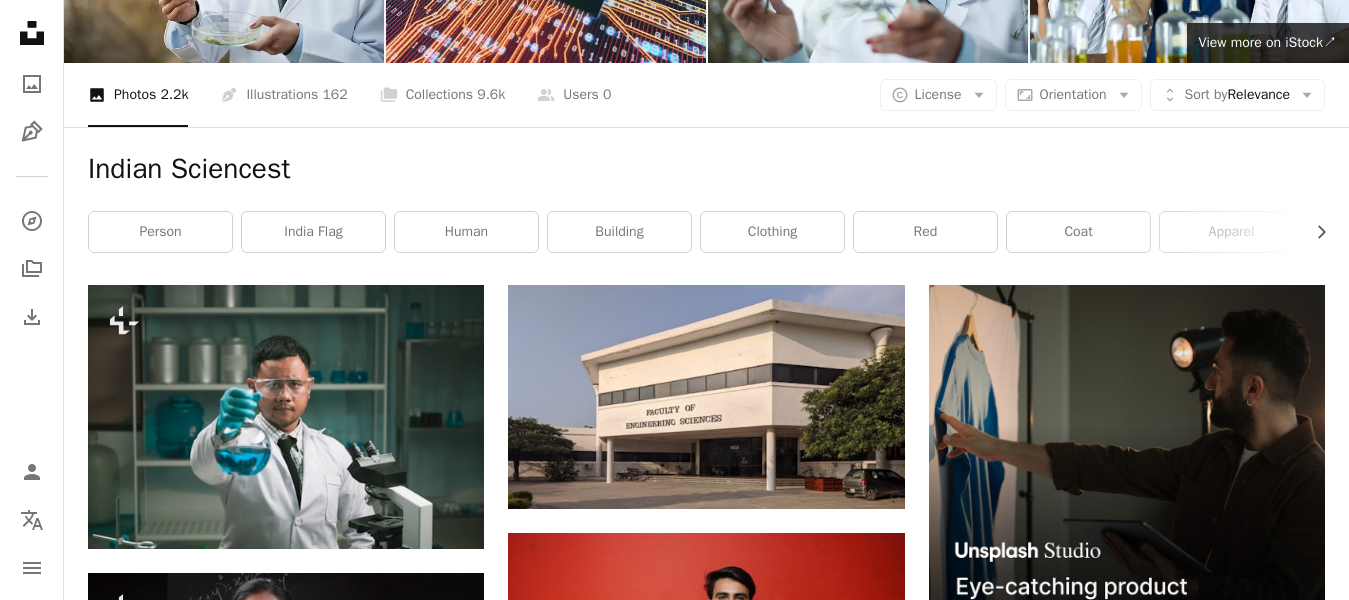scroll, scrollTop: 0, scrollLeft: 0, axis: both 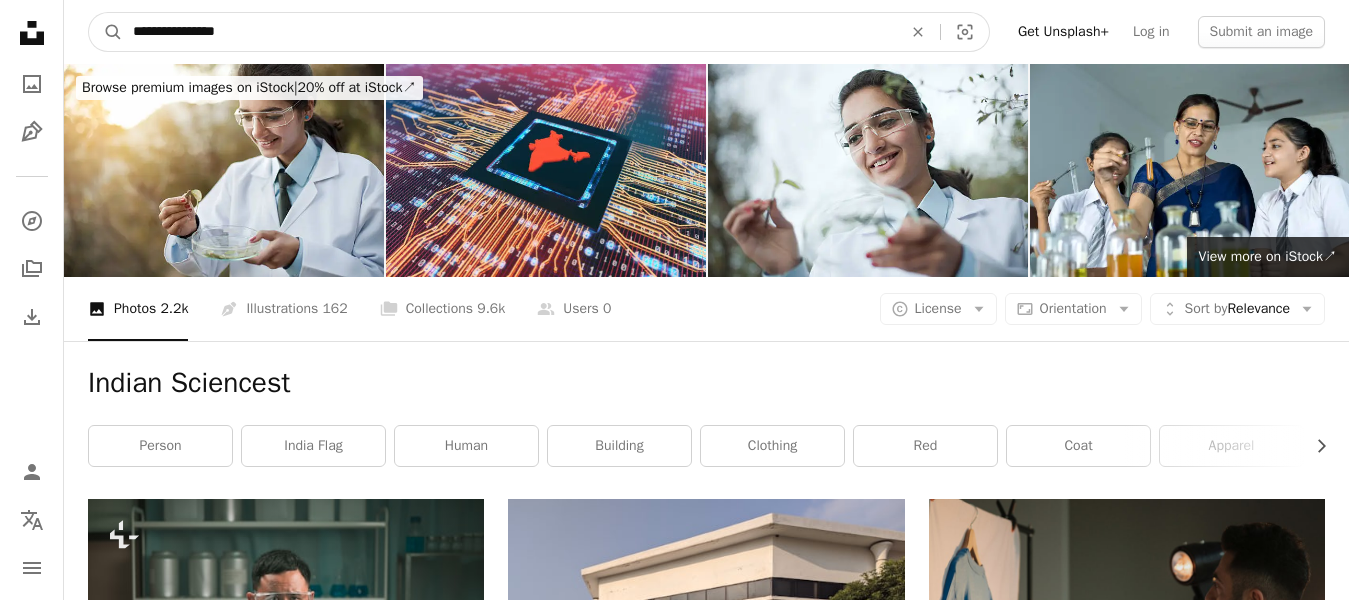 click on "**********" at bounding box center [509, 32] 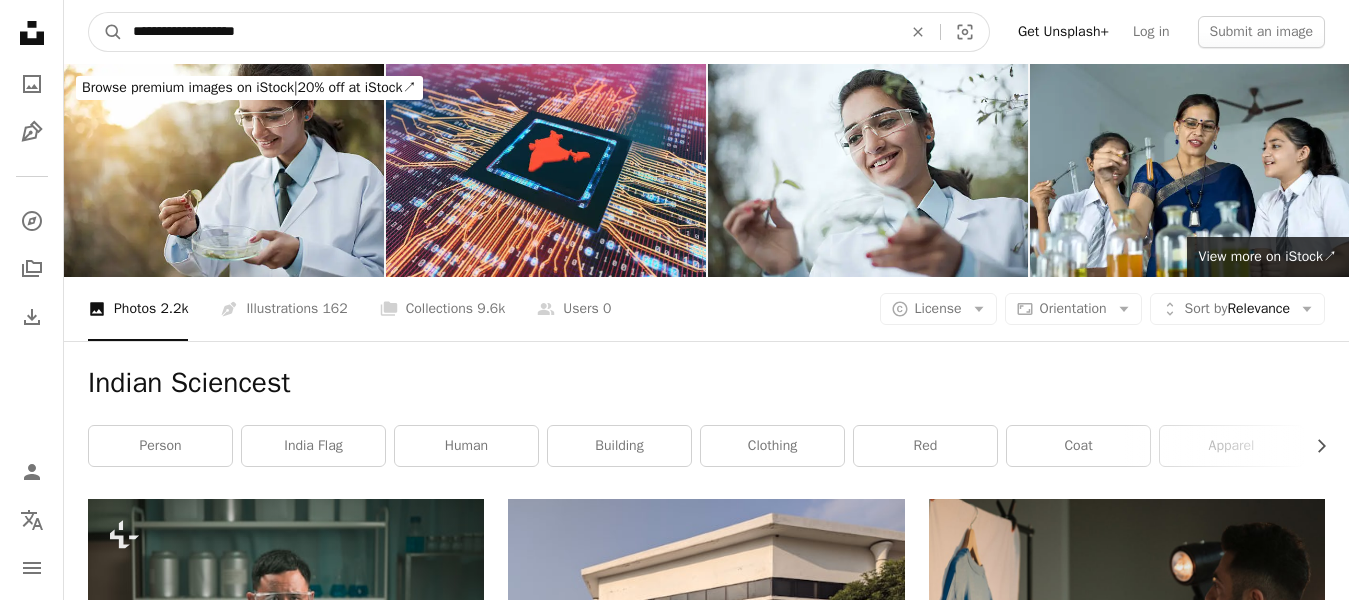 type on "**********" 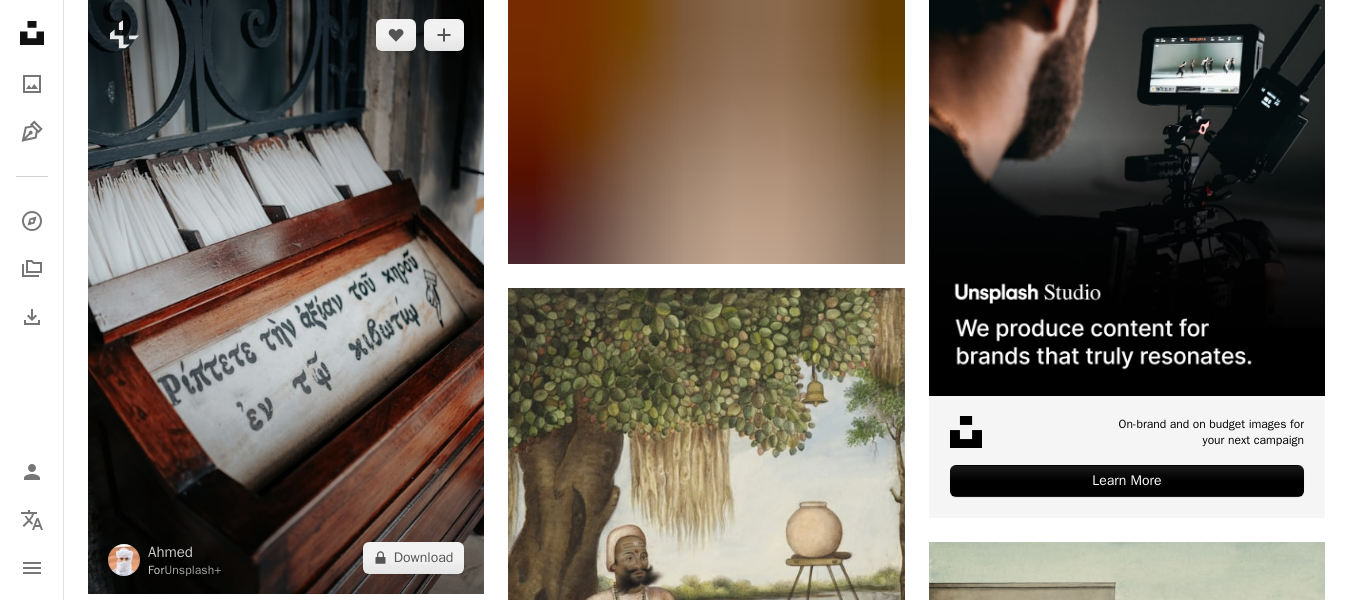 scroll, scrollTop: 0, scrollLeft: 0, axis: both 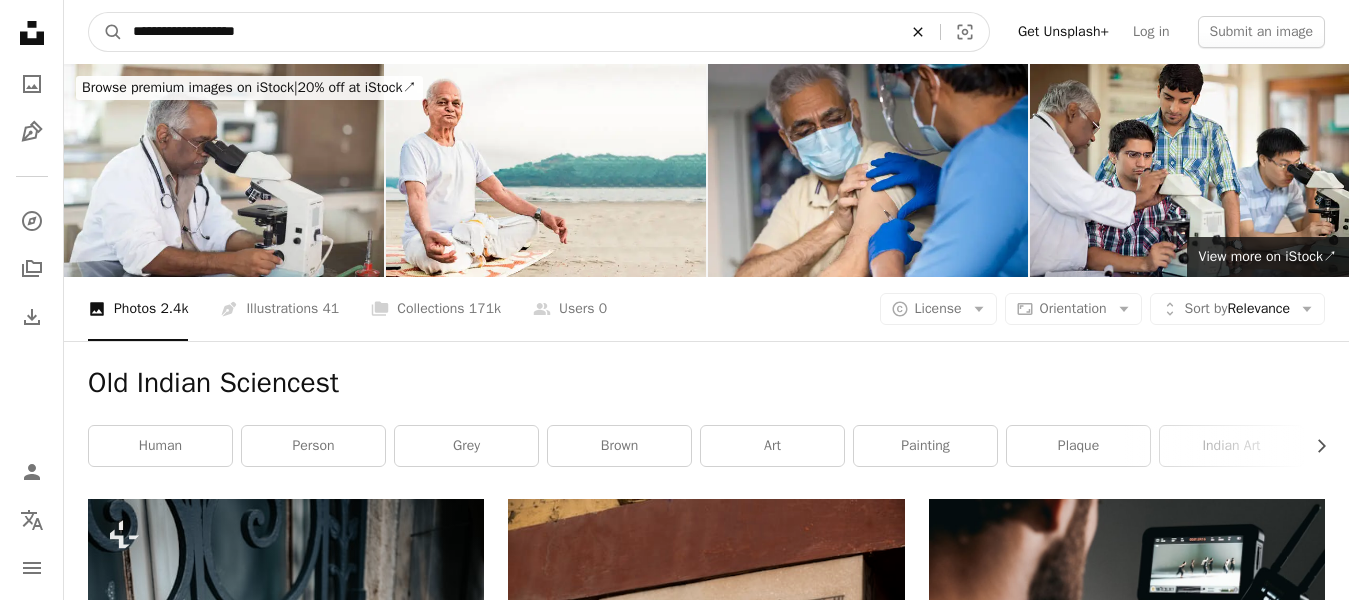 click on "An X shape" 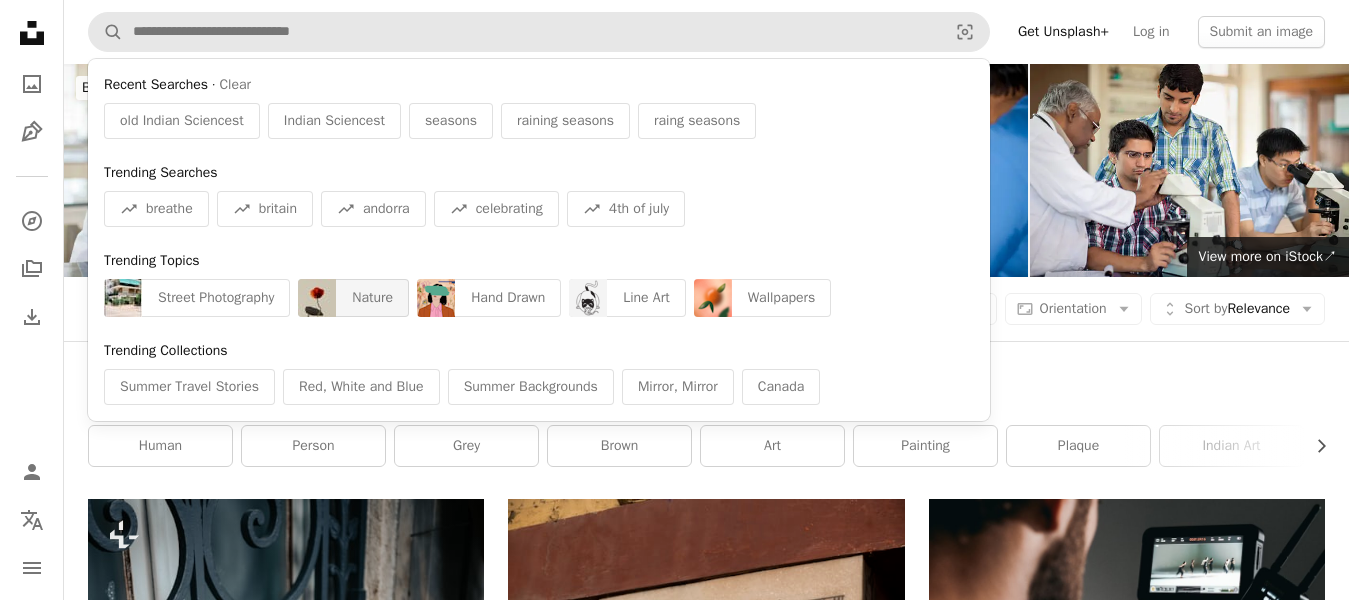 click on "Nature" at bounding box center (372, 298) 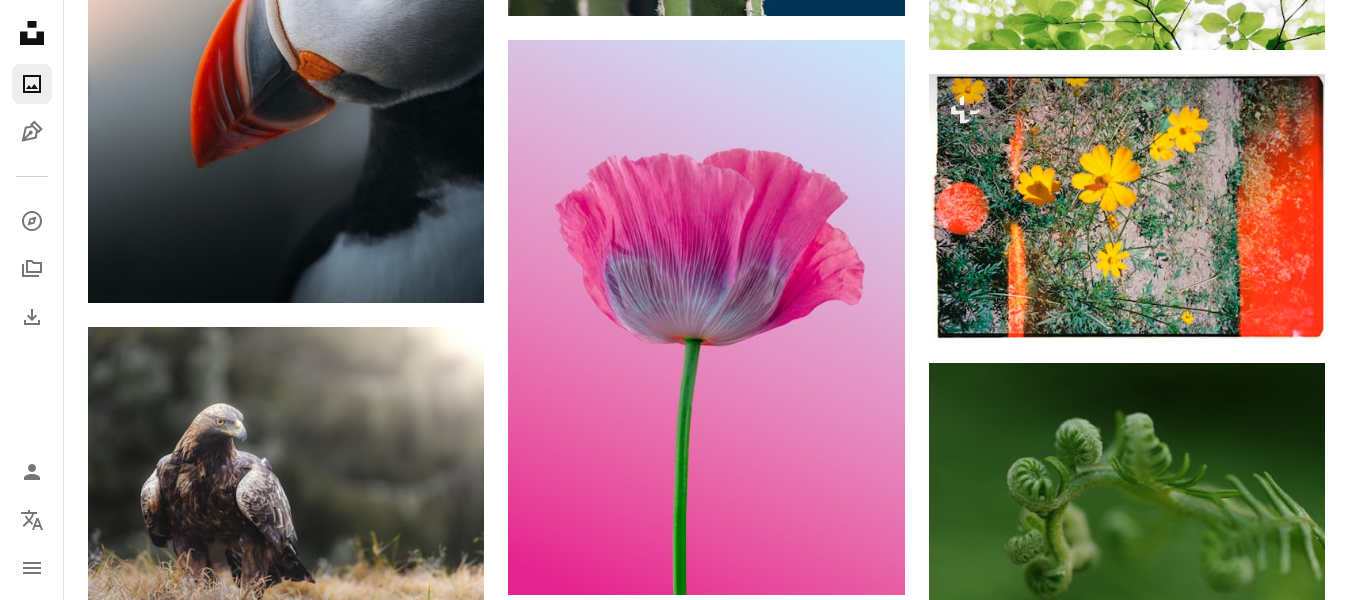 scroll, scrollTop: 8400, scrollLeft: 0, axis: vertical 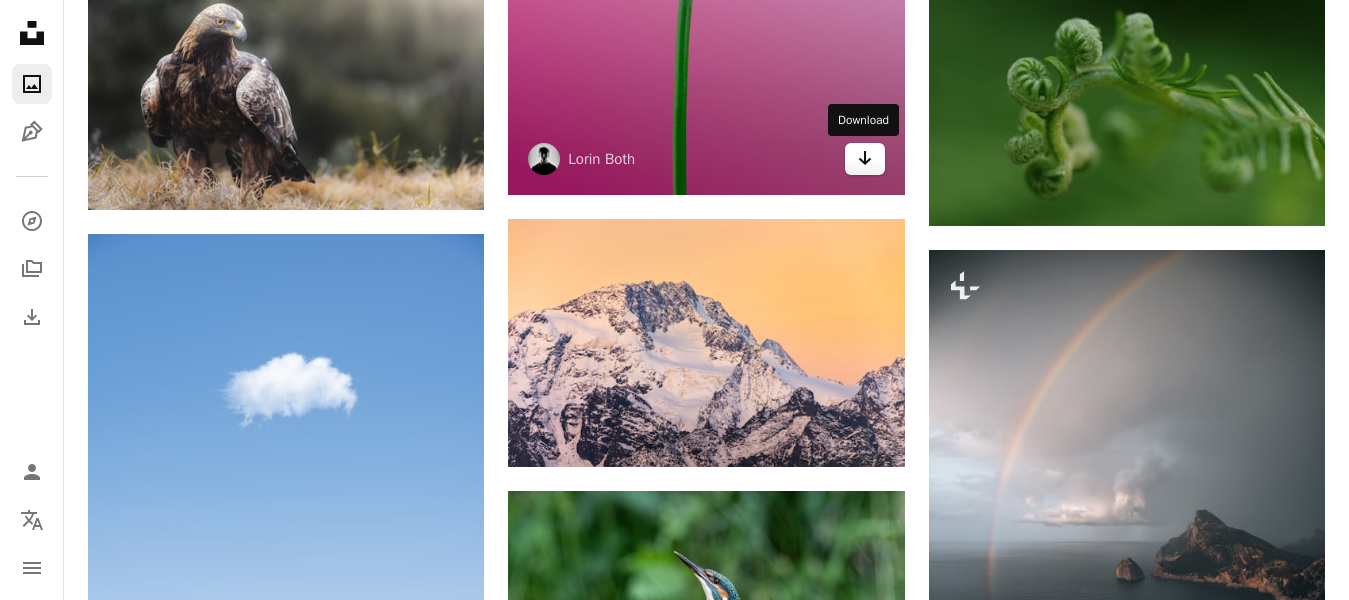 click on "Arrow pointing down" 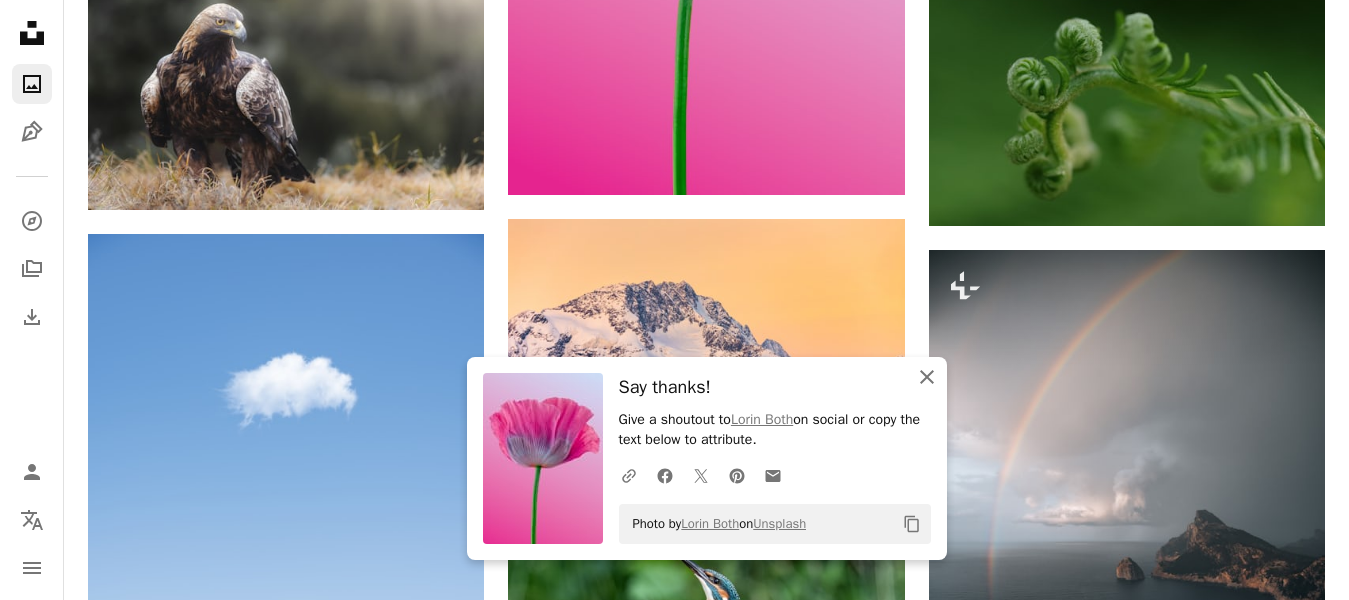 click on "An X shape" 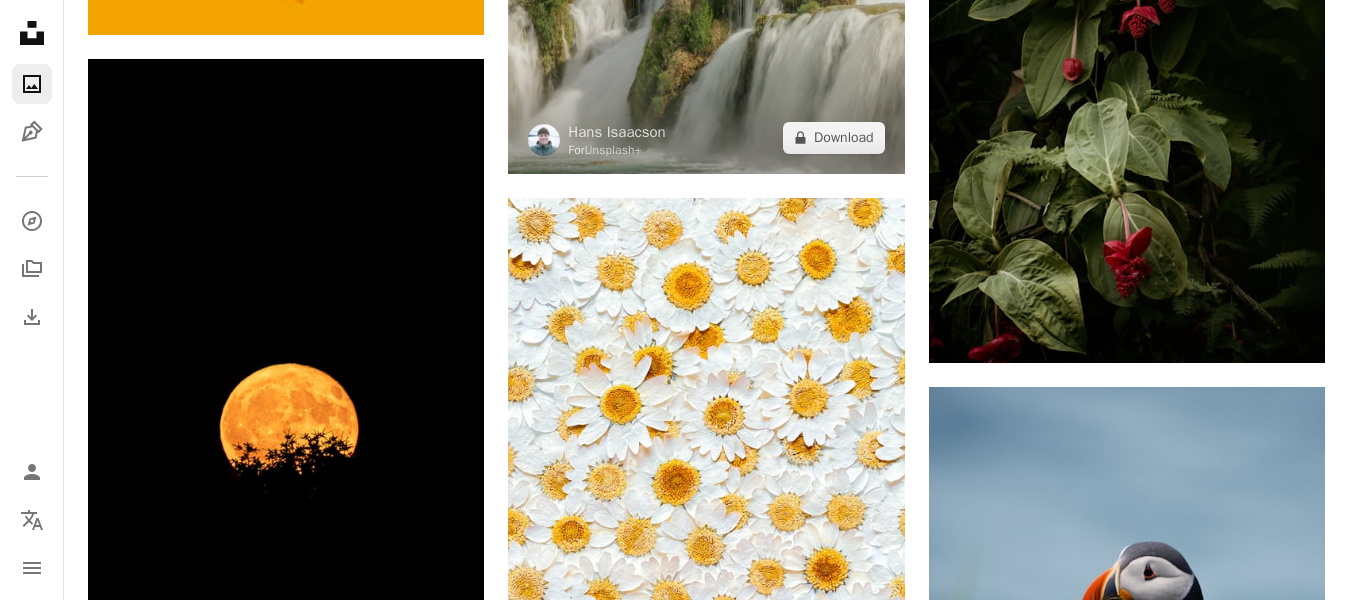 scroll, scrollTop: 13800, scrollLeft: 0, axis: vertical 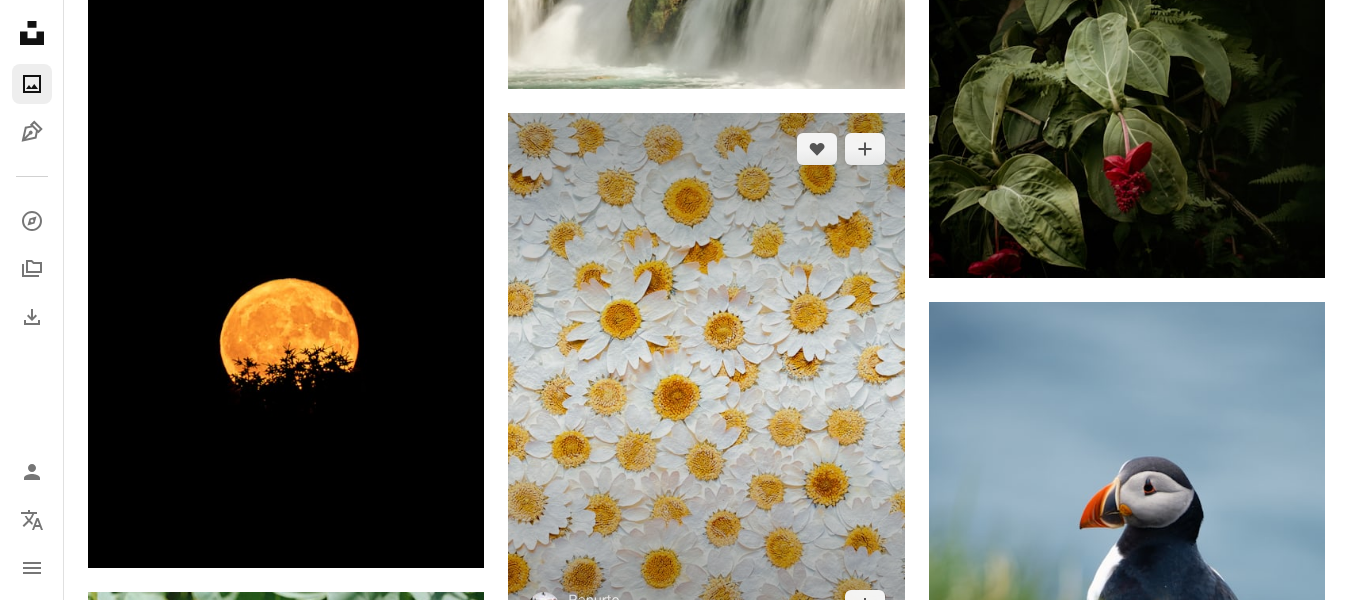 drag, startPoint x: 661, startPoint y: 294, endPoint x: 613, endPoint y: 339, distance: 65.795135 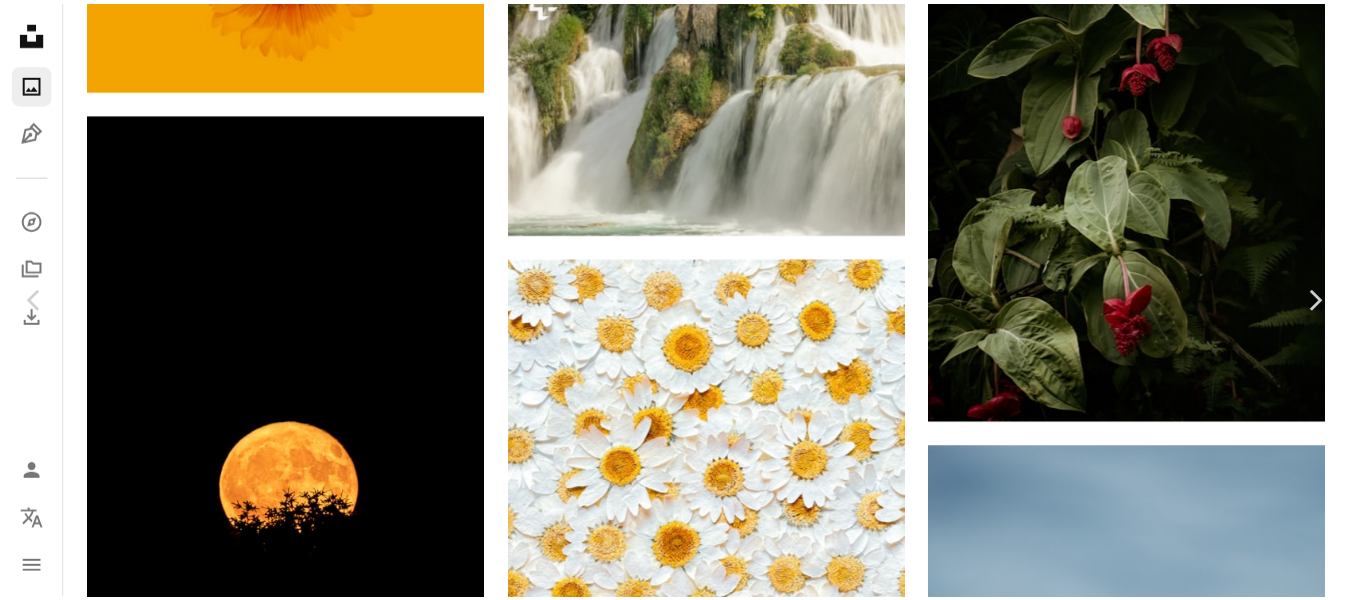 scroll, scrollTop: 13900, scrollLeft: 0, axis: vertical 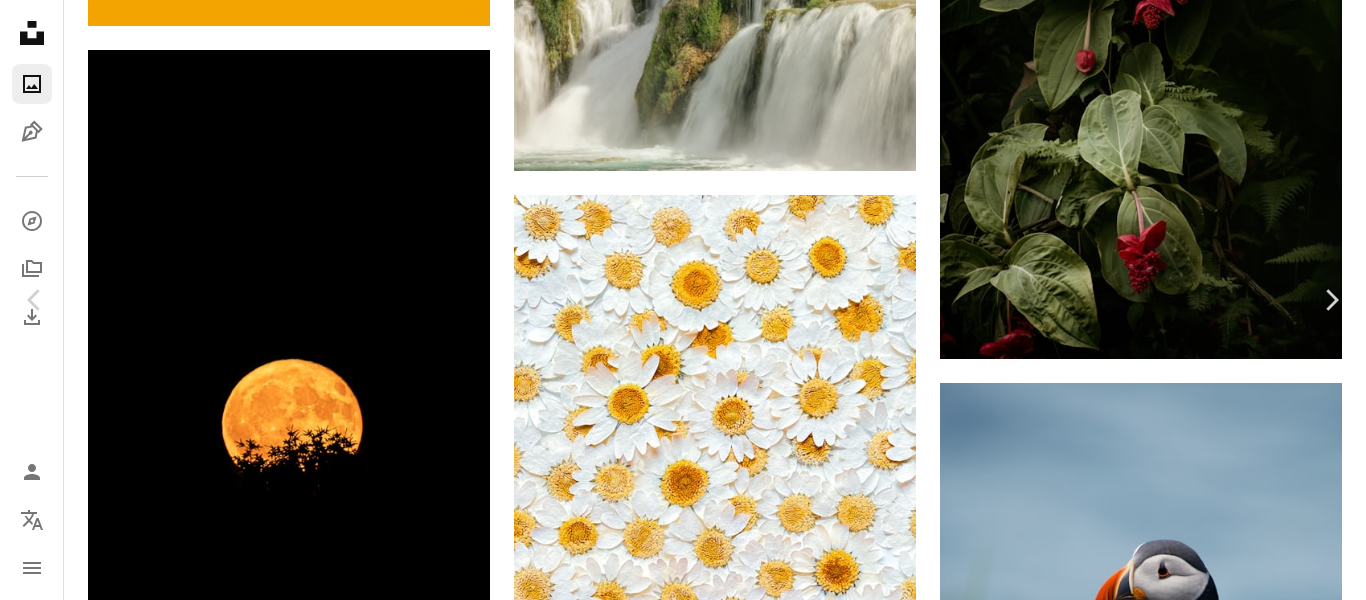 click on "Download free" at bounding box center [1167, 3137] 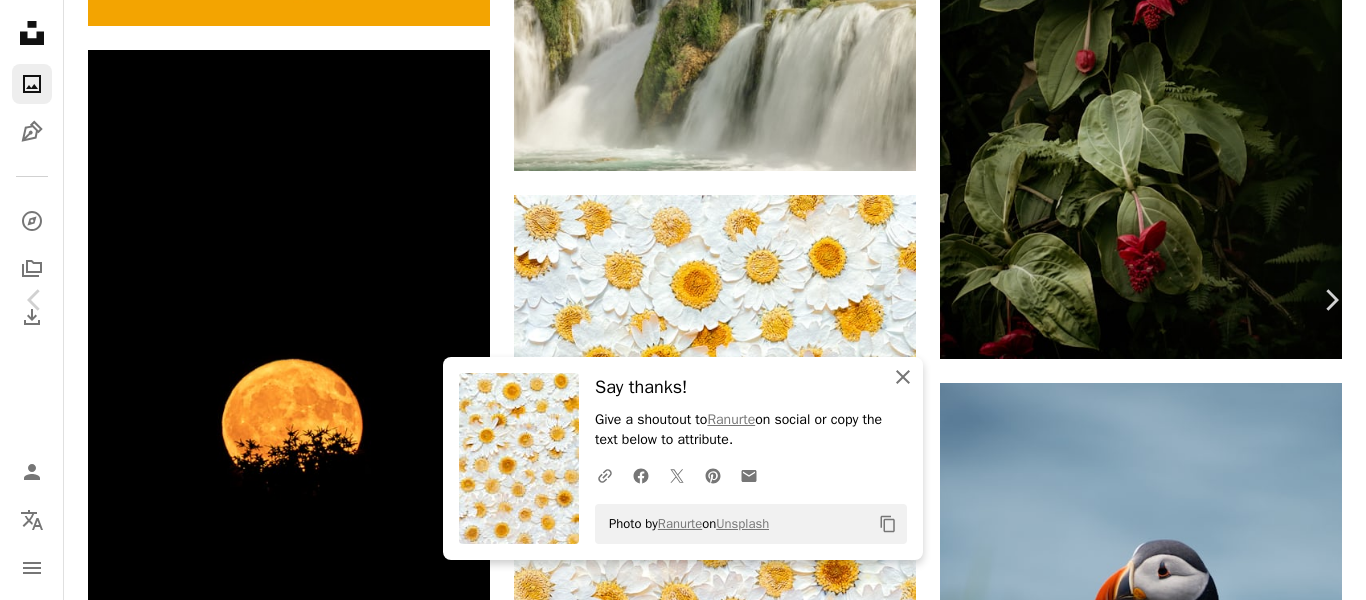 click 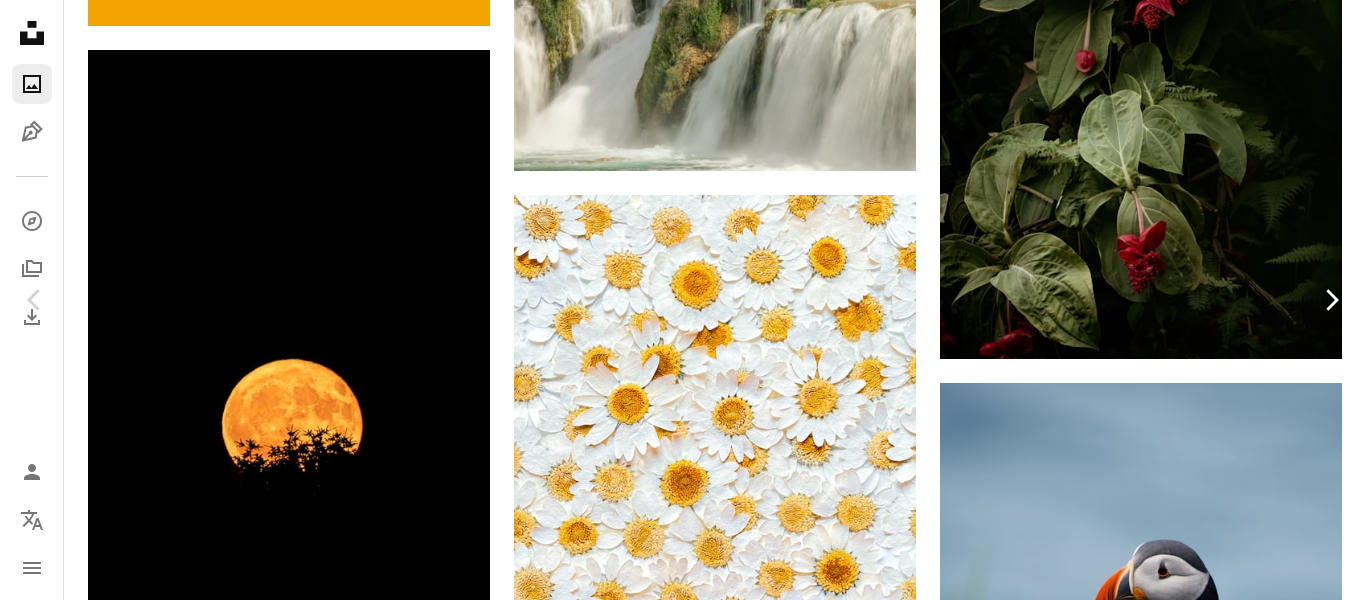 click on "Chevron right" 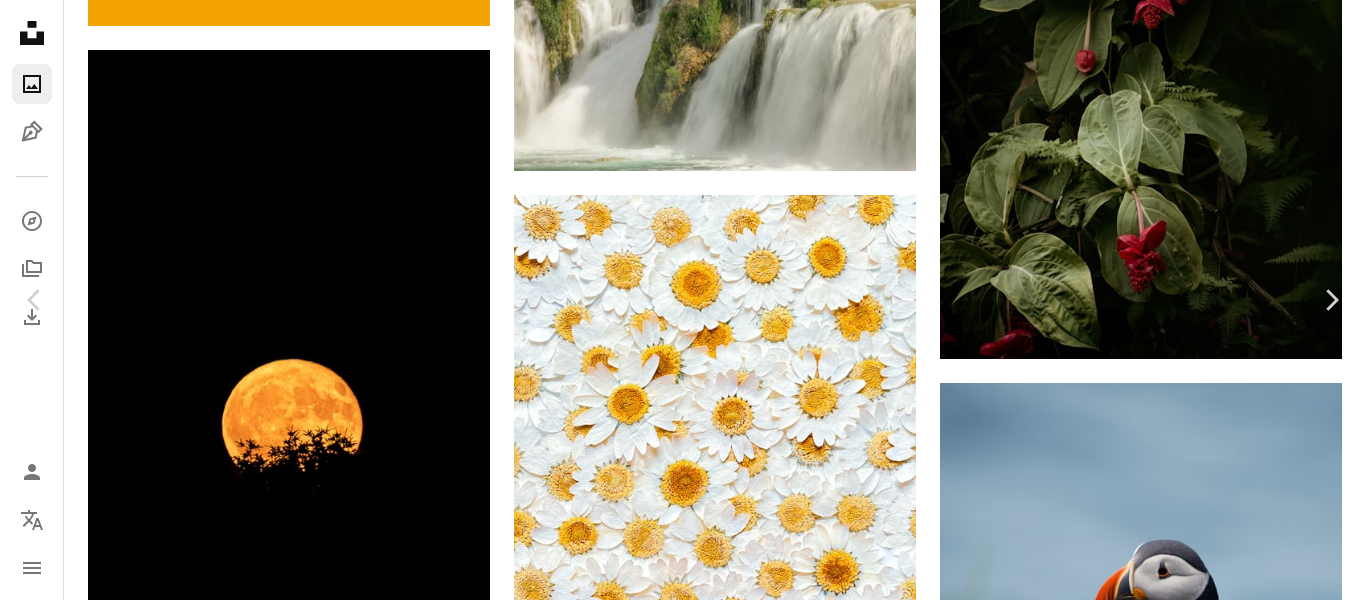 click on "Indian Sciencest" at bounding box center [683, -4969] 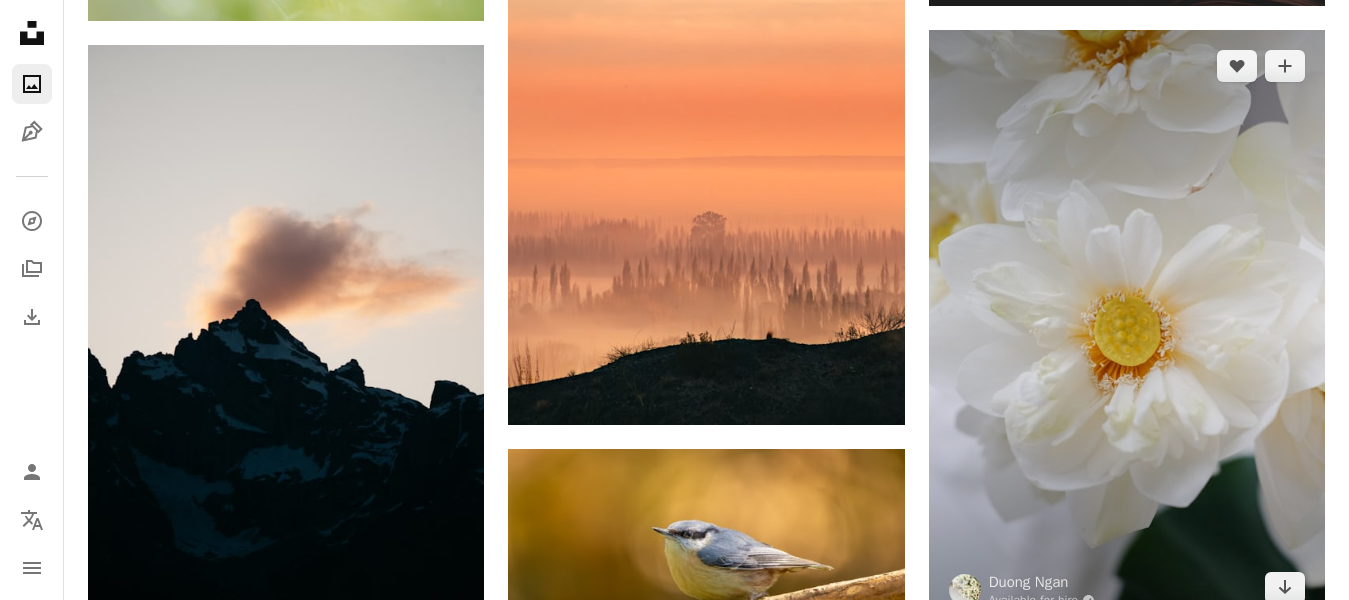 scroll, scrollTop: 15600, scrollLeft: 0, axis: vertical 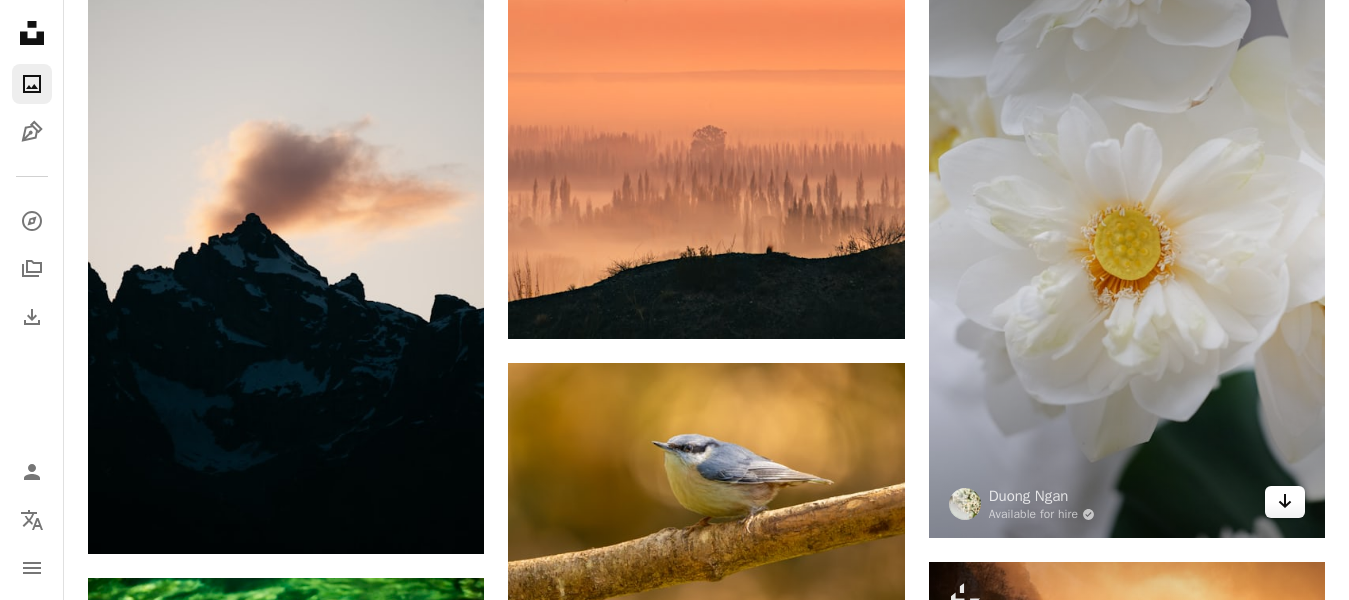 click 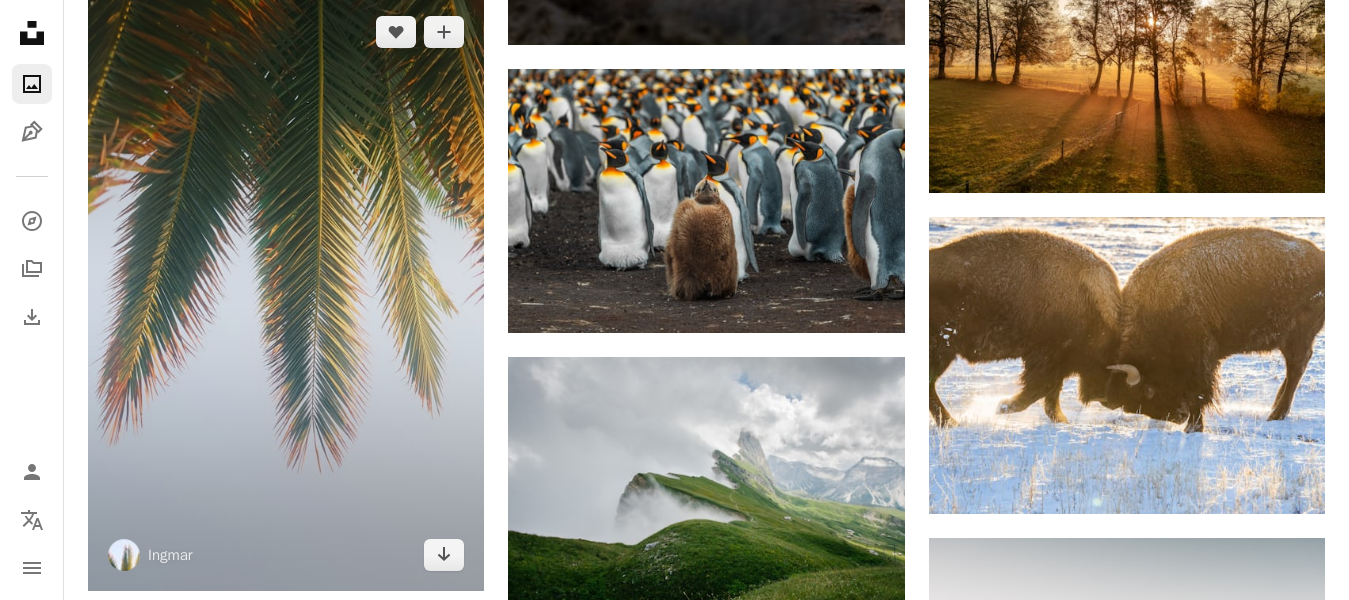 scroll, scrollTop: 17100, scrollLeft: 0, axis: vertical 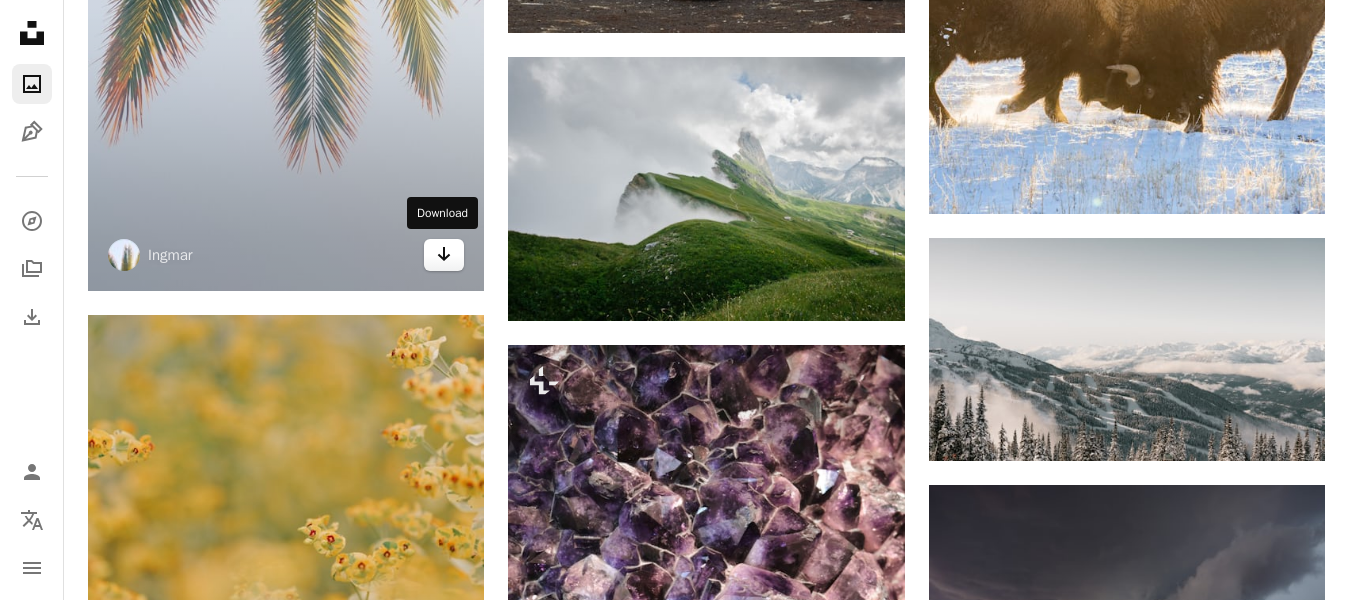 click on "Arrow pointing down" 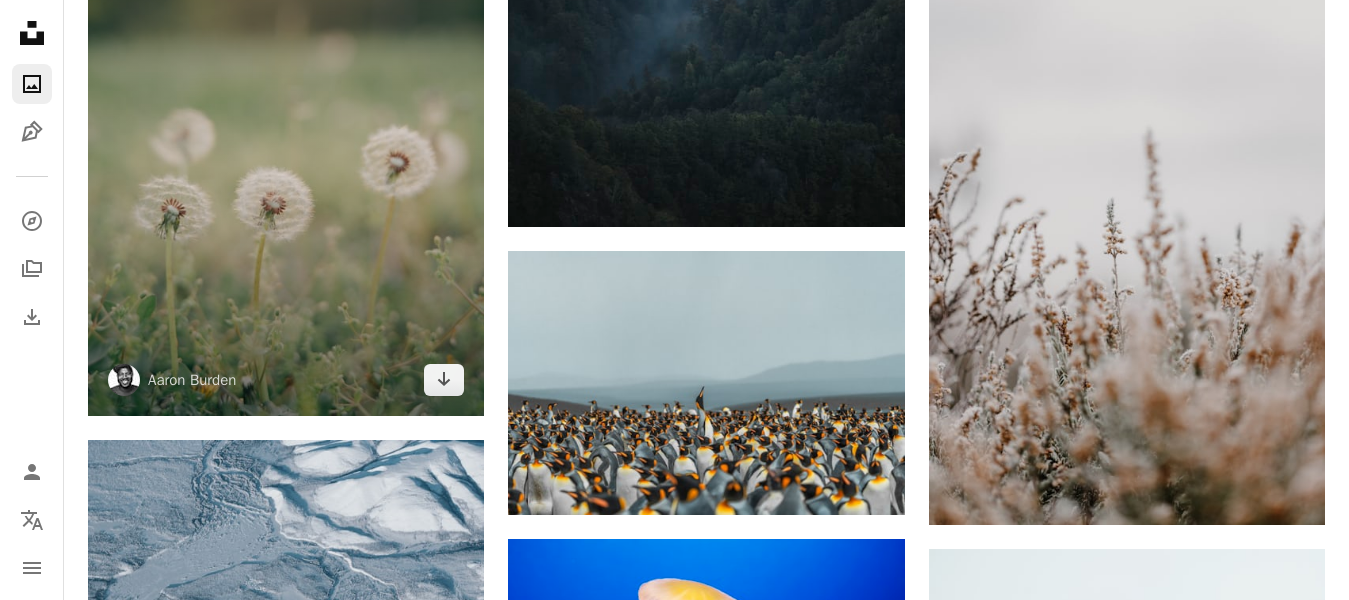 scroll, scrollTop: 20800, scrollLeft: 0, axis: vertical 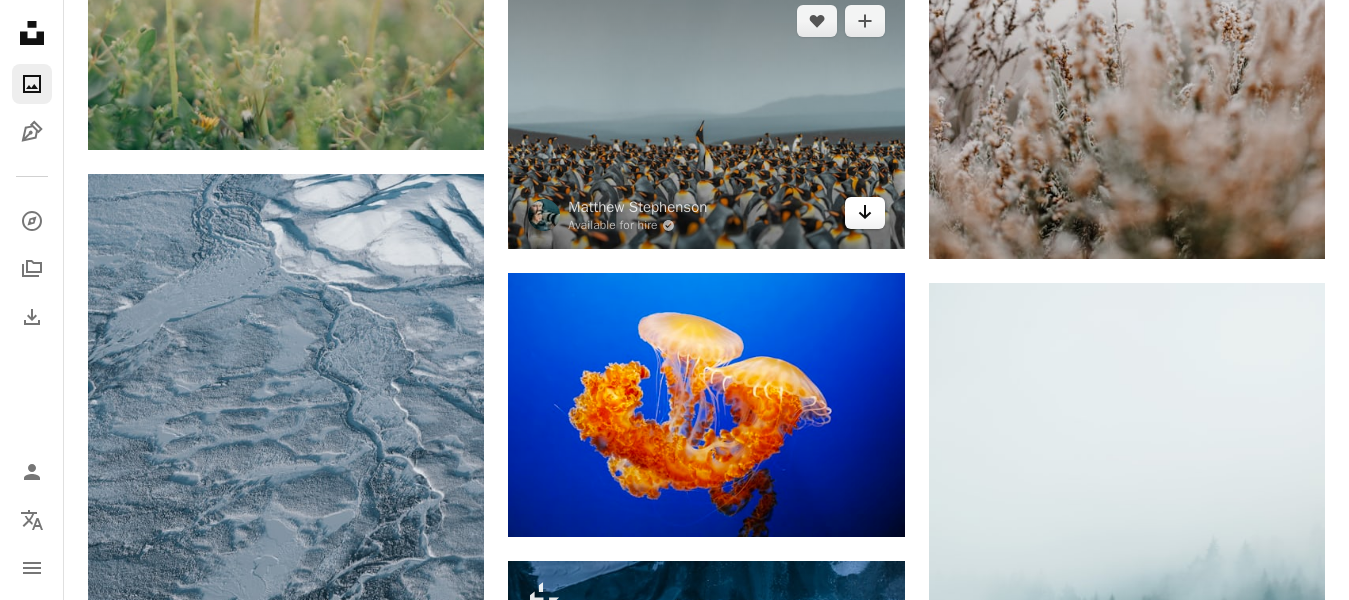 click on "Arrow pointing down" at bounding box center [865, 213] 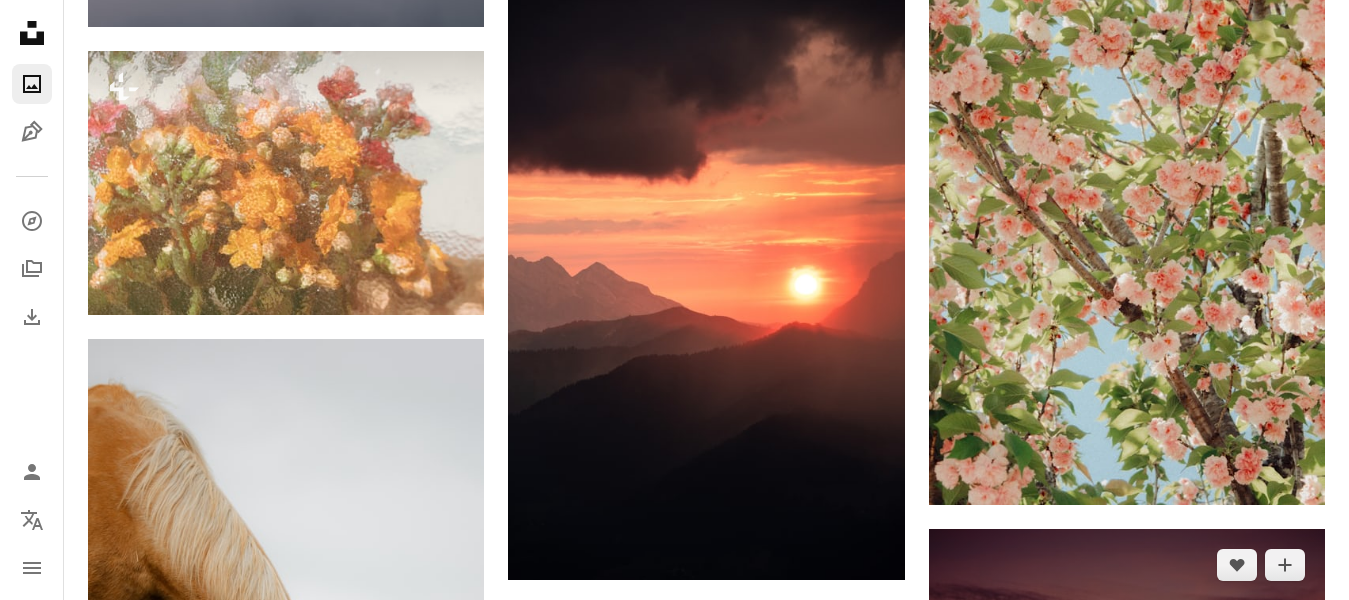 scroll, scrollTop: 25900, scrollLeft: 0, axis: vertical 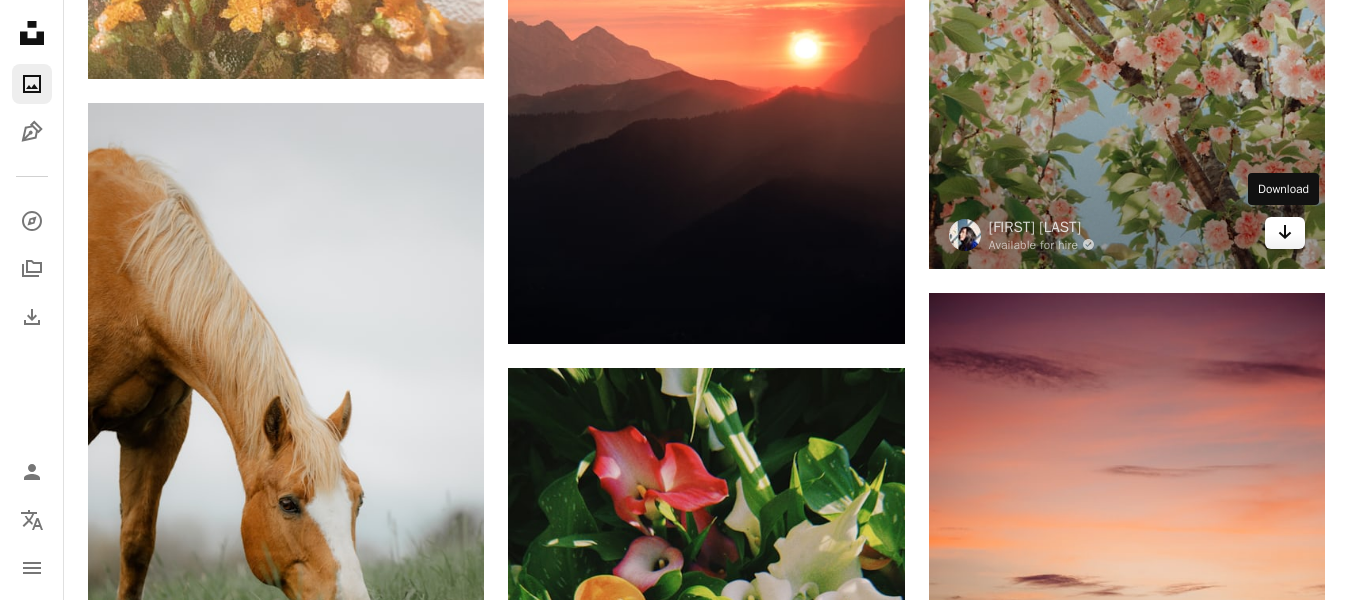 click 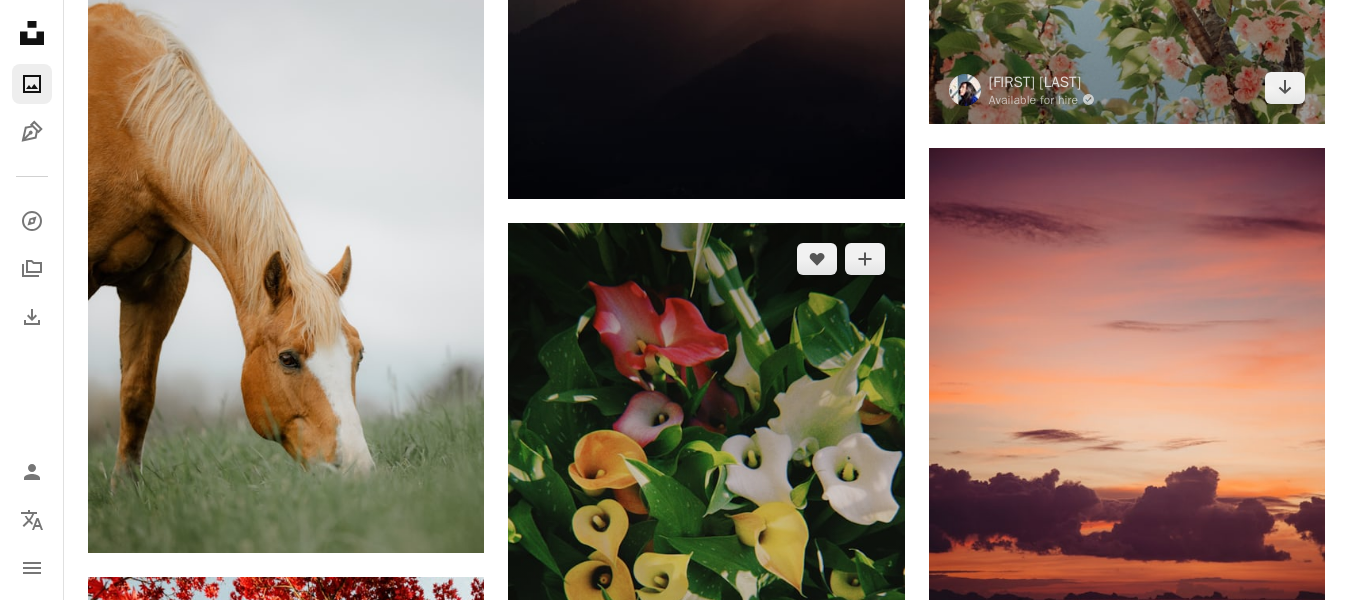 scroll, scrollTop: 26200, scrollLeft: 0, axis: vertical 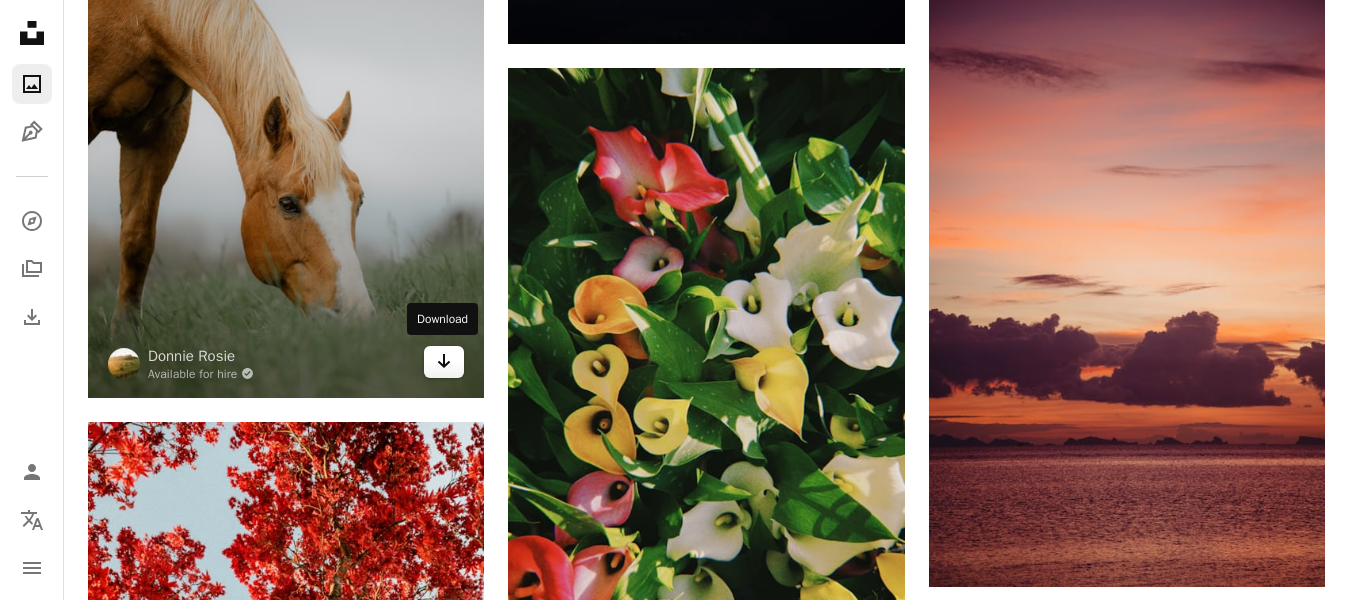 click on "Arrow pointing down" 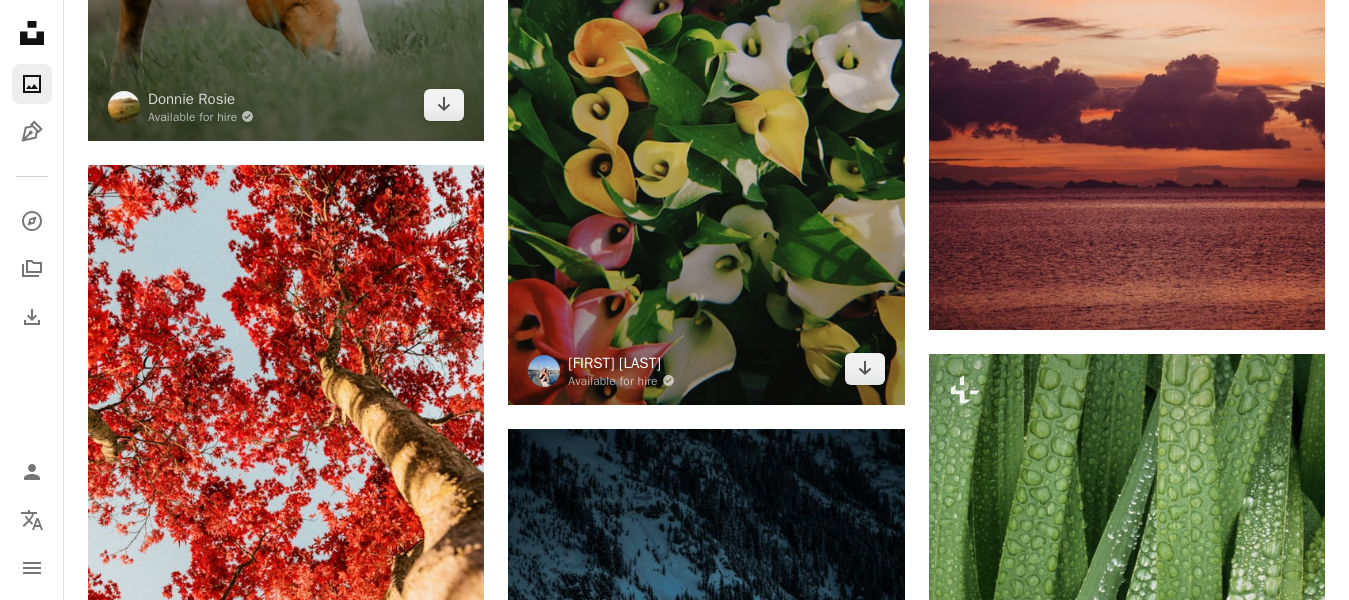 scroll, scrollTop: 26500, scrollLeft: 0, axis: vertical 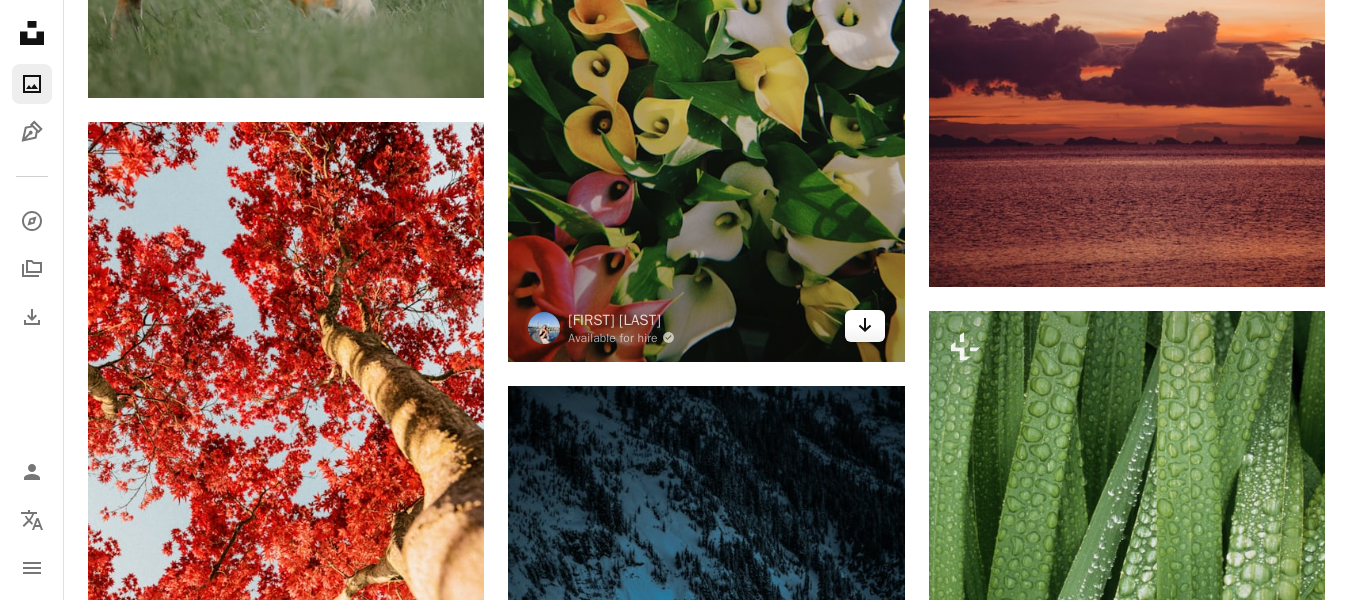 click on "Arrow pointing down" 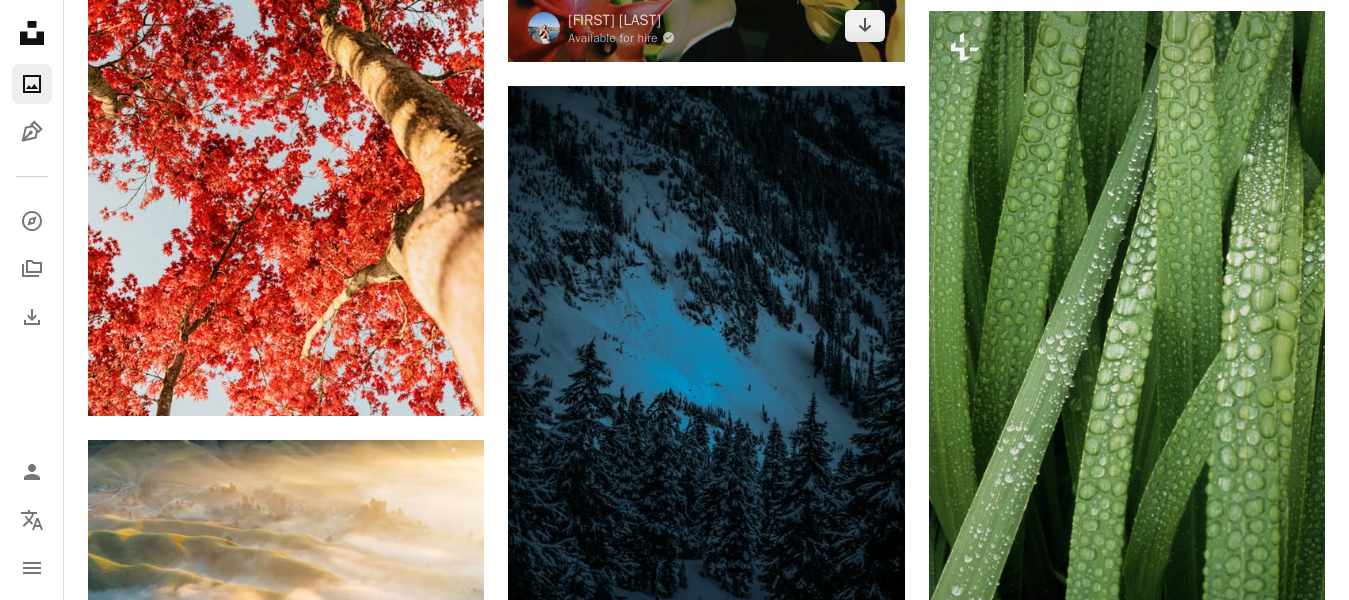 scroll, scrollTop: 27500, scrollLeft: 0, axis: vertical 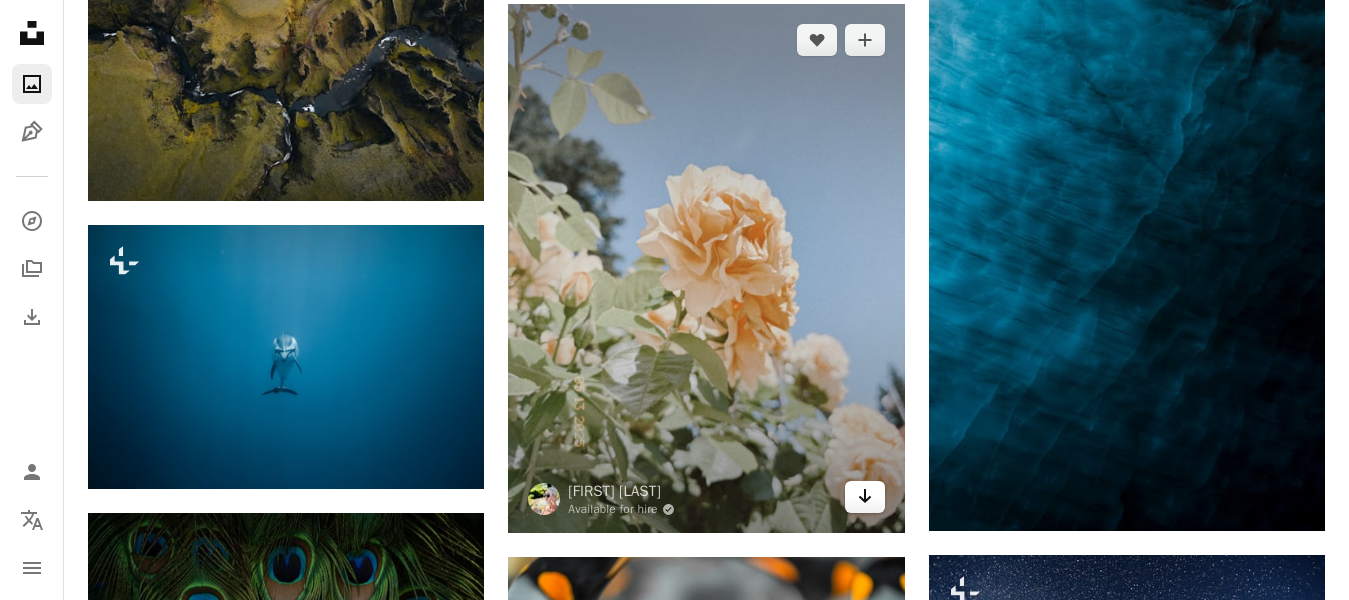 click on "Arrow pointing down" at bounding box center (865, 497) 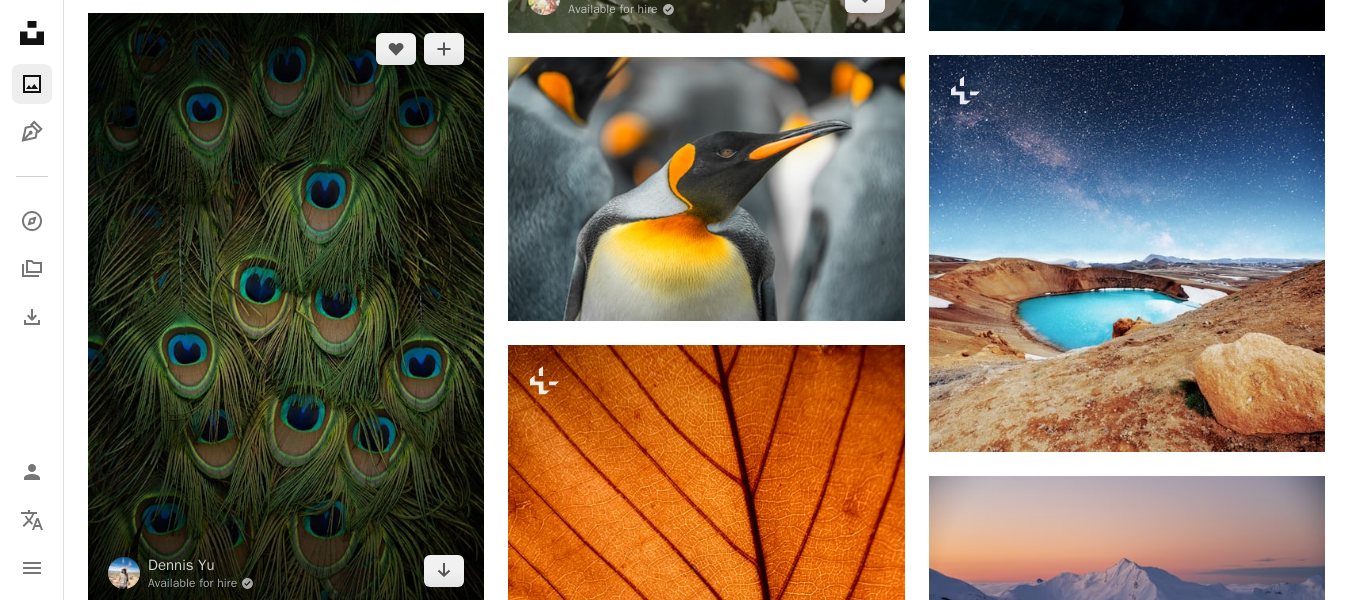 scroll, scrollTop: 28200, scrollLeft: 0, axis: vertical 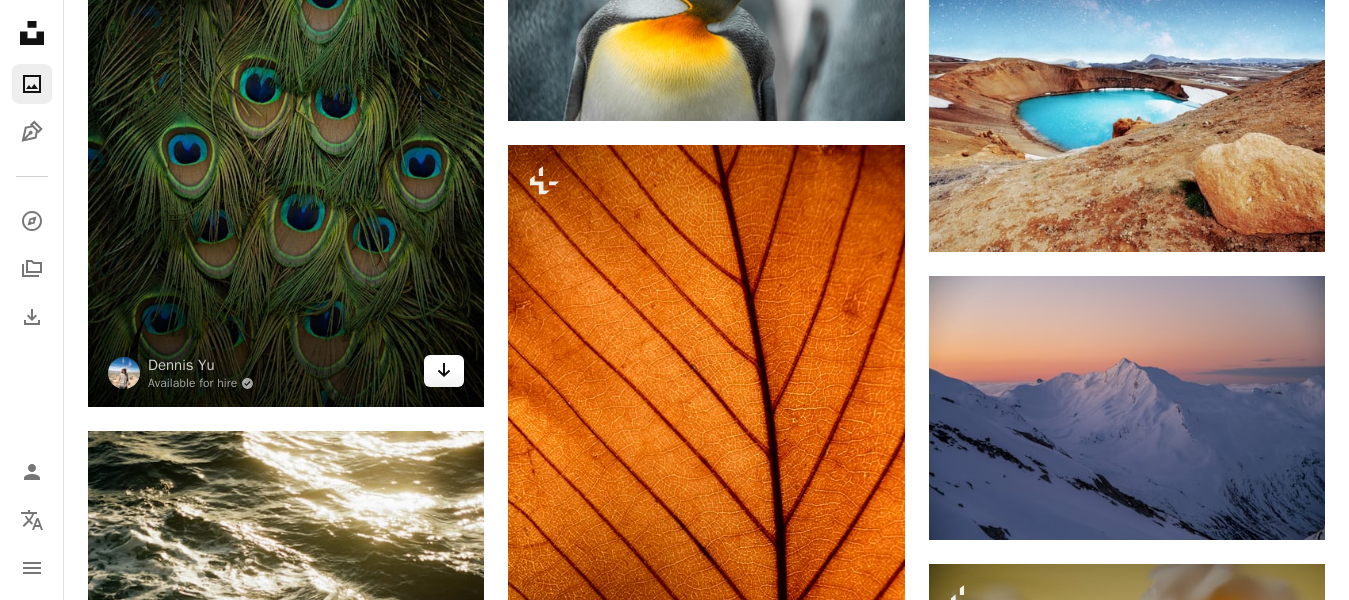 click on "Arrow pointing down" at bounding box center [444, 371] 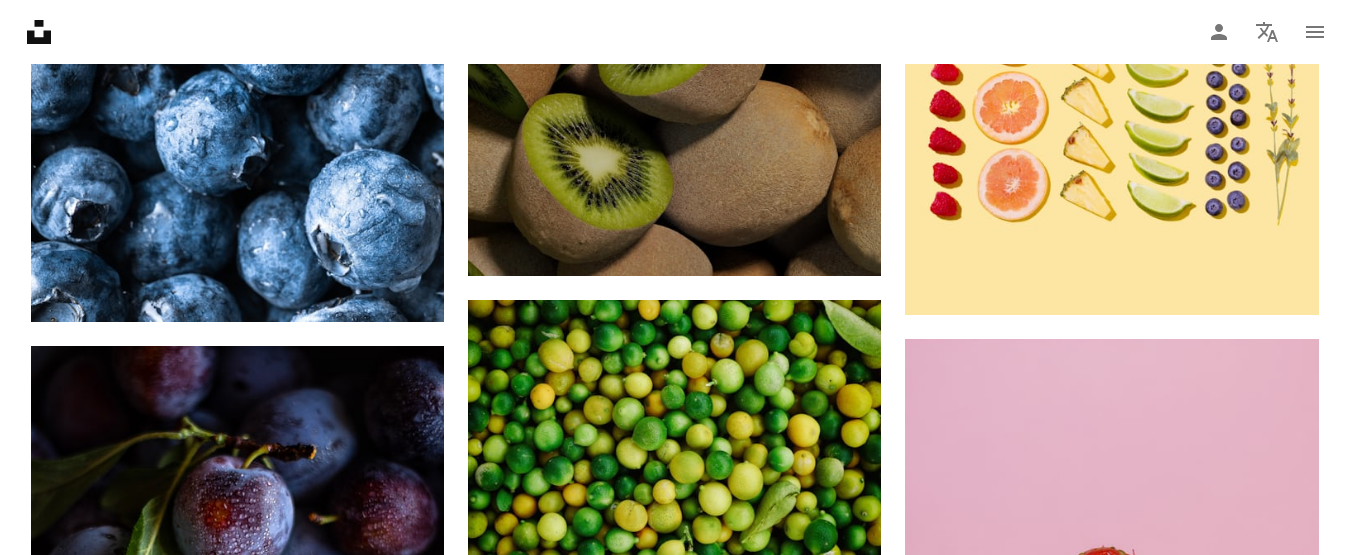 scroll, scrollTop: 9000, scrollLeft: 0, axis: vertical 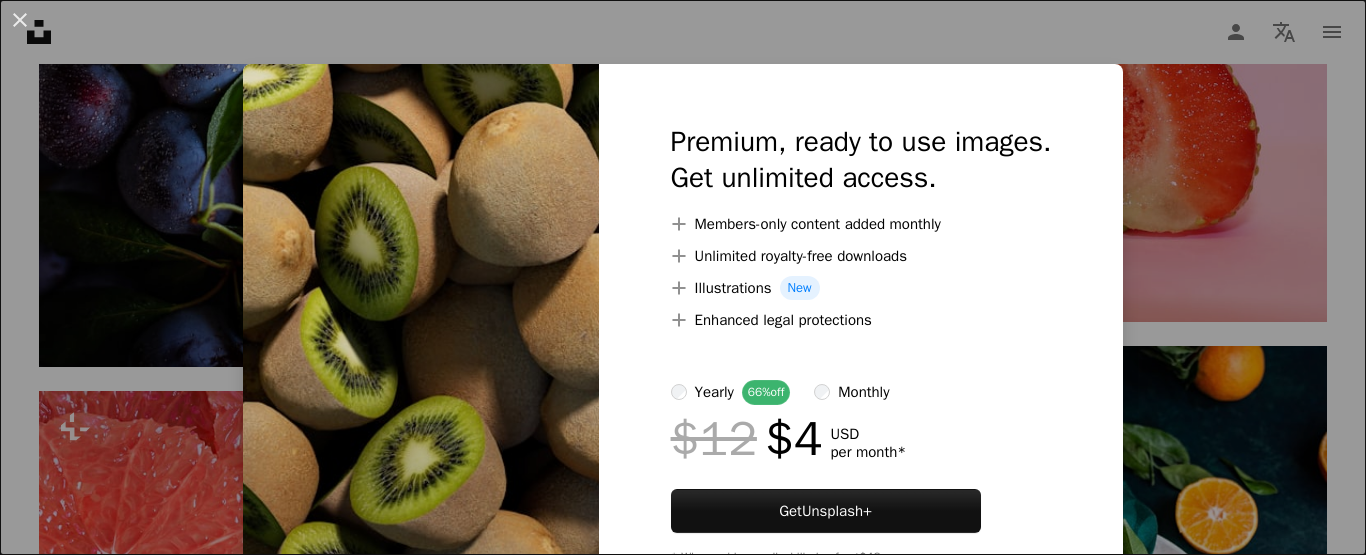 click on "Unsplash logo Unsplash Home A photo Pen Tool A compass A stack of folders Download Person Localization icon navigation menu A magnifying glass ***** An X shape Visual search Get Unsplash+ Log in Submit an image Browse premium images on iStock  |  20% off at iStock  ↗ Browse premium images on iStock 20% off at iStock  ↗ View more  ↗ View more on iStock  ↗ A photo Photos   18k Pen Tool Illustrations   550 A stack of folders Collections   184k A group of people Users   167 A copyright icon © License Arrow down Aspect ratio Orientation Arrow down Unfold Sort by  Relevance Arrow down Filters Filters Fruit Chevron left Chevron right vegetable food strawberry fruits banana building vegetables orange apple mango still life plant Plus sign for Unsplash+ A heart A plus sign Faruk Tokluoğlu For  Unsplash+ A lock Download A heart A plus sign charlesdeluvio Arrow pointing down Plus sign for Unsplash+ A heart A plus sign Olivie Strauss For  Unsplash+ A lock Download A heart A plus sign Quaritsch Photography" at bounding box center (683, 19024) 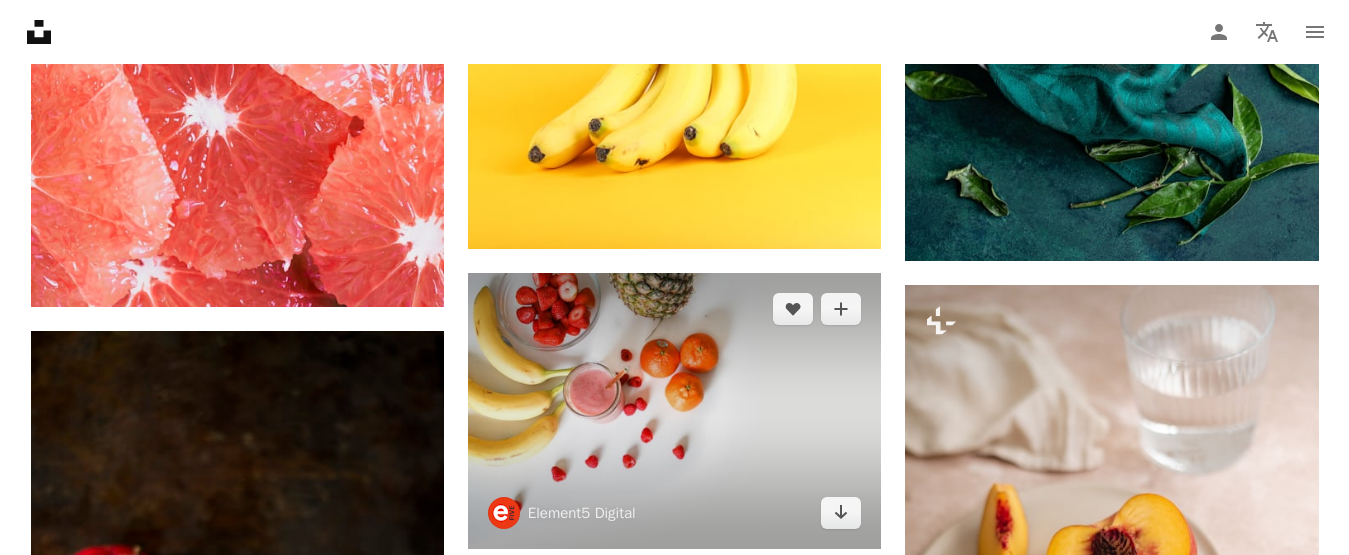 scroll, scrollTop: 10200, scrollLeft: 0, axis: vertical 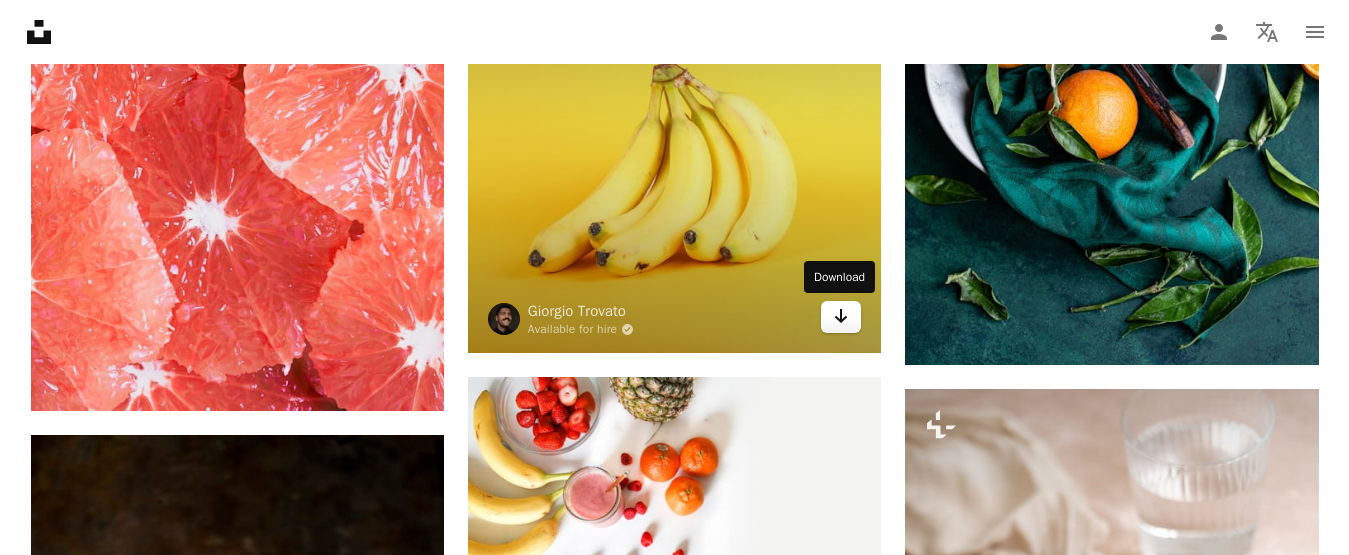 click on "Arrow pointing down" 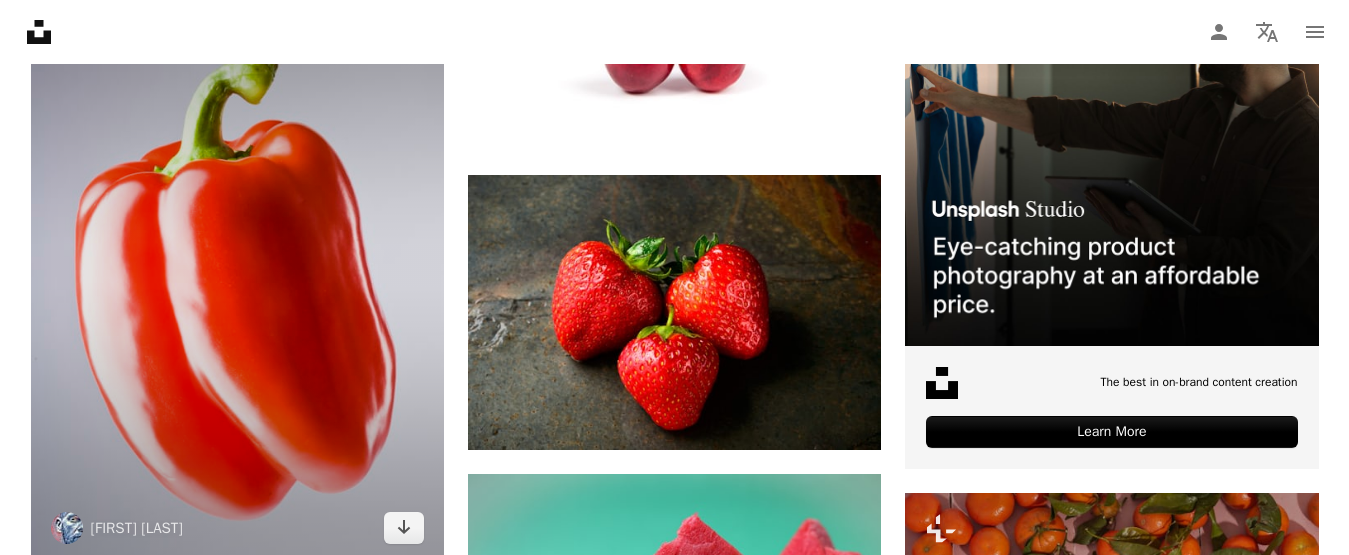 scroll, scrollTop: 11400, scrollLeft: 0, axis: vertical 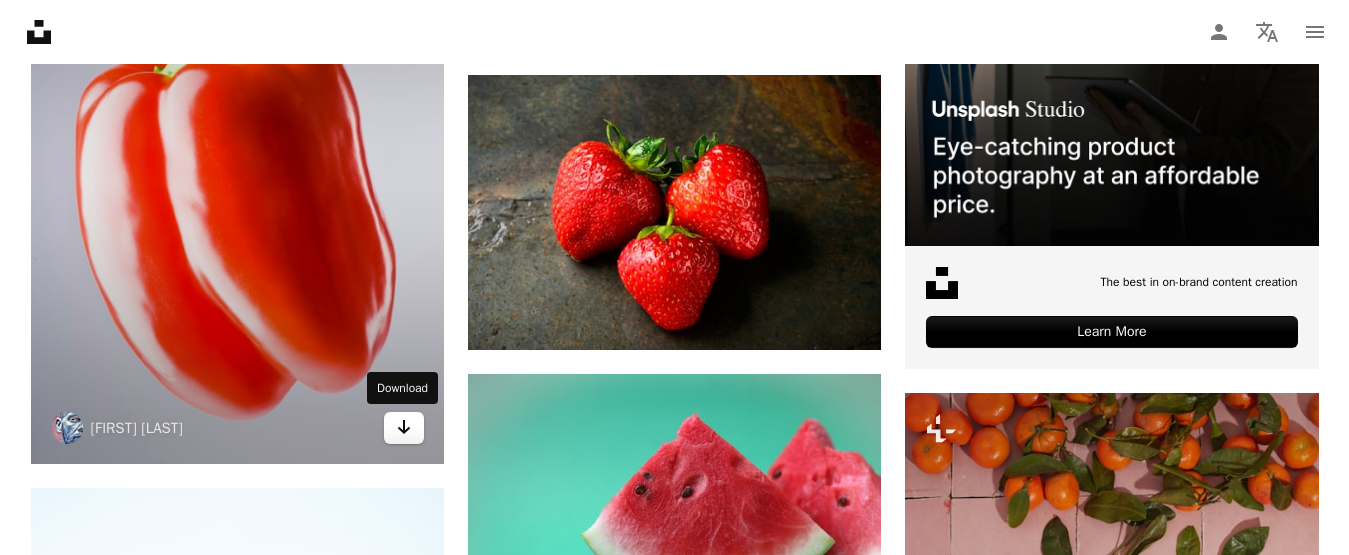 click on "Arrow pointing down" 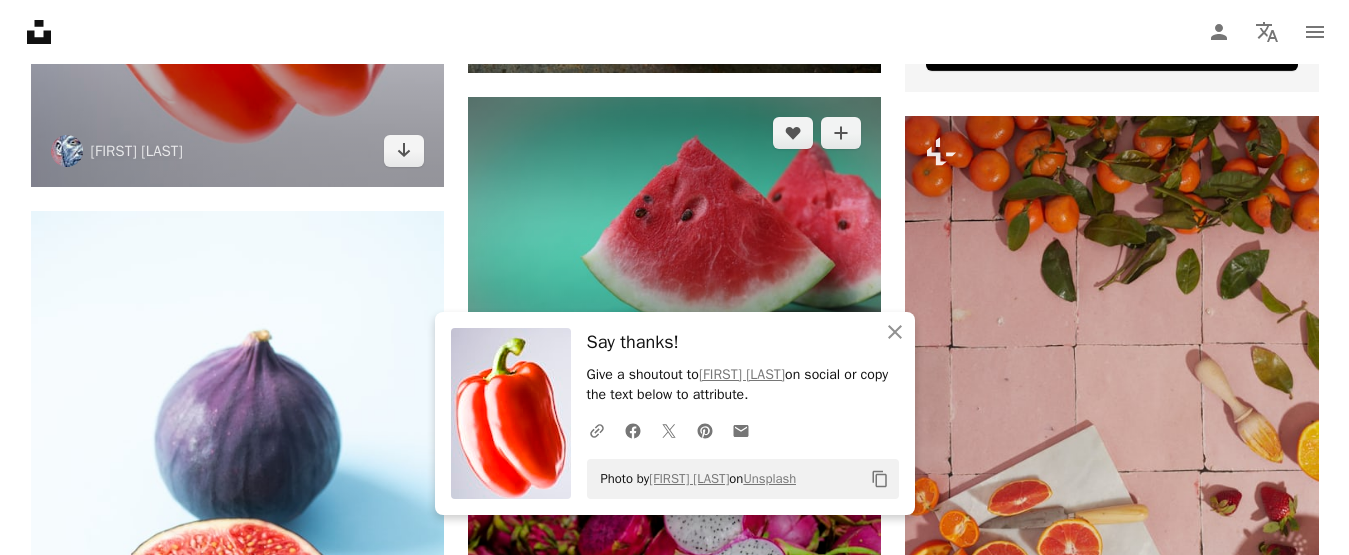 scroll, scrollTop: 11800, scrollLeft: 0, axis: vertical 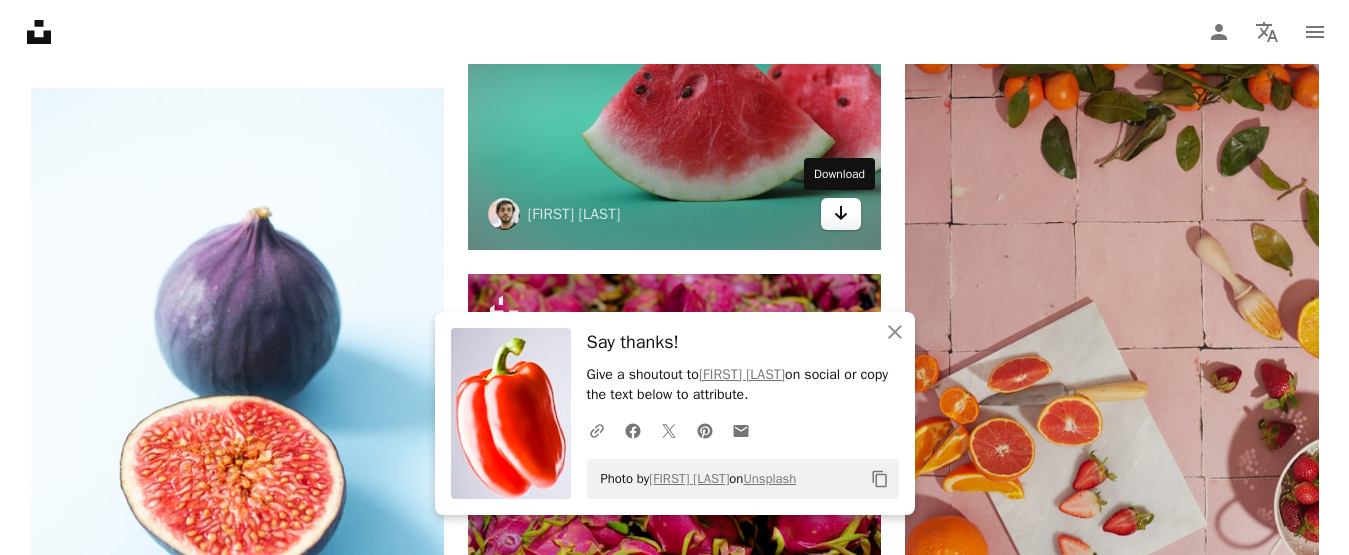 click on "Arrow pointing down" 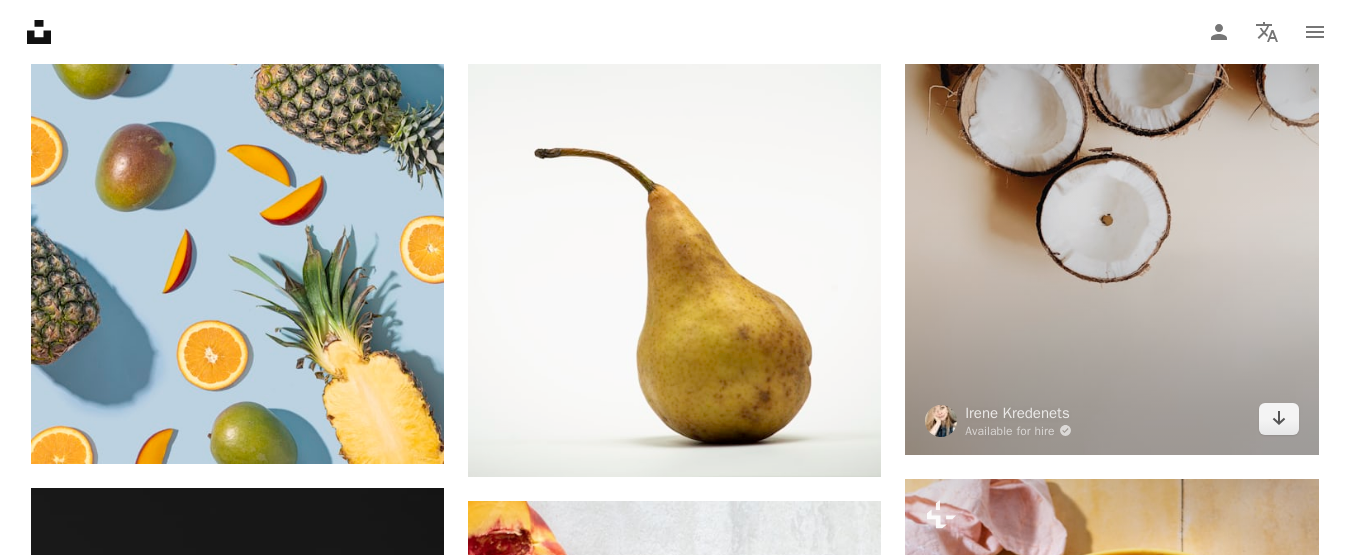 scroll, scrollTop: 24000, scrollLeft: 0, axis: vertical 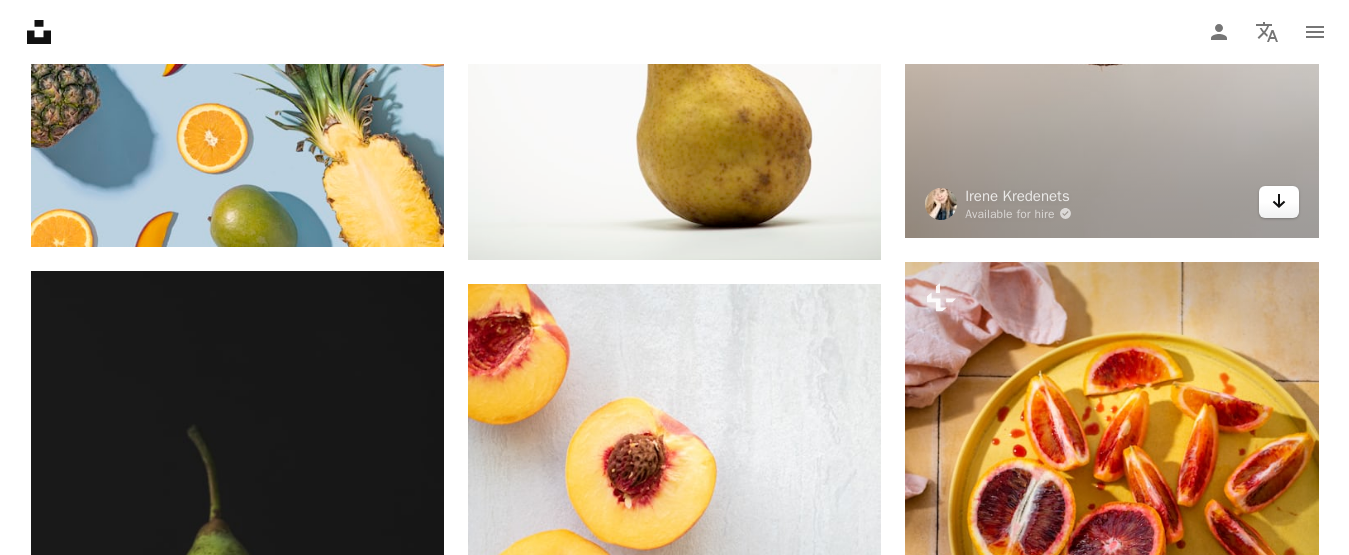 click on "Arrow pointing down" 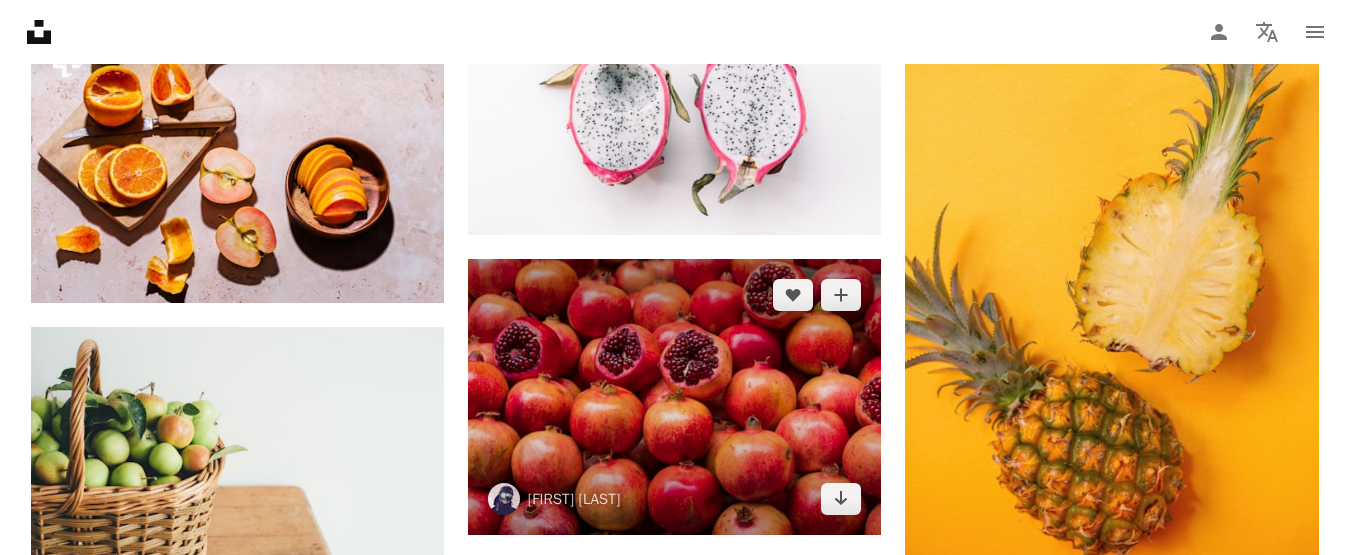 scroll, scrollTop: 27000, scrollLeft: 0, axis: vertical 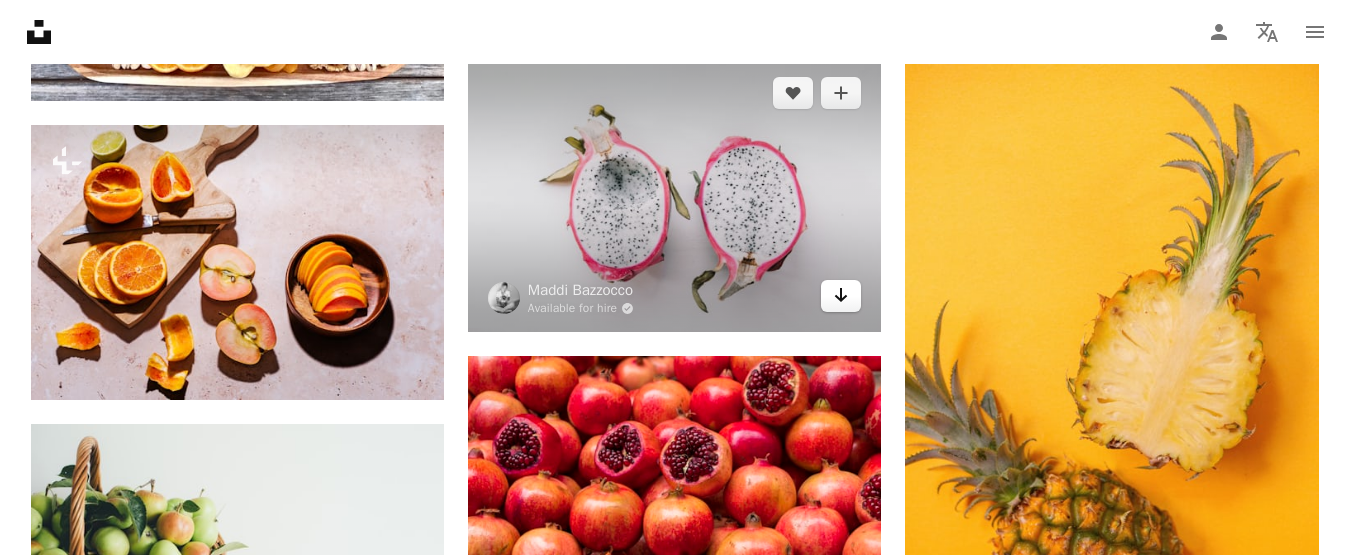 click 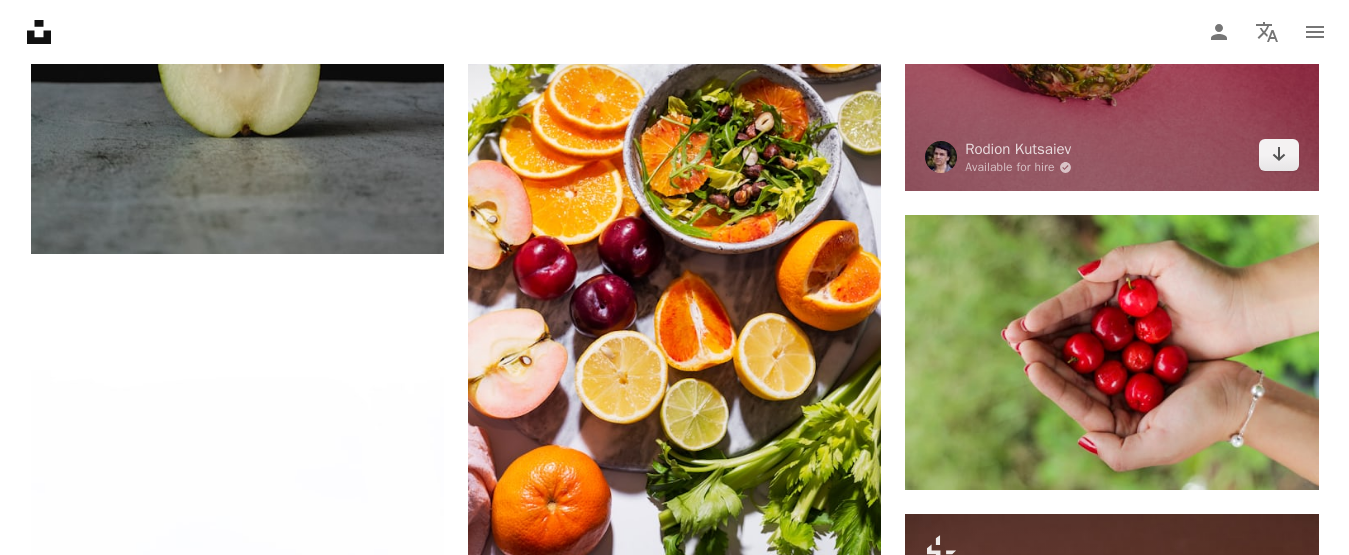 scroll, scrollTop: 52300, scrollLeft: 0, axis: vertical 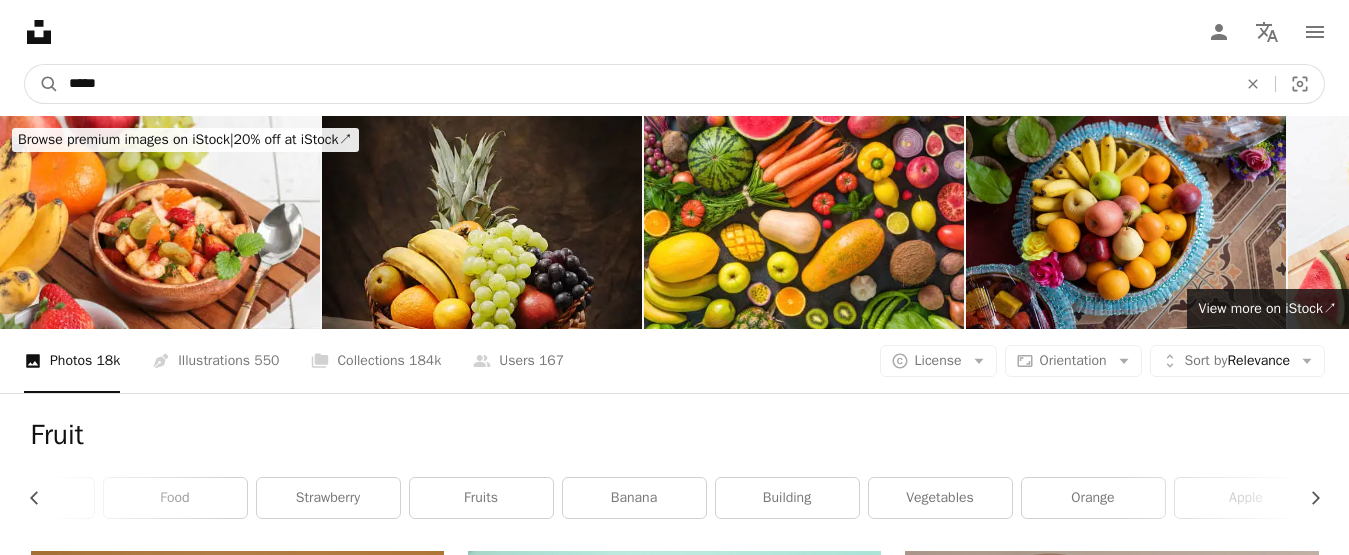 click on "*****" at bounding box center [645, 84] 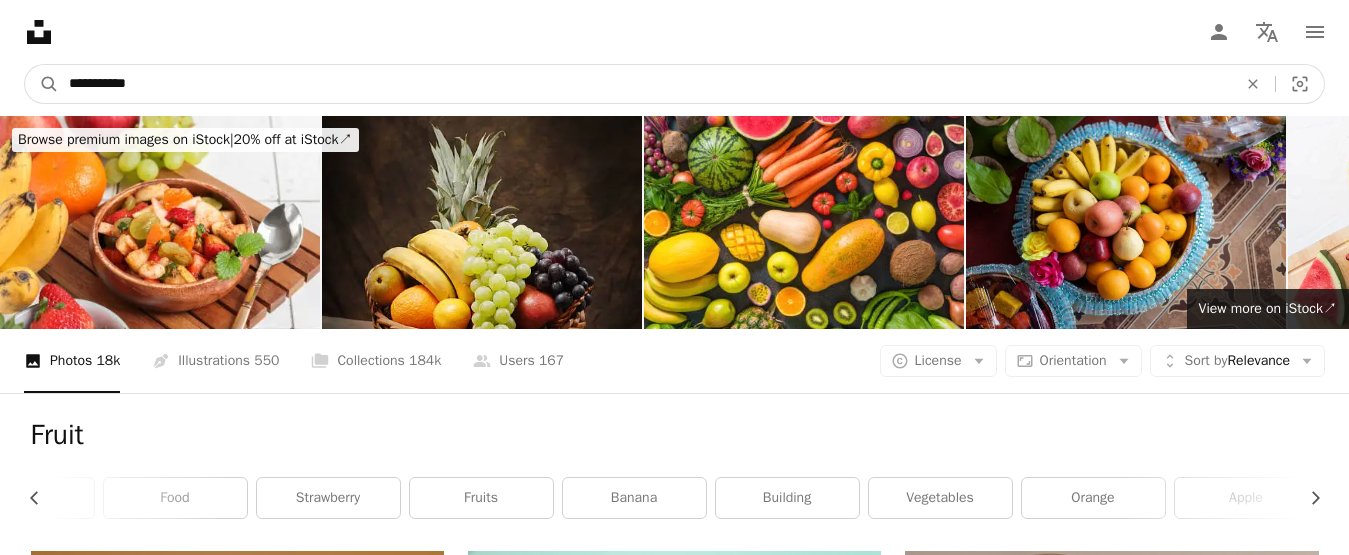 type on "**********" 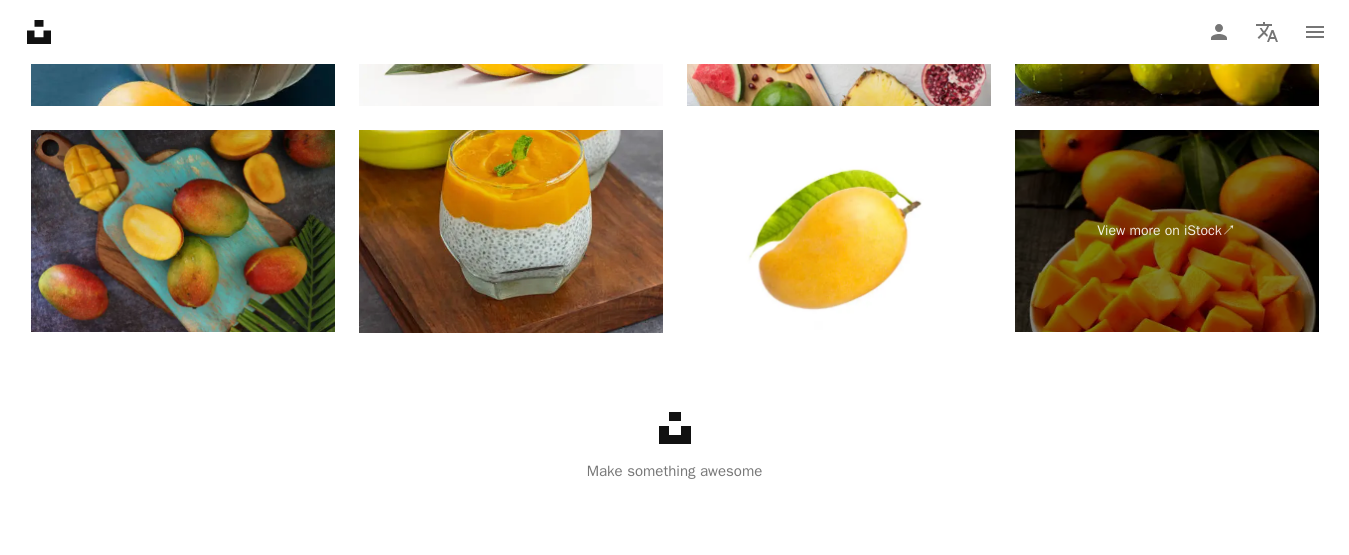 scroll, scrollTop: 4332, scrollLeft: 0, axis: vertical 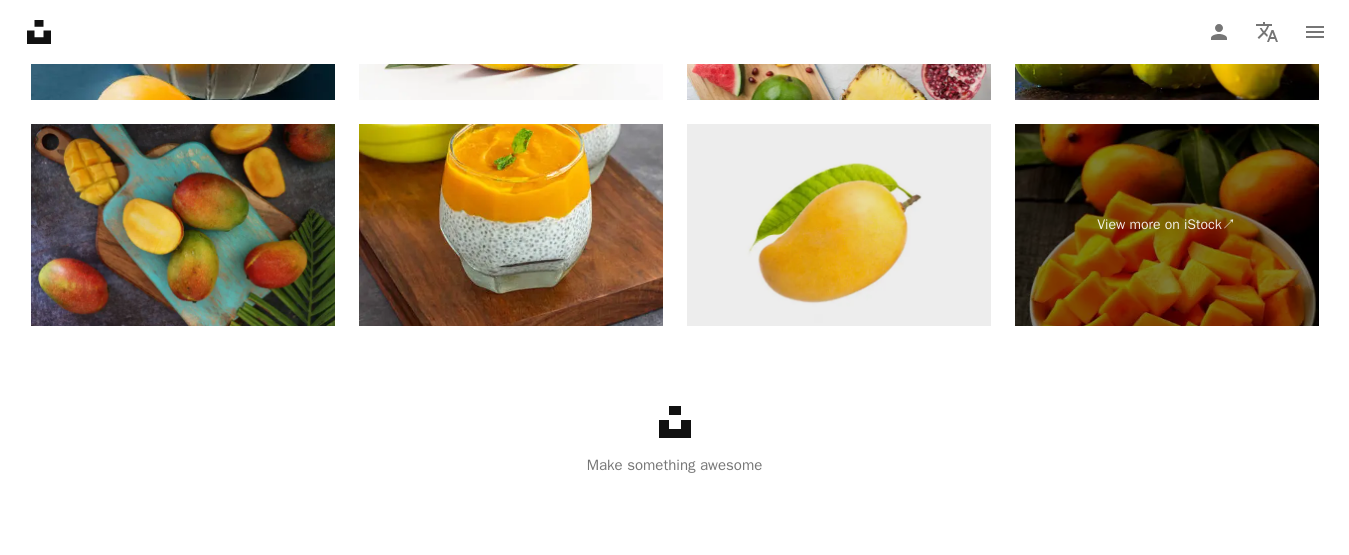 click at bounding box center [839, 225] 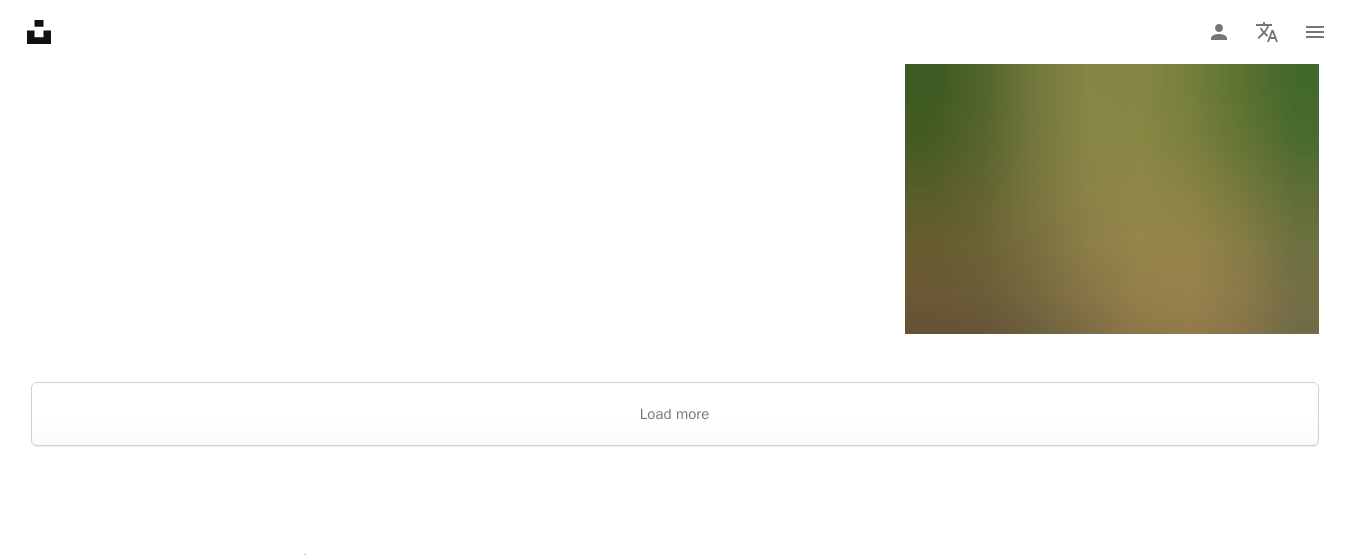 scroll, scrollTop: 3832, scrollLeft: 0, axis: vertical 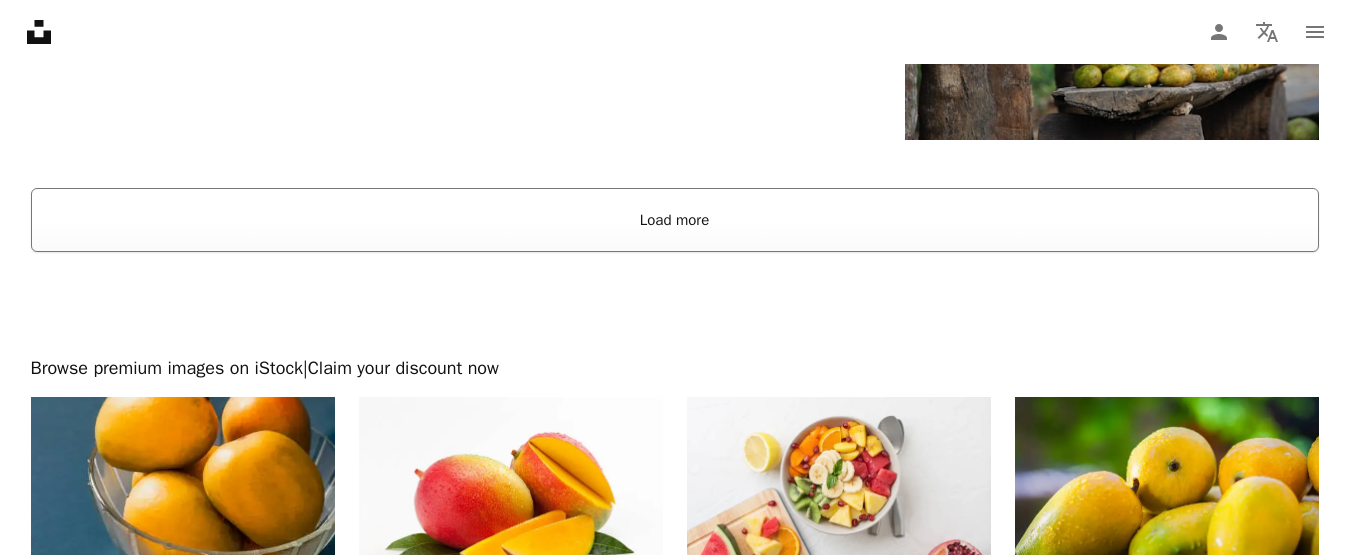 click on "Load more" at bounding box center [675, 220] 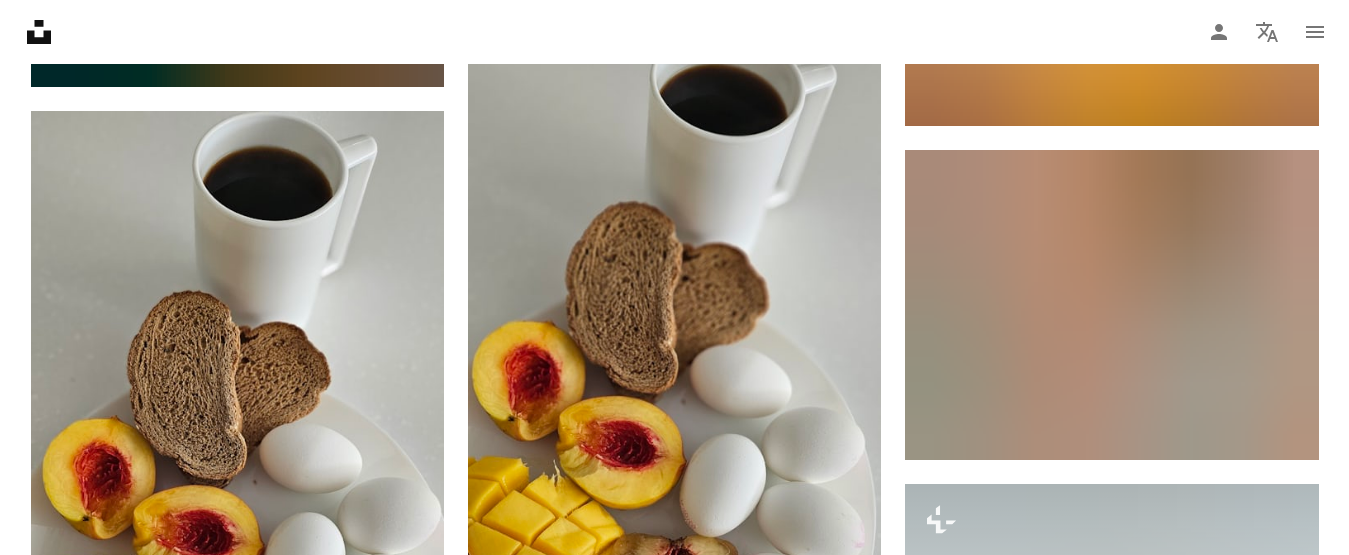 scroll, scrollTop: 17732, scrollLeft: 0, axis: vertical 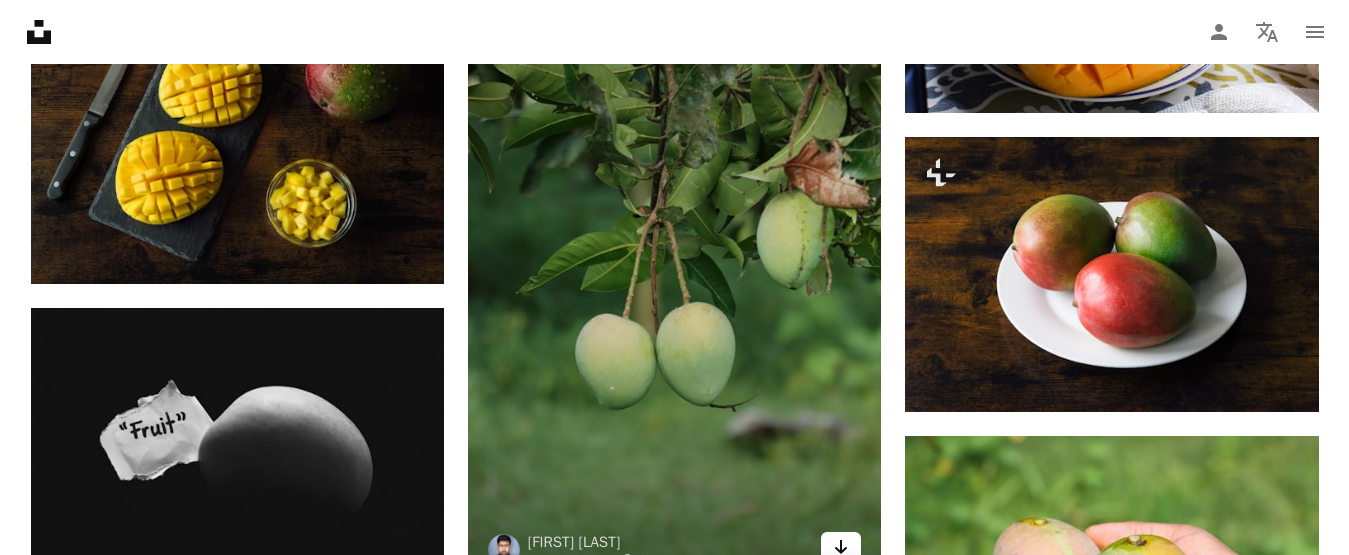 drag, startPoint x: 596, startPoint y: 223, endPoint x: 843, endPoint y: 533, distance: 396.36978 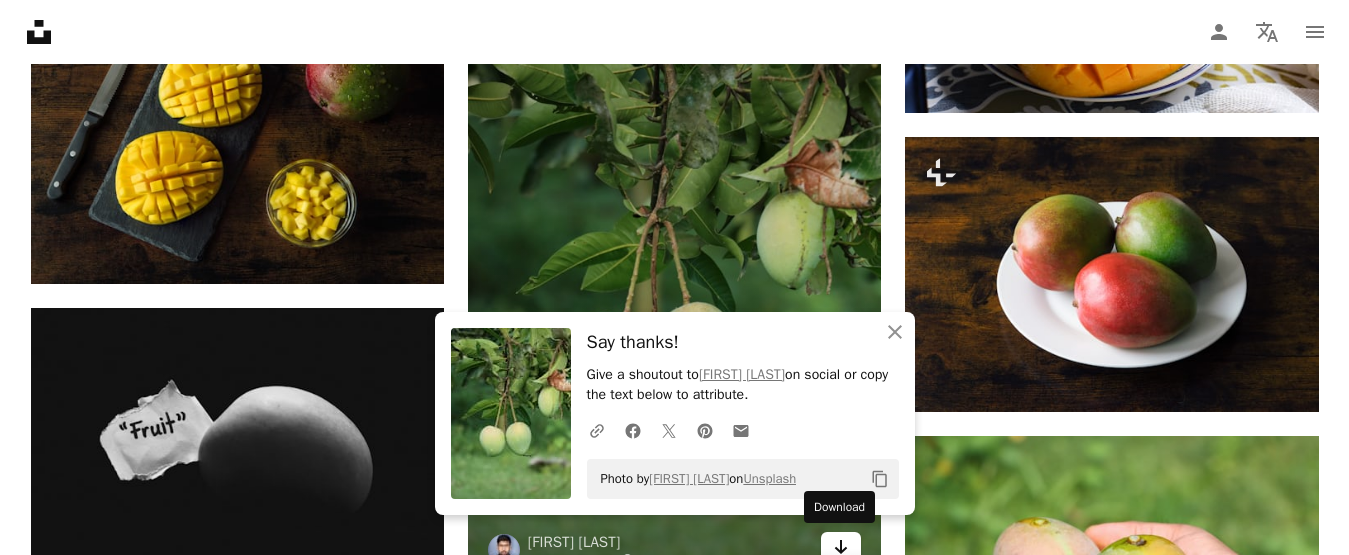 click on "Arrow pointing down" 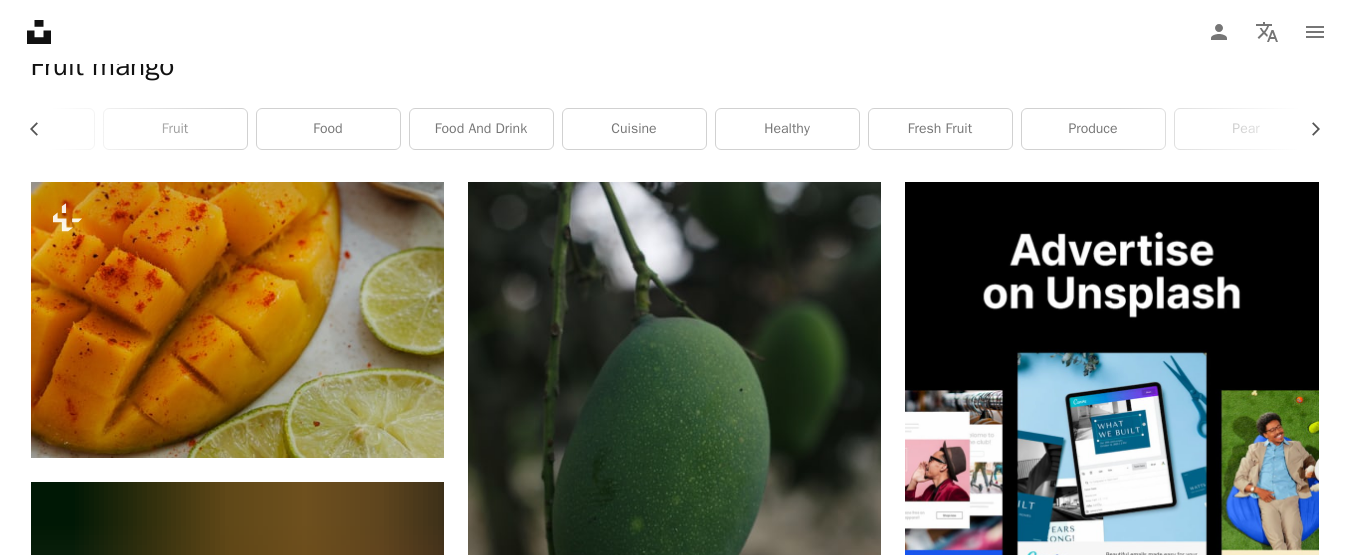 scroll, scrollTop: 0, scrollLeft: 0, axis: both 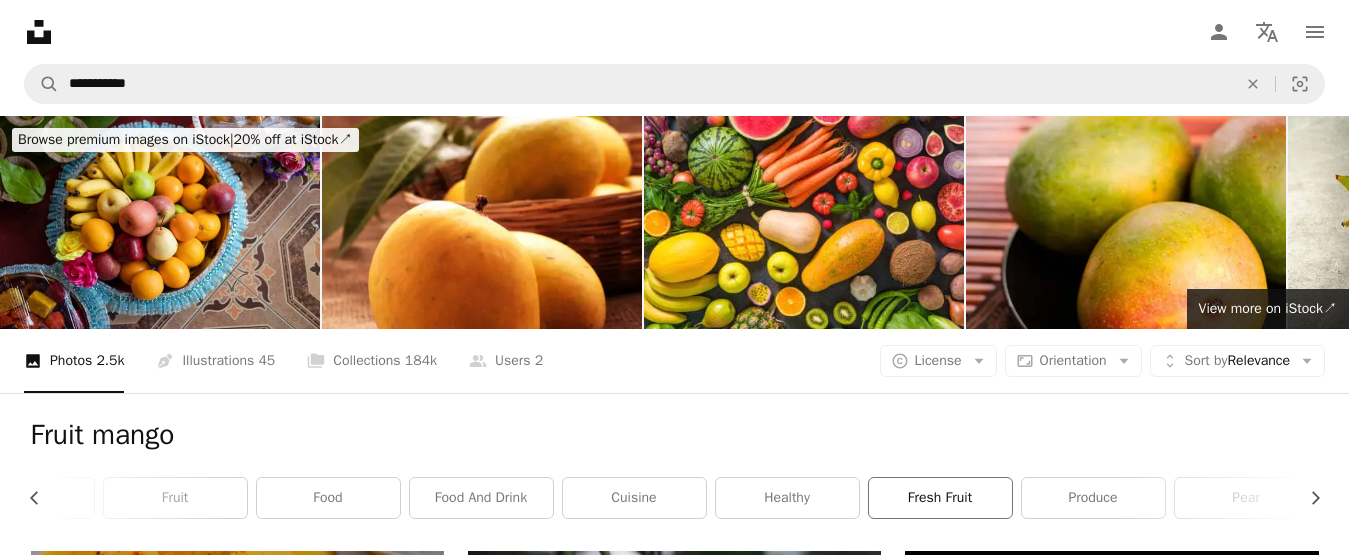 click on "fresh fruit" at bounding box center [940, 498] 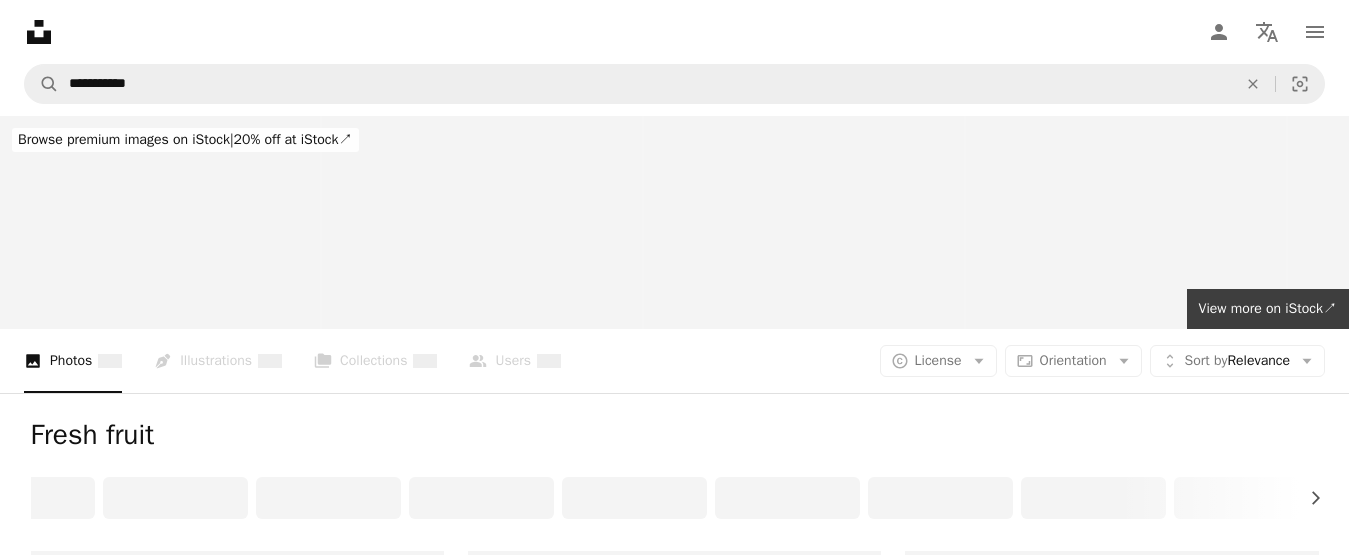 scroll, scrollTop: 0, scrollLeft: 0, axis: both 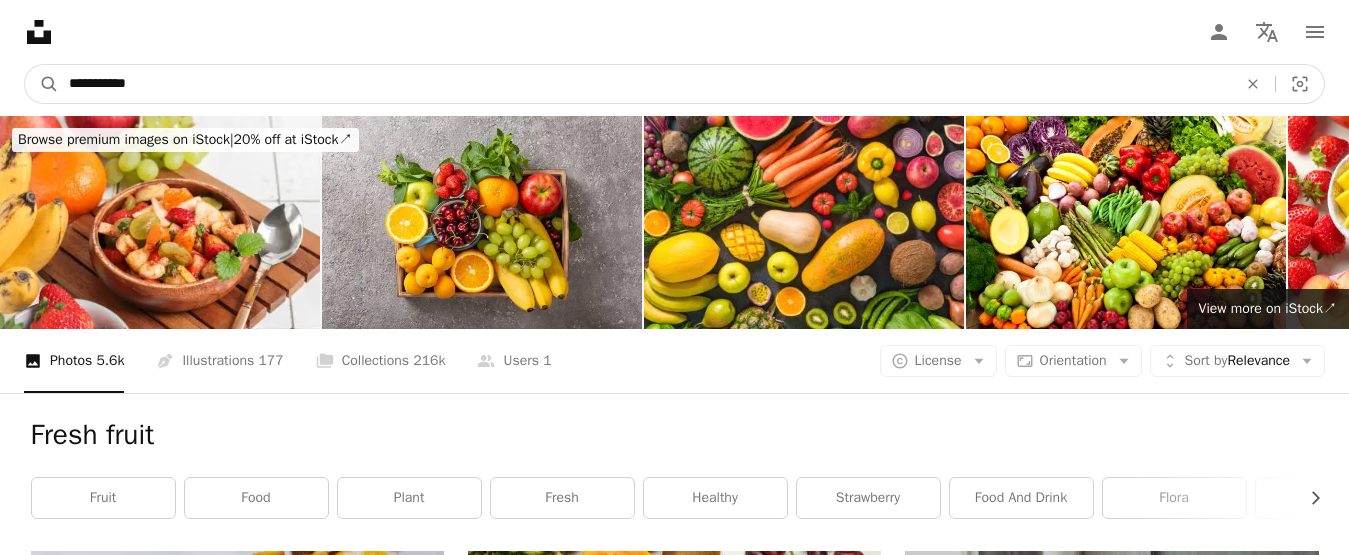click on "**********" at bounding box center (645, 84) 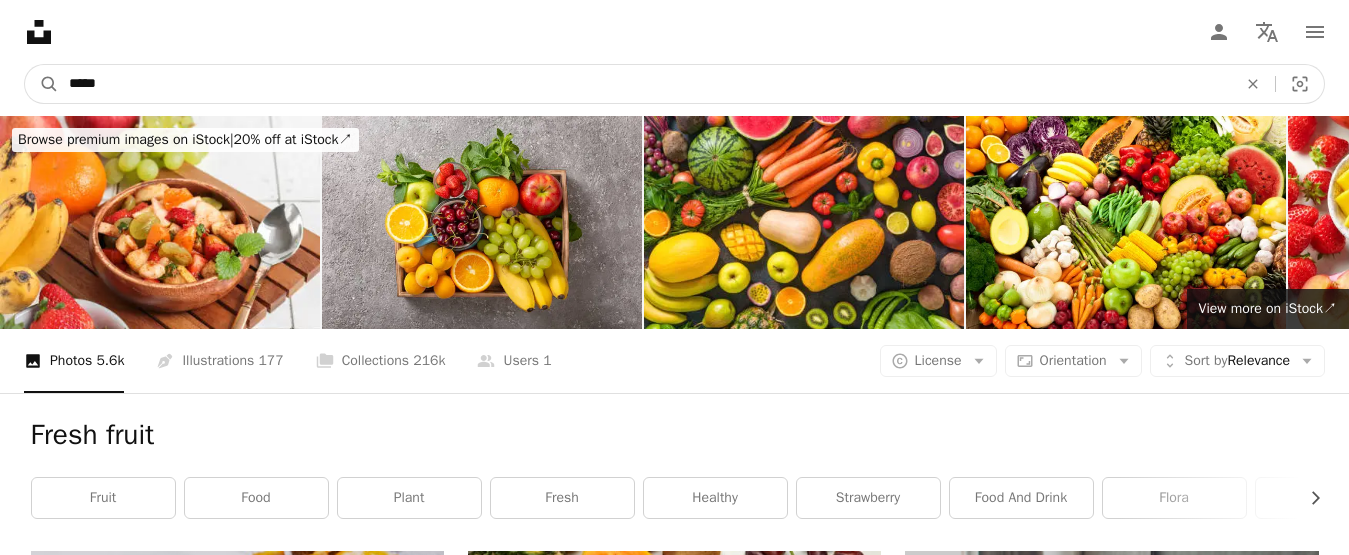 type on "*****" 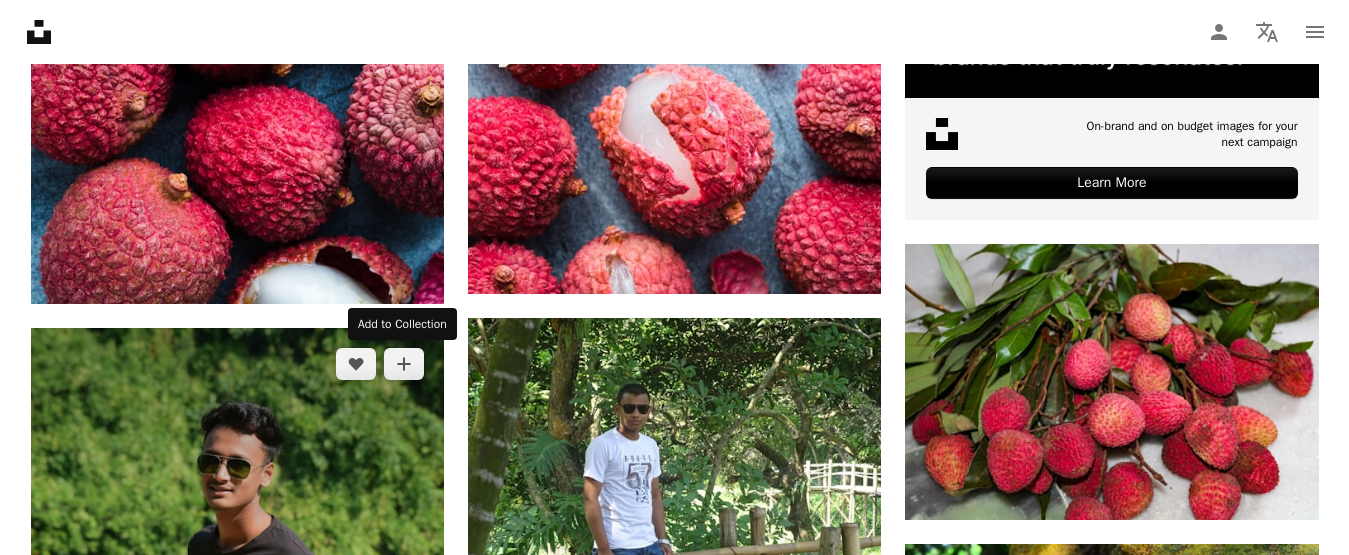 scroll, scrollTop: 1000, scrollLeft: 0, axis: vertical 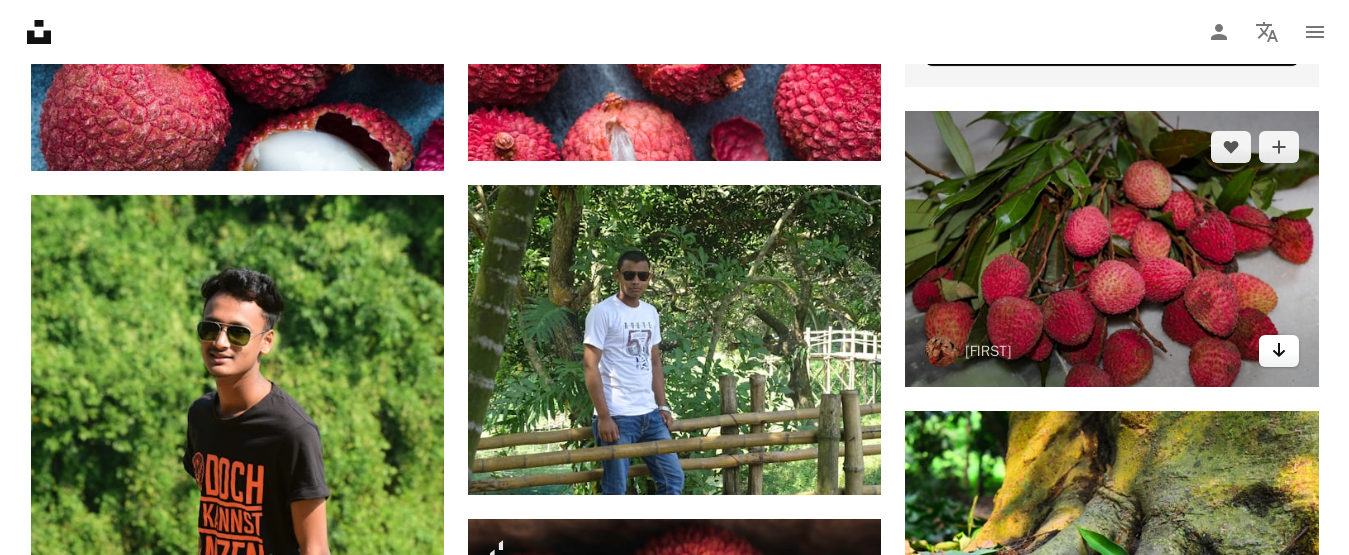 drag, startPoint x: 1277, startPoint y: 354, endPoint x: 1266, endPoint y: 352, distance: 11.18034 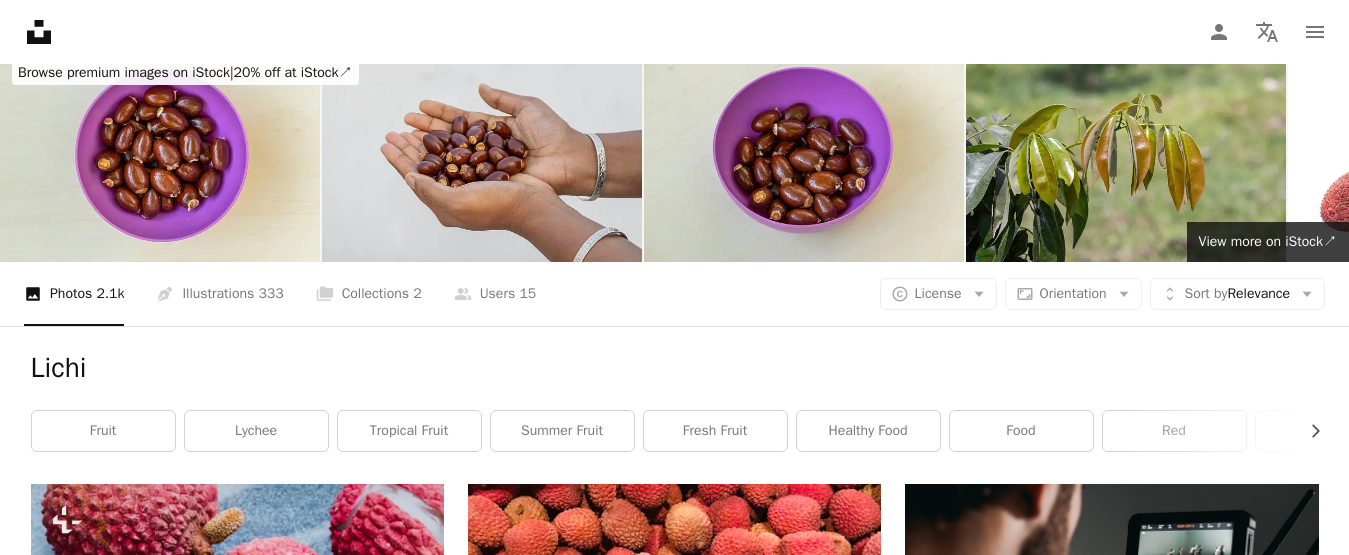 scroll, scrollTop: 0, scrollLeft: 0, axis: both 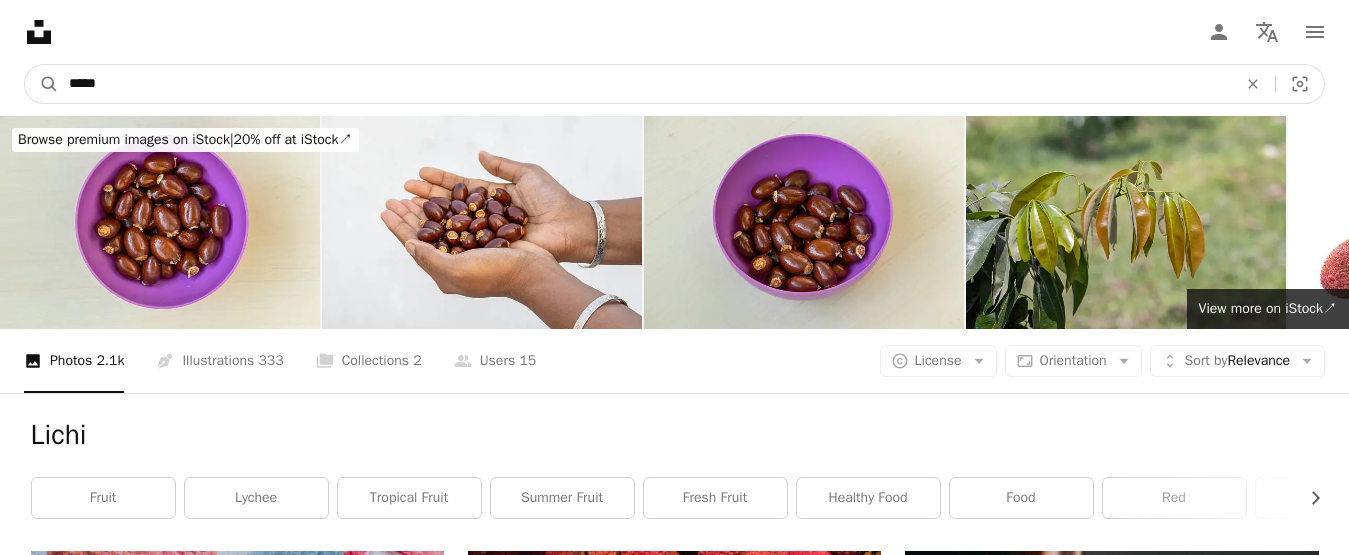 click on "*****" at bounding box center (645, 84) 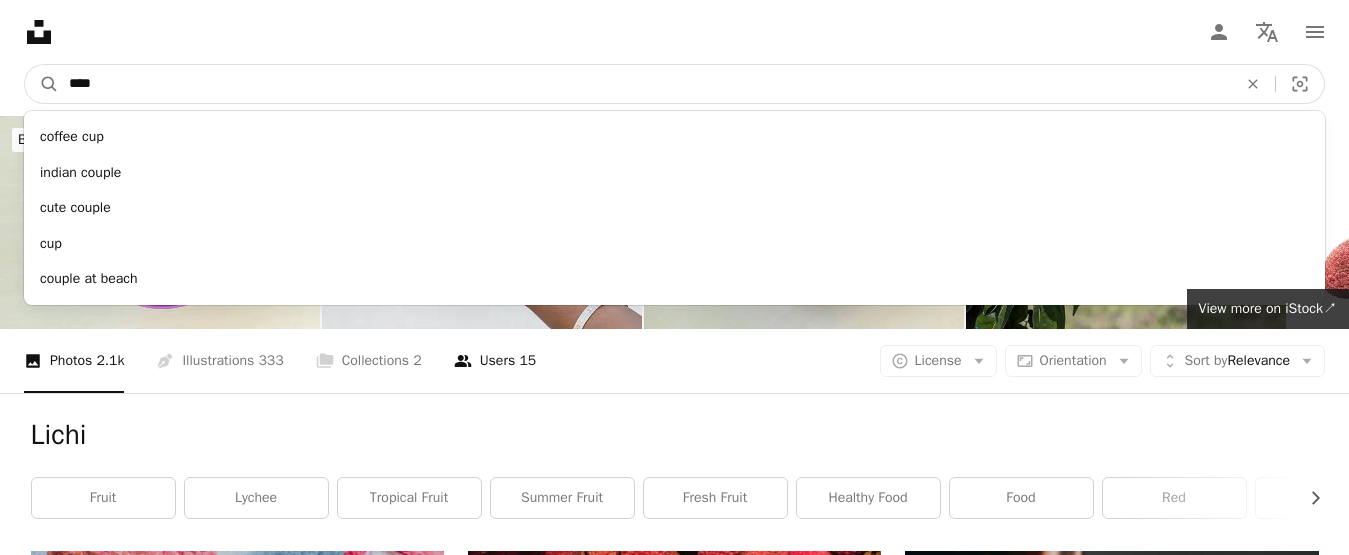type on "****" 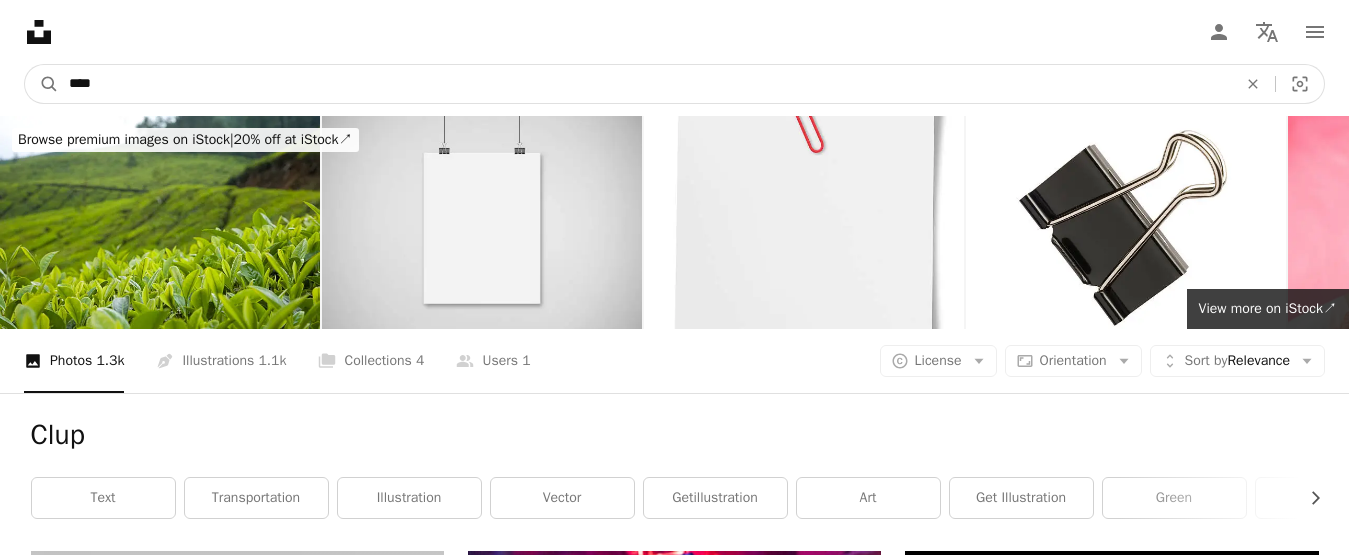 click on "****" at bounding box center (645, 84) 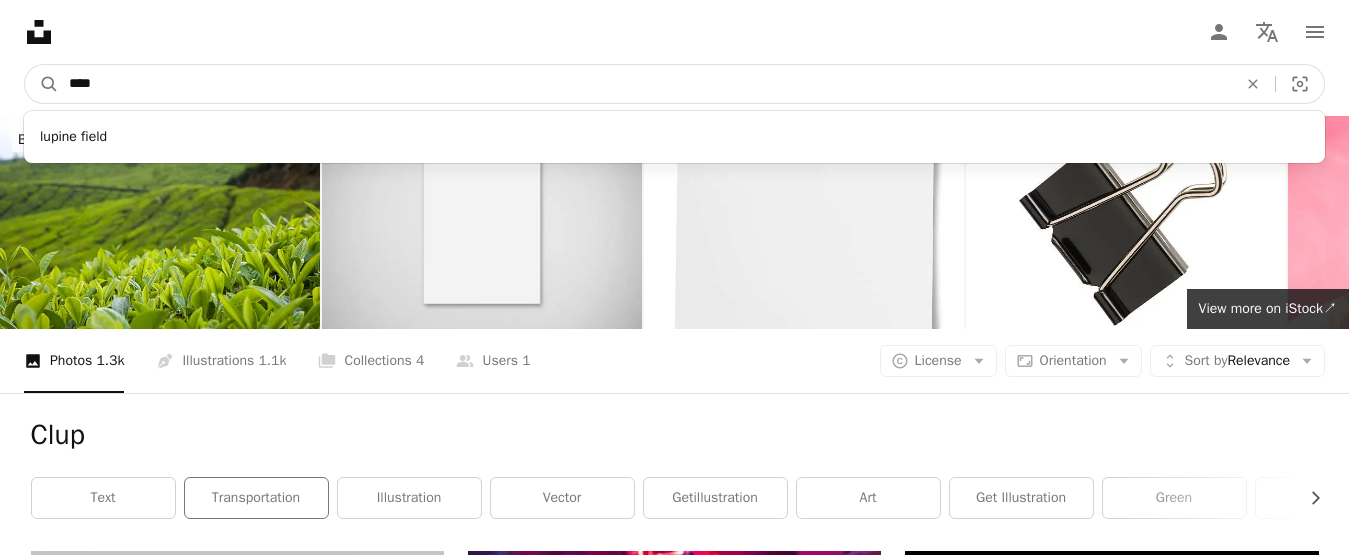 type on "****" 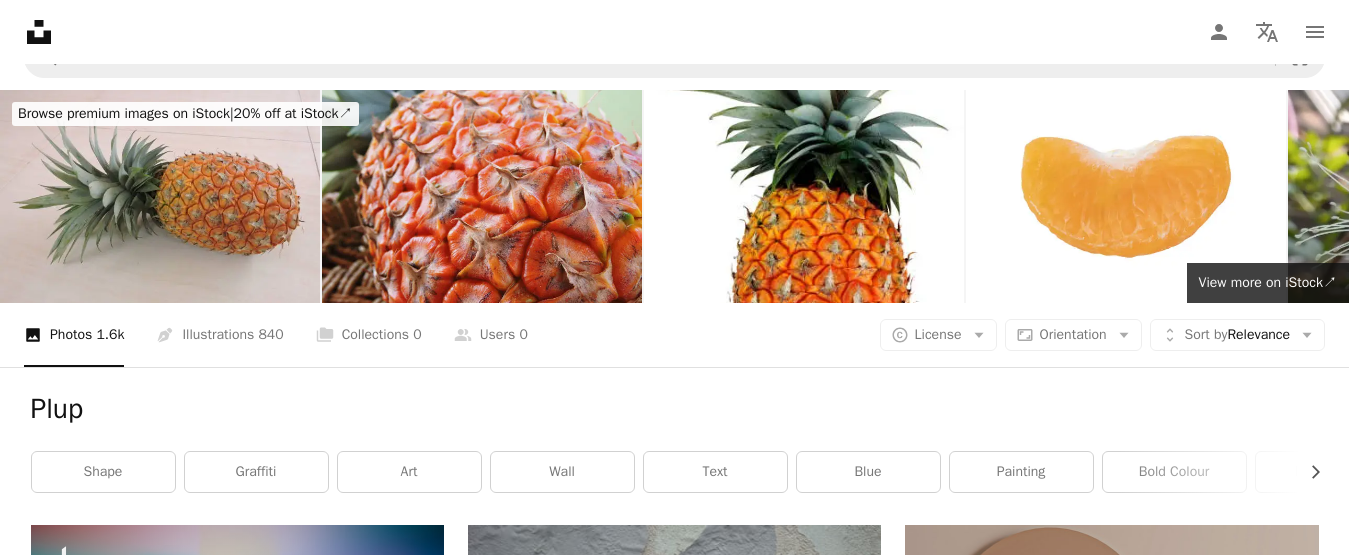 scroll, scrollTop: 0, scrollLeft: 0, axis: both 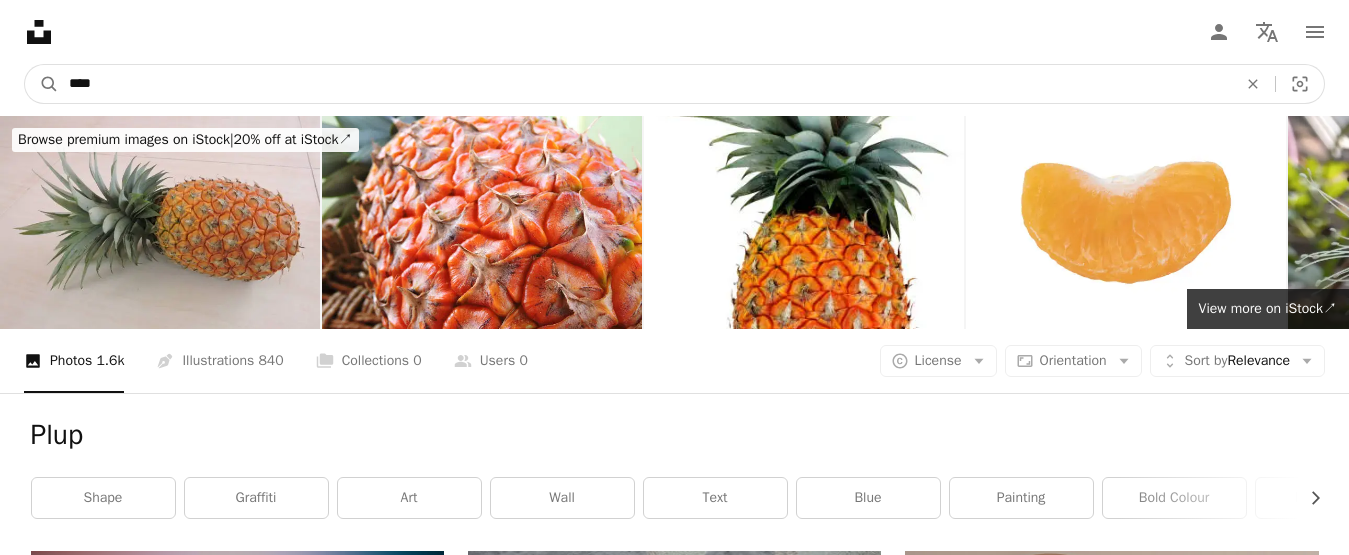 click on "****" at bounding box center (645, 84) 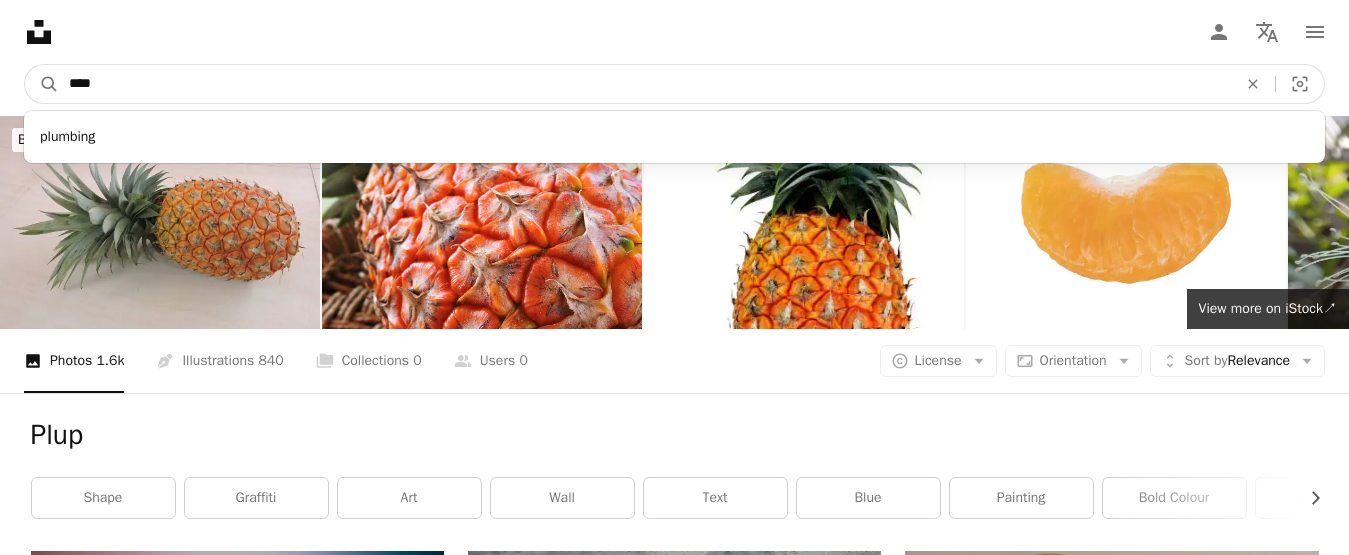type on "****" 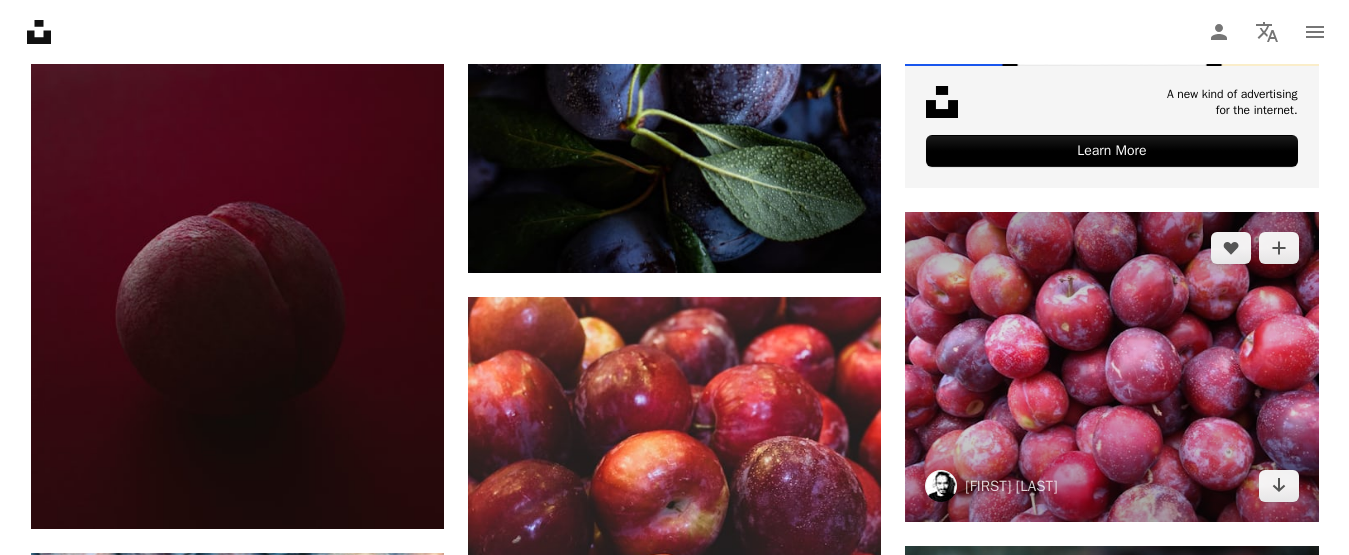 scroll, scrollTop: 900, scrollLeft: 0, axis: vertical 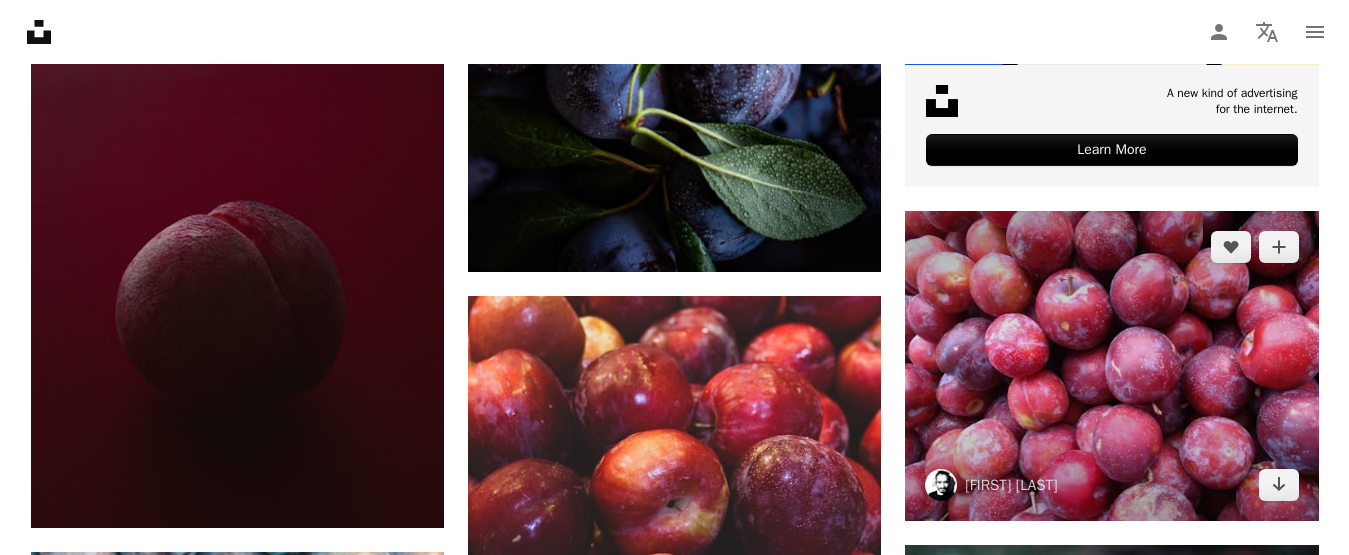 drag, startPoint x: 967, startPoint y: 344, endPoint x: 1256, endPoint y: 482, distance: 320.25772 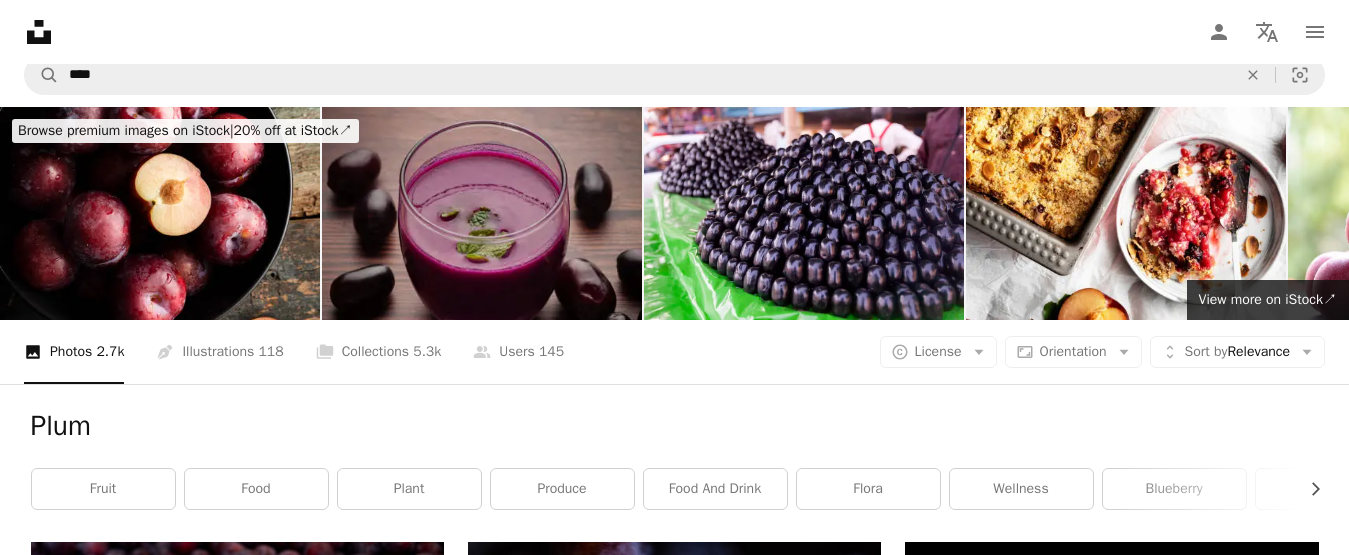 scroll, scrollTop: 0, scrollLeft: 0, axis: both 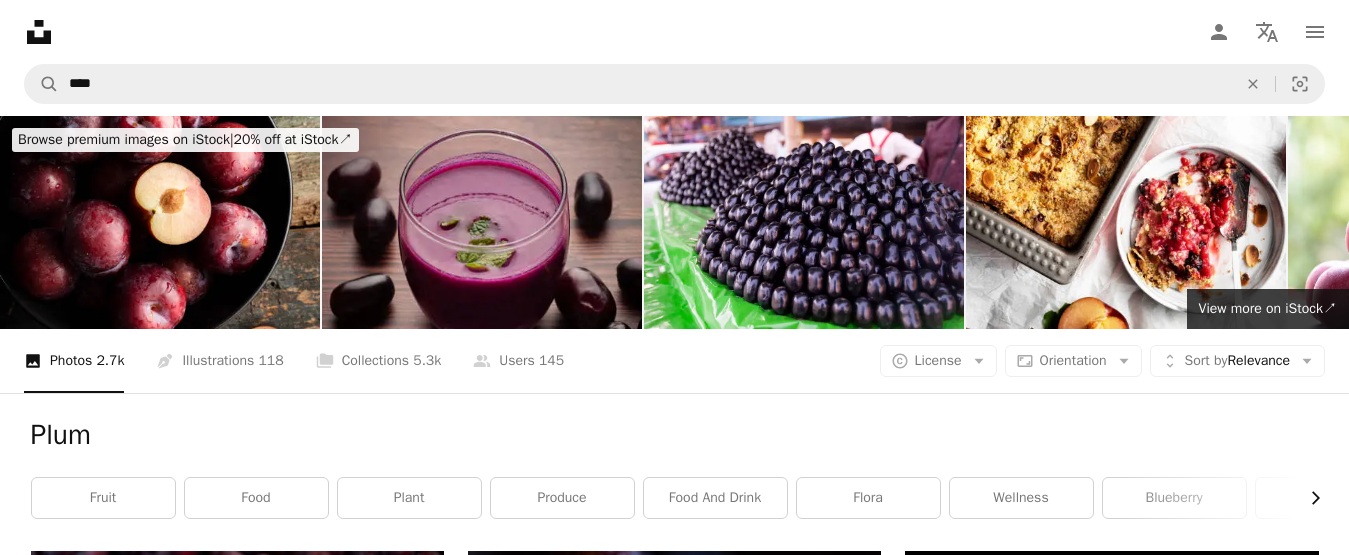 click on "Chevron right" 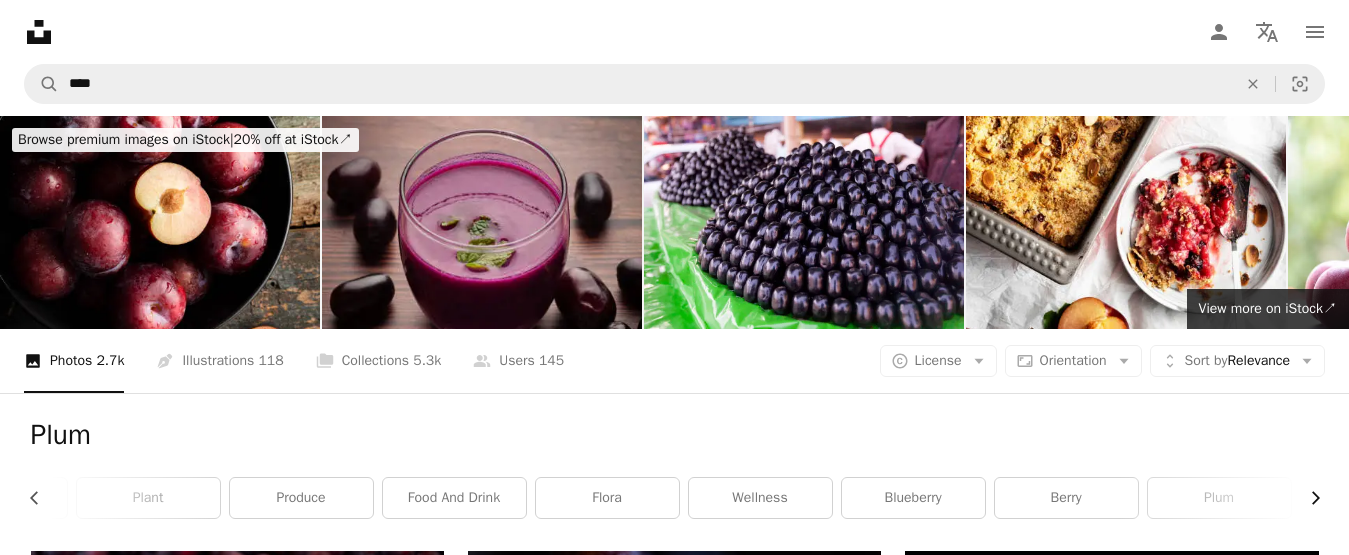 scroll, scrollTop: 0, scrollLeft: 300, axis: horizontal 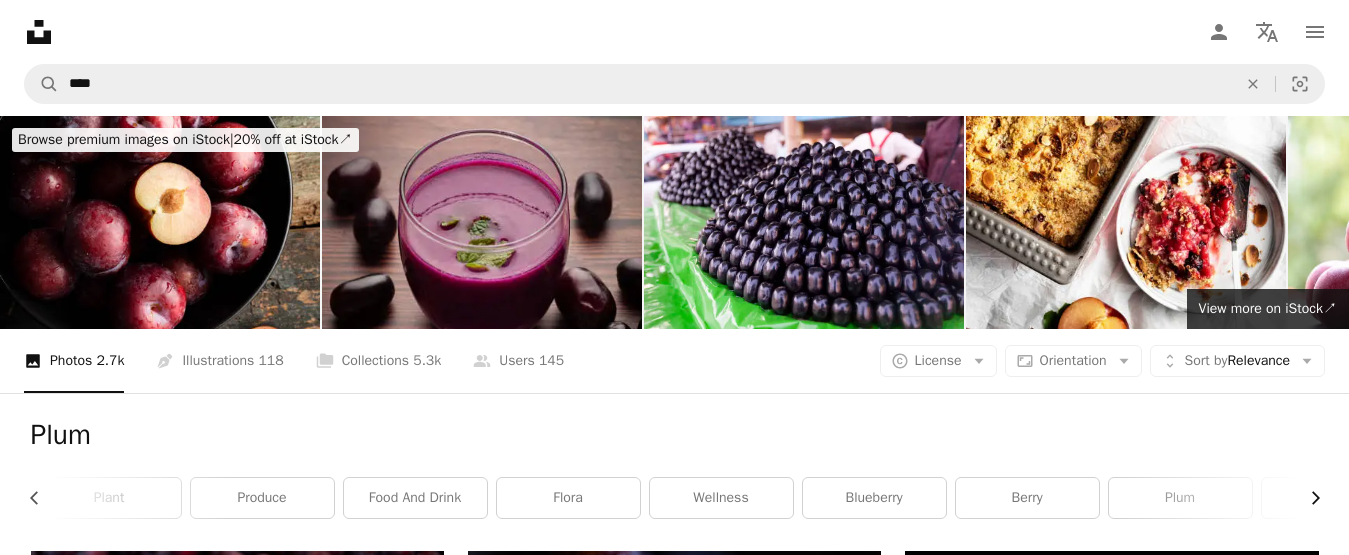 click on "Chevron right" 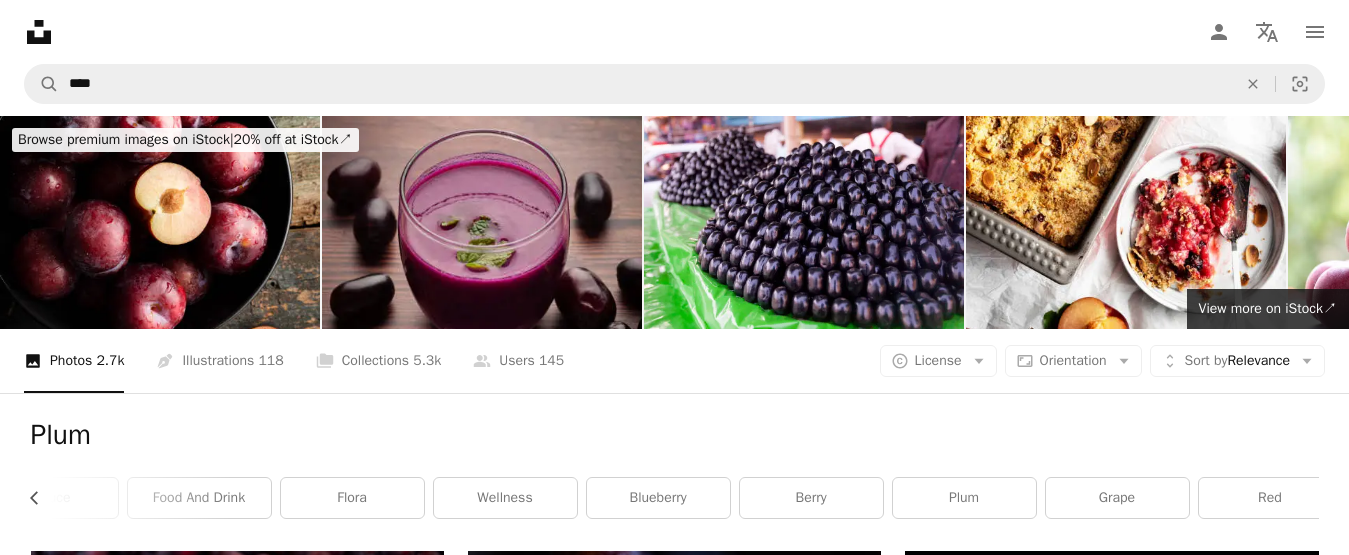 scroll, scrollTop: 0, scrollLeft: 540, axis: horizontal 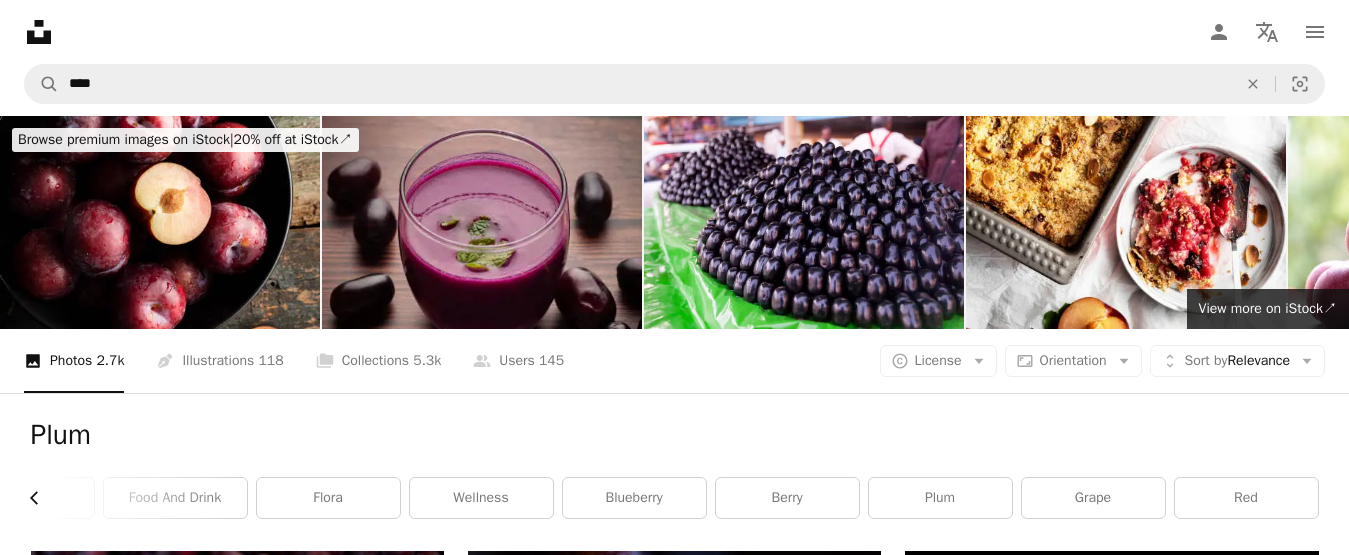 click on "Chevron left" 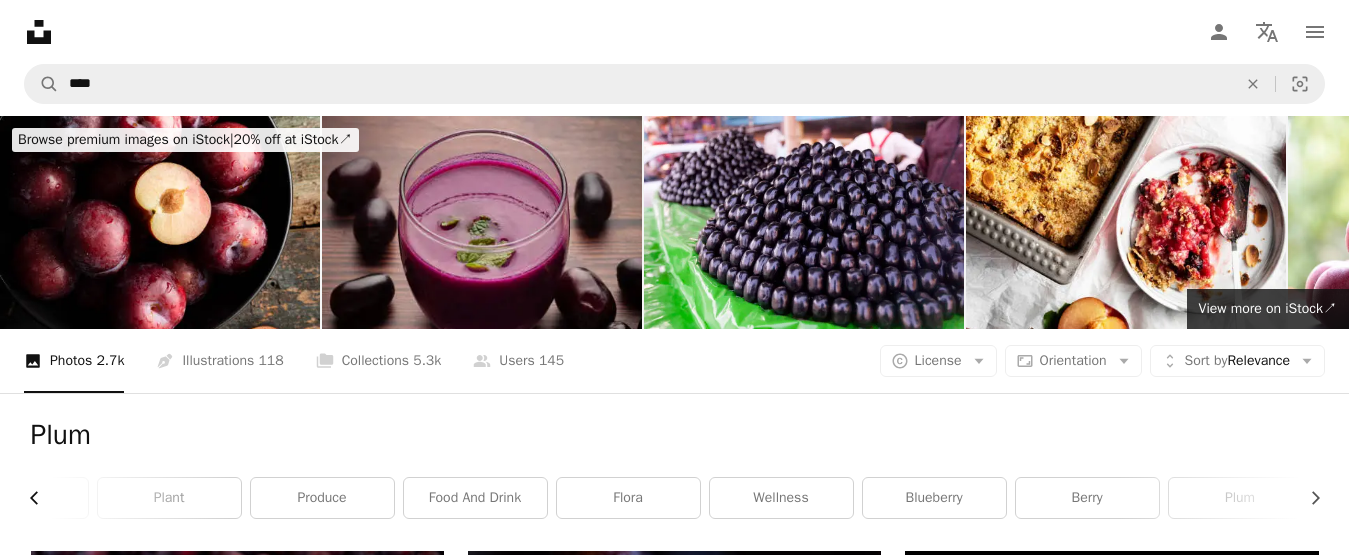 click on "Chevron left" 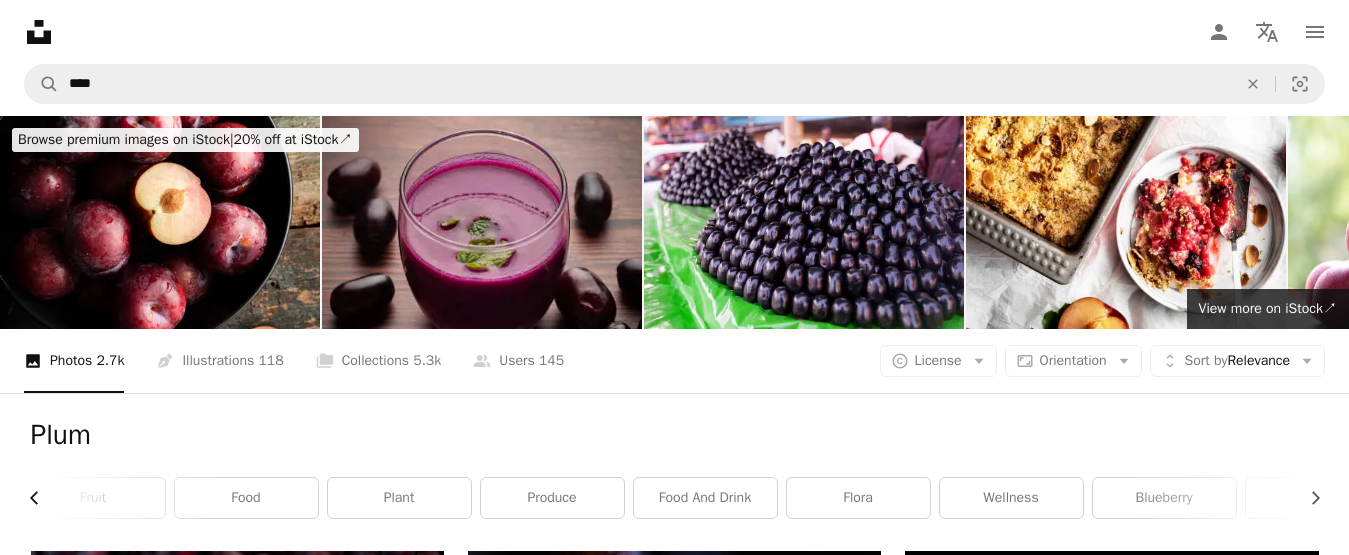 scroll, scrollTop: 0, scrollLeft: 0, axis: both 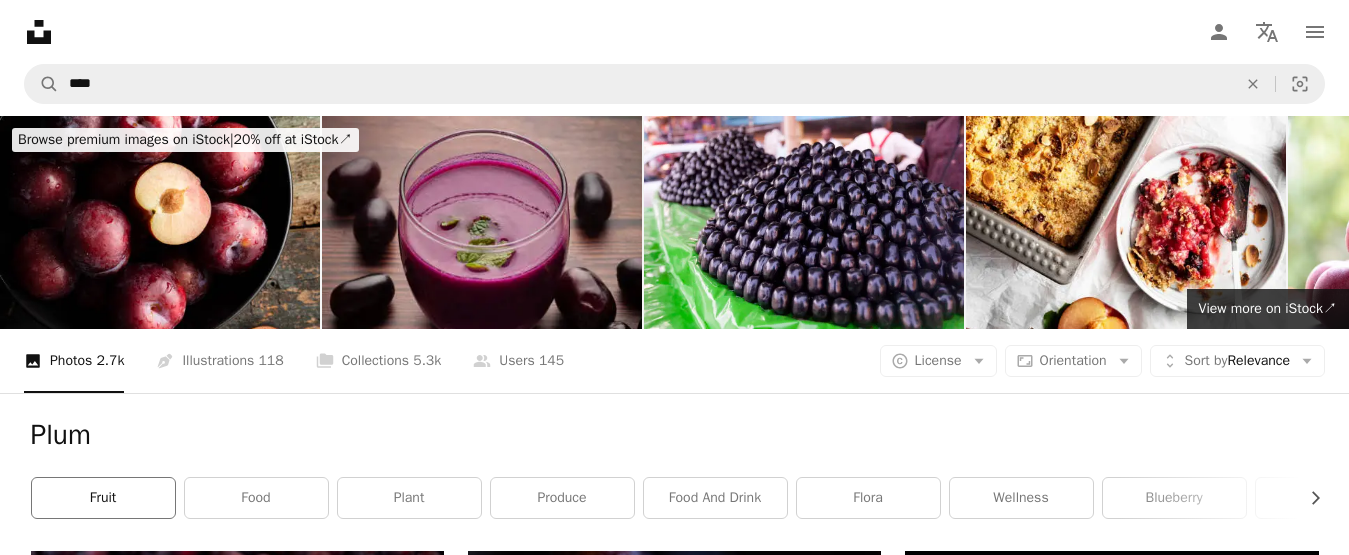 click on "fruit" at bounding box center (103, 498) 